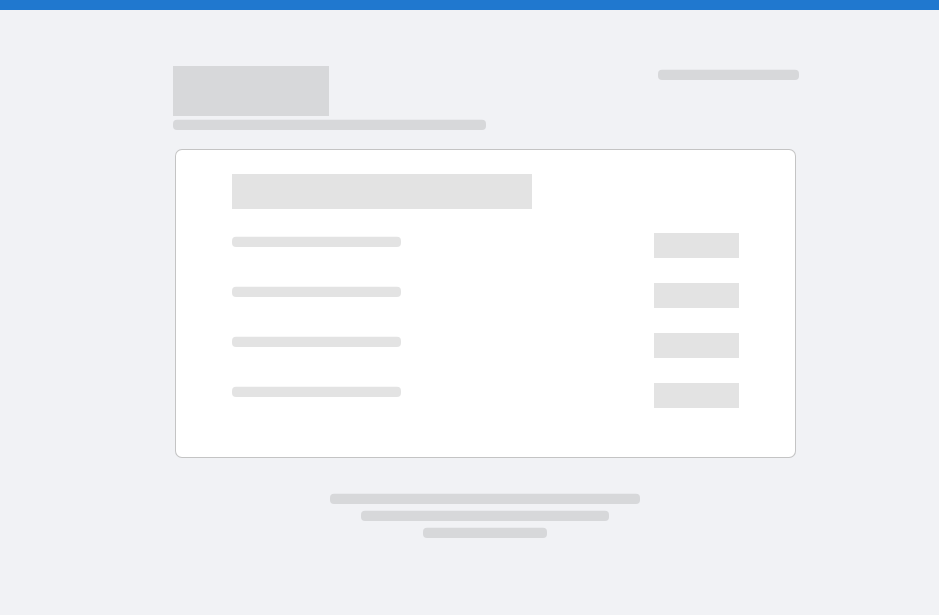 scroll, scrollTop: 0, scrollLeft: 0, axis: both 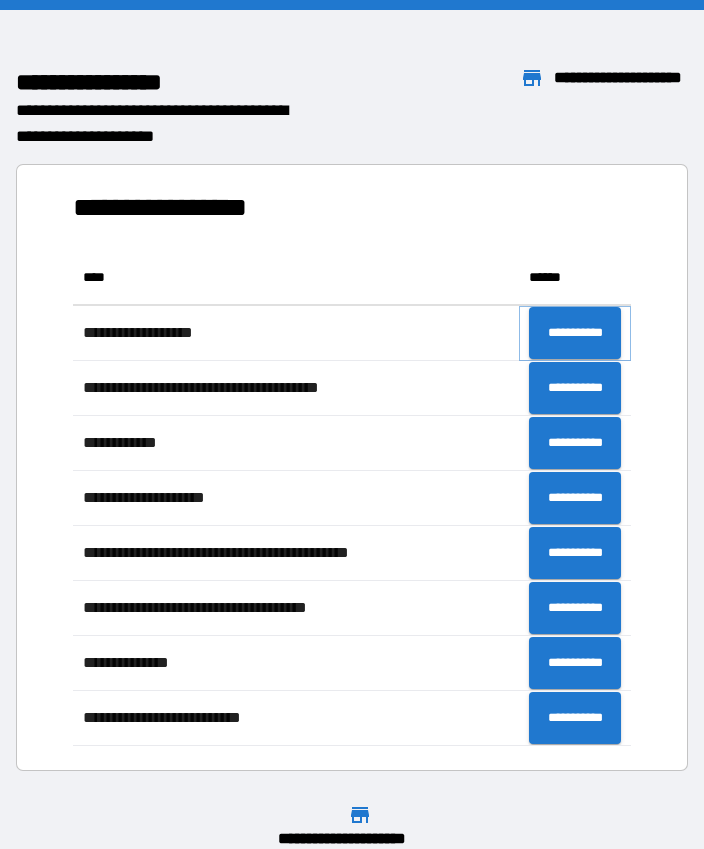 click on "**********" at bounding box center (575, 333) 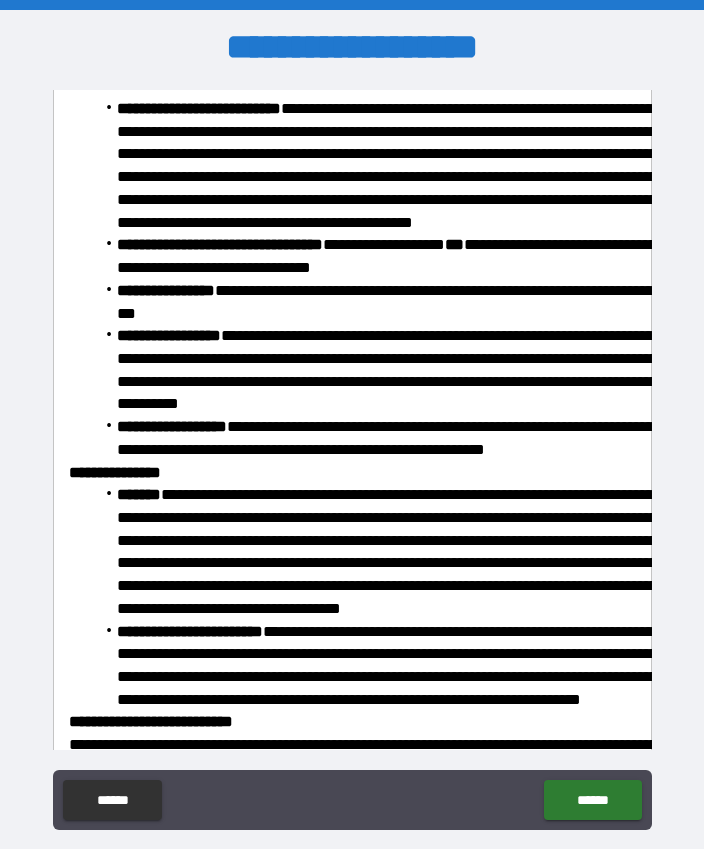 click on "******" at bounding box center [592, 800] 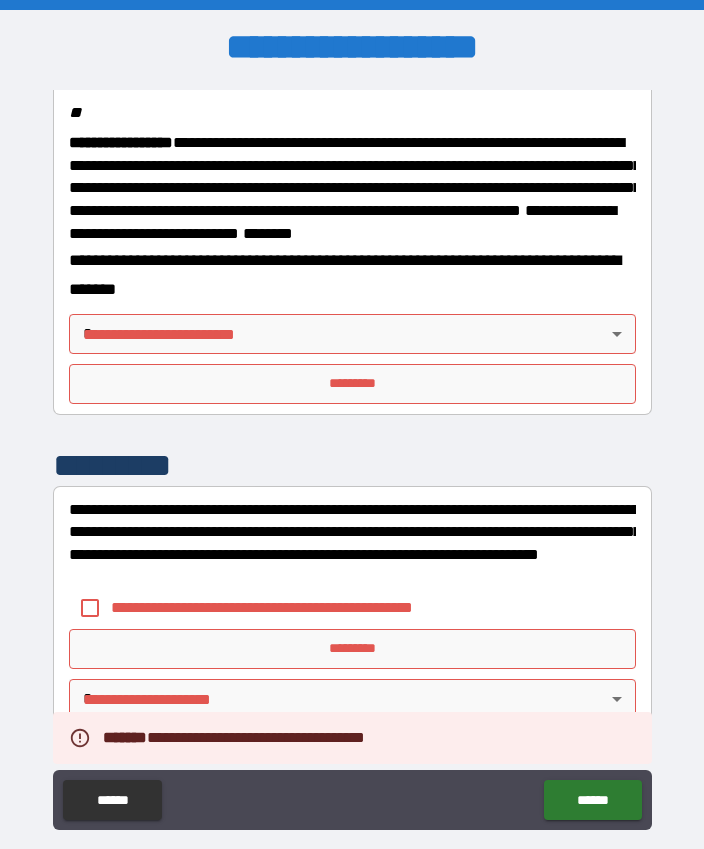 scroll, scrollTop: 2469, scrollLeft: 0, axis: vertical 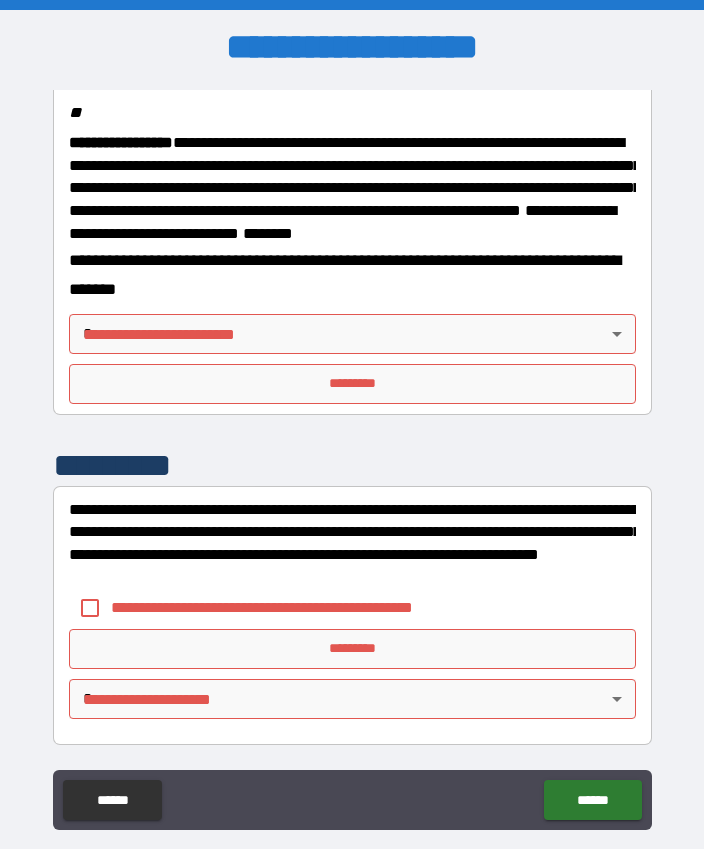 click on "**********" at bounding box center [352, 452] 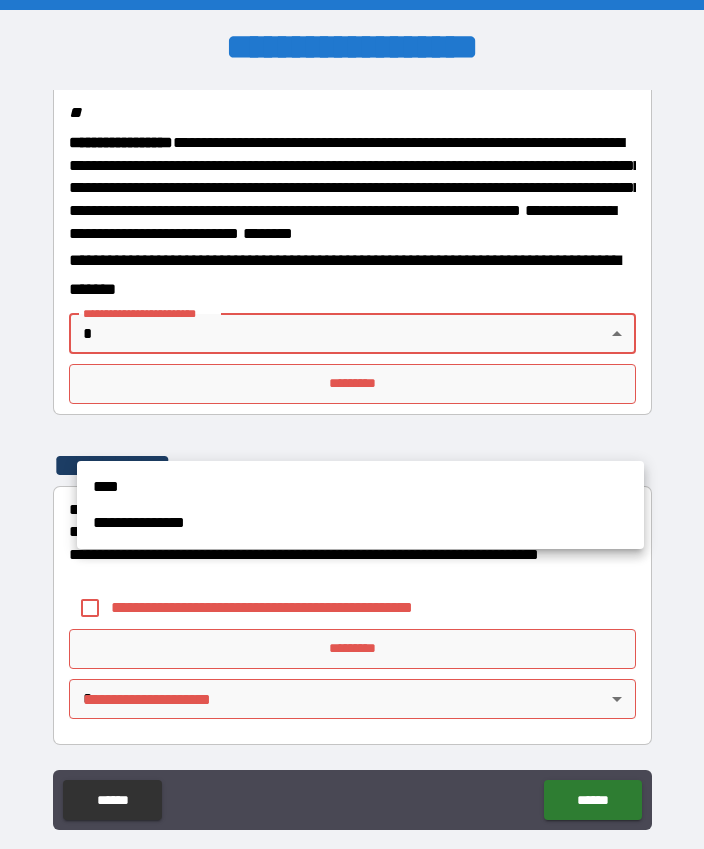 click on "****" at bounding box center (360, 487) 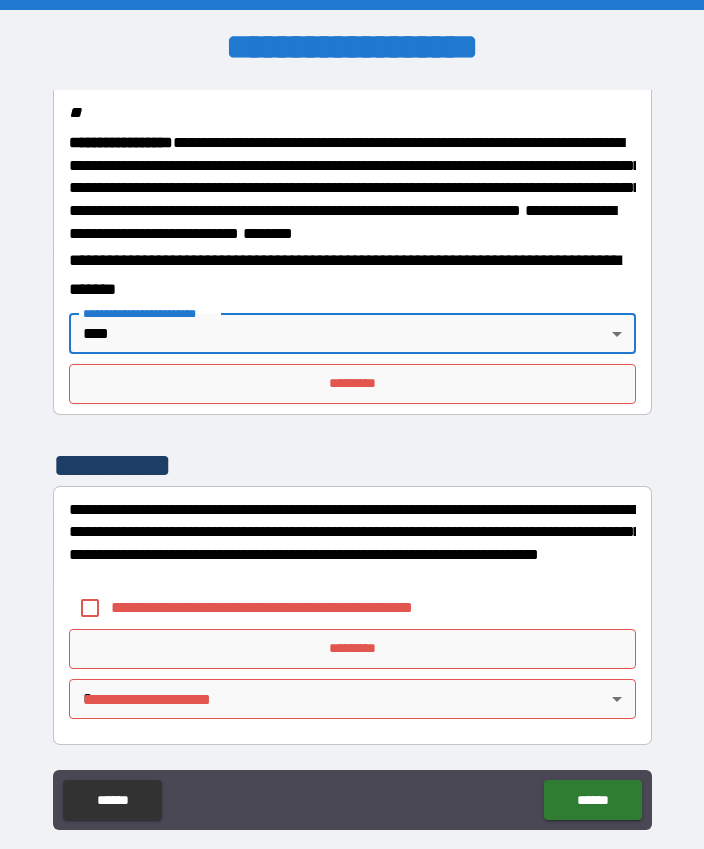 click on "*********" at bounding box center [352, 384] 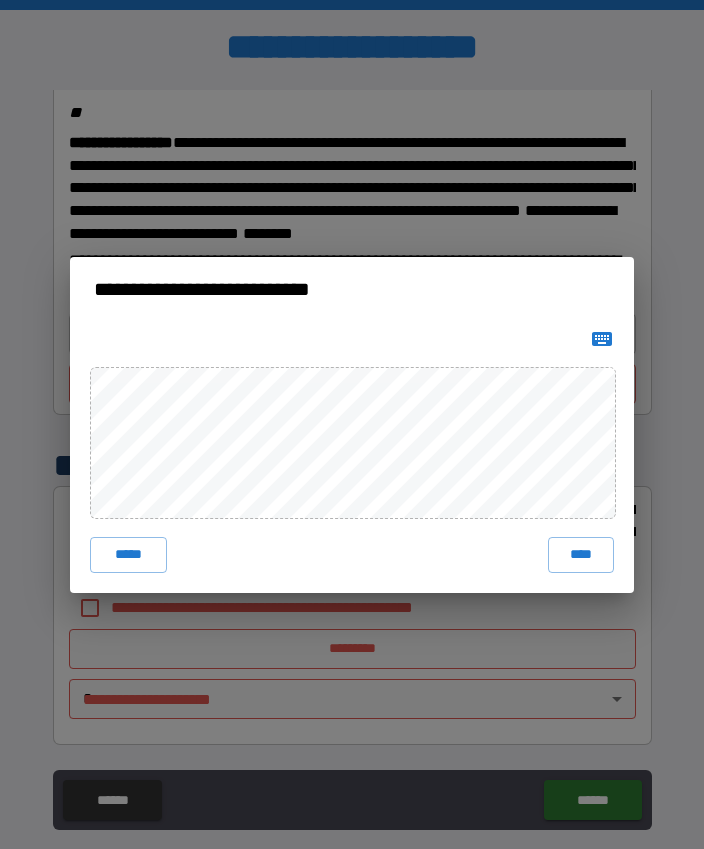 click on "****" at bounding box center (581, 555) 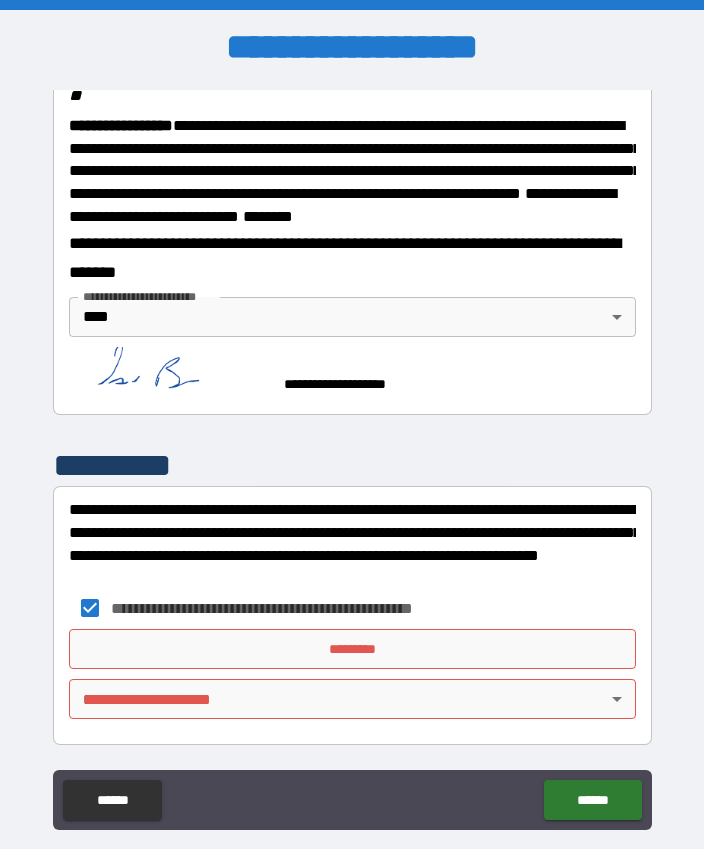 scroll, scrollTop: 2584, scrollLeft: 0, axis: vertical 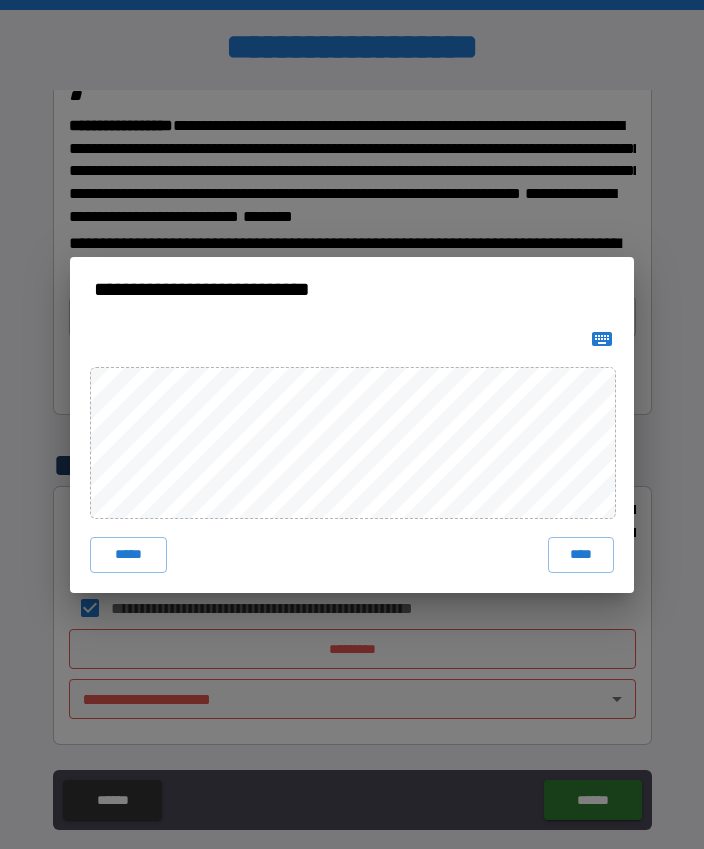 click on "****" at bounding box center [581, 555] 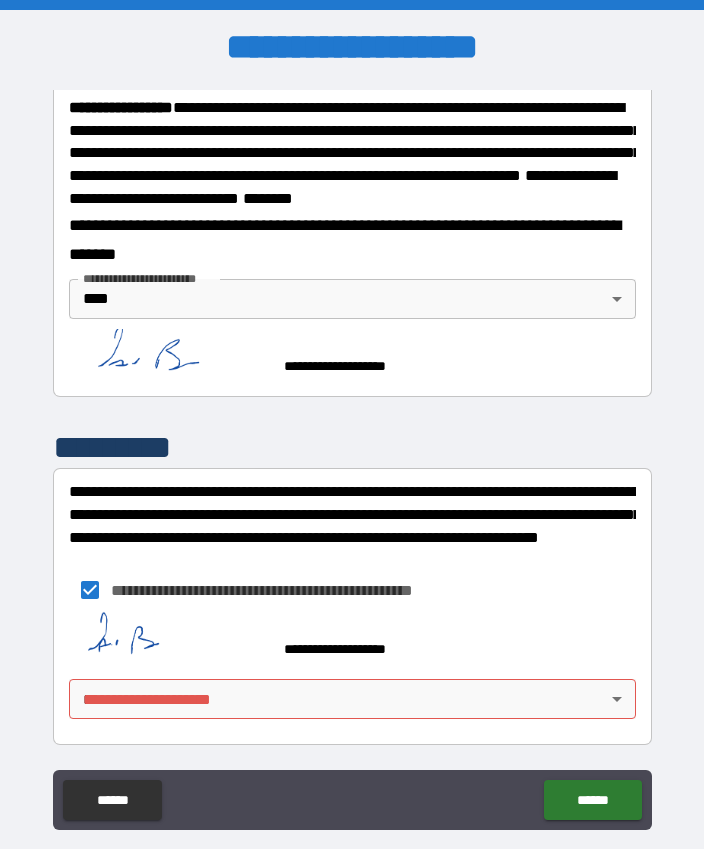 scroll, scrollTop: 2602, scrollLeft: 0, axis: vertical 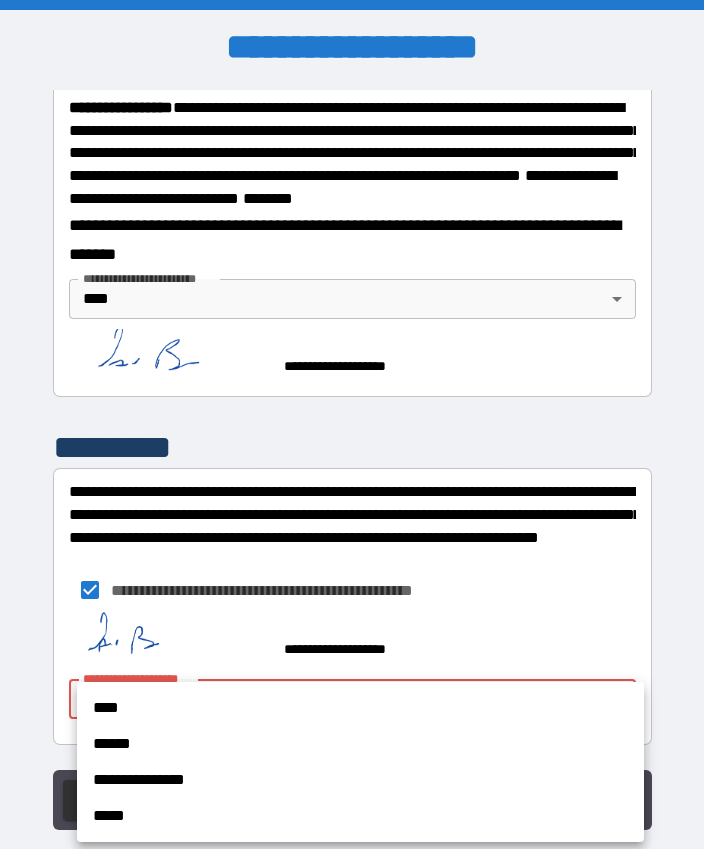 click on "****" at bounding box center [360, 708] 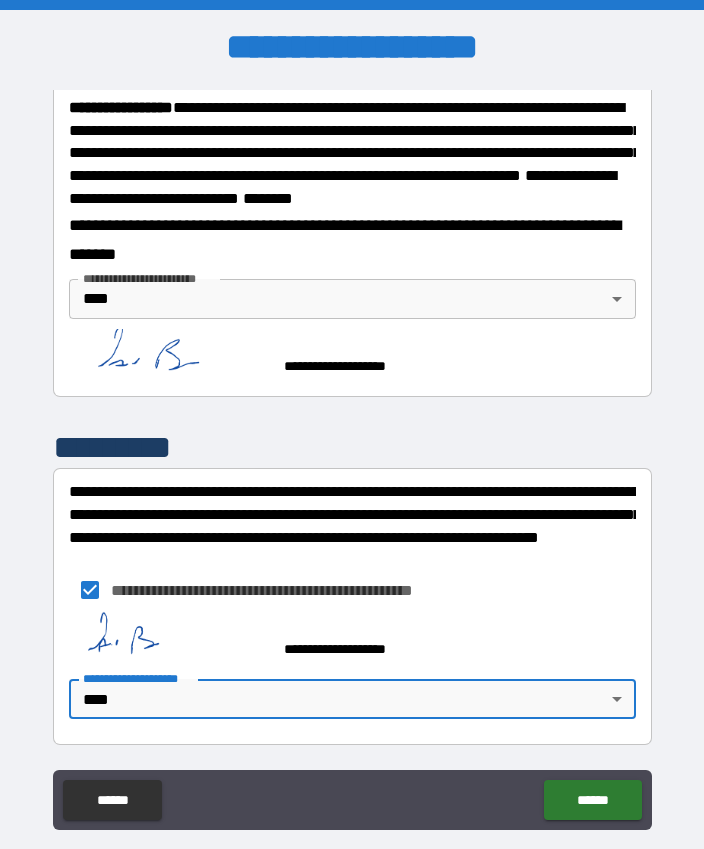 click on "******" at bounding box center [592, 800] 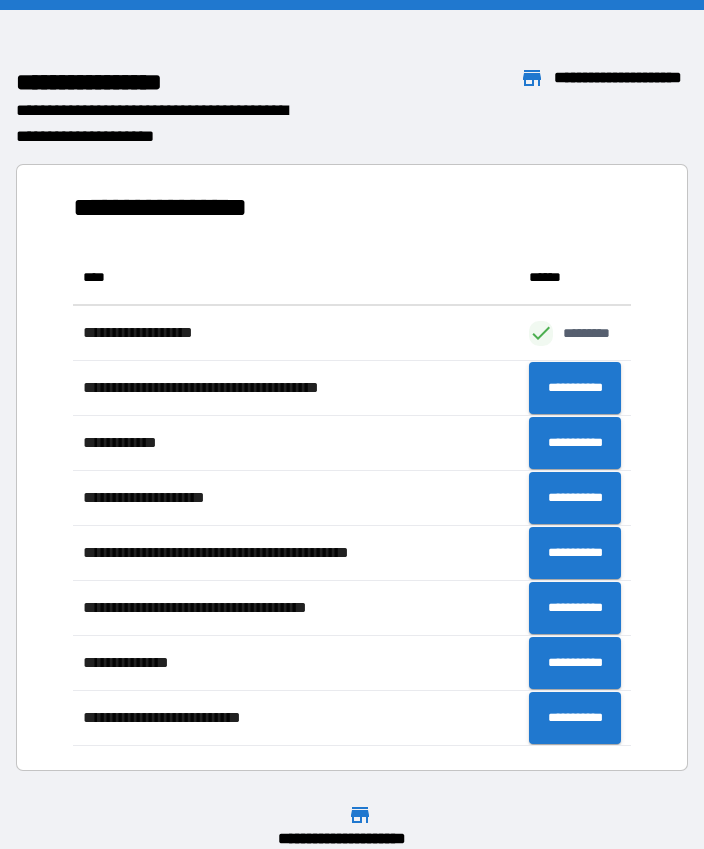 scroll, scrollTop: 1, scrollLeft: 1, axis: both 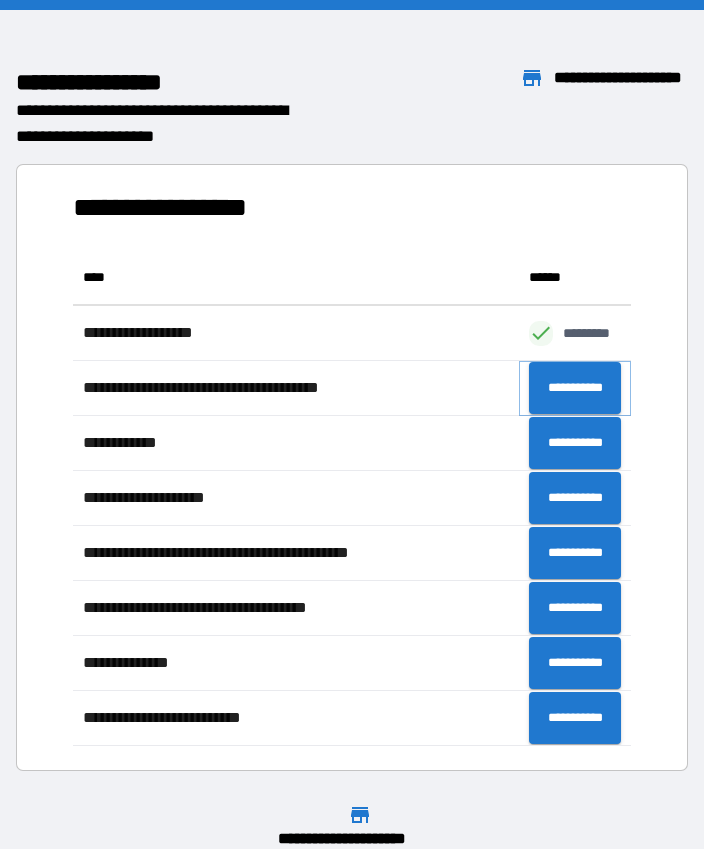 click on "**********" at bounding box center (575, 388) 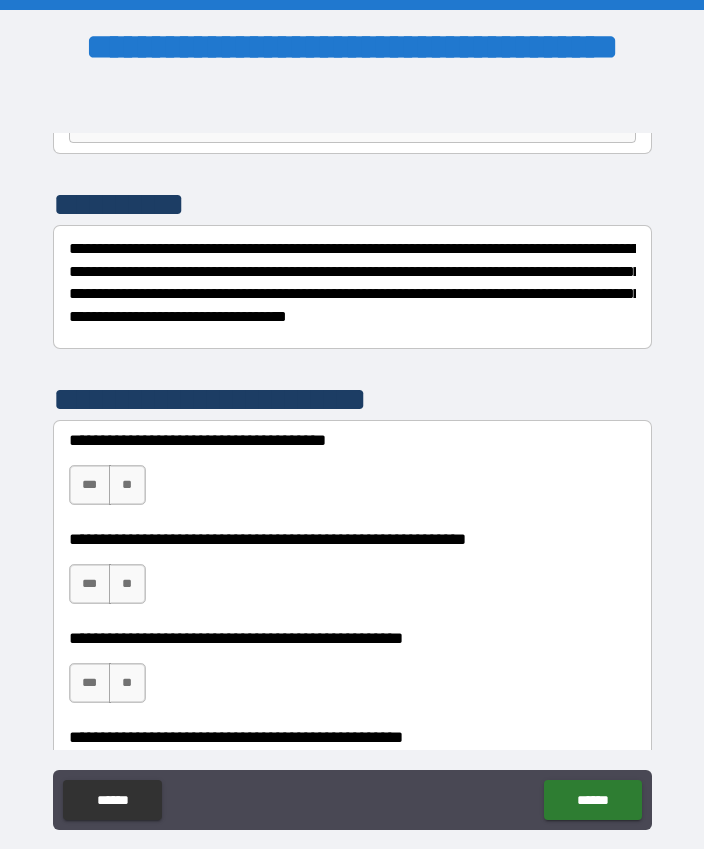 scroll, scrollTop: 224, scrollLeft: 0, axis: vertical 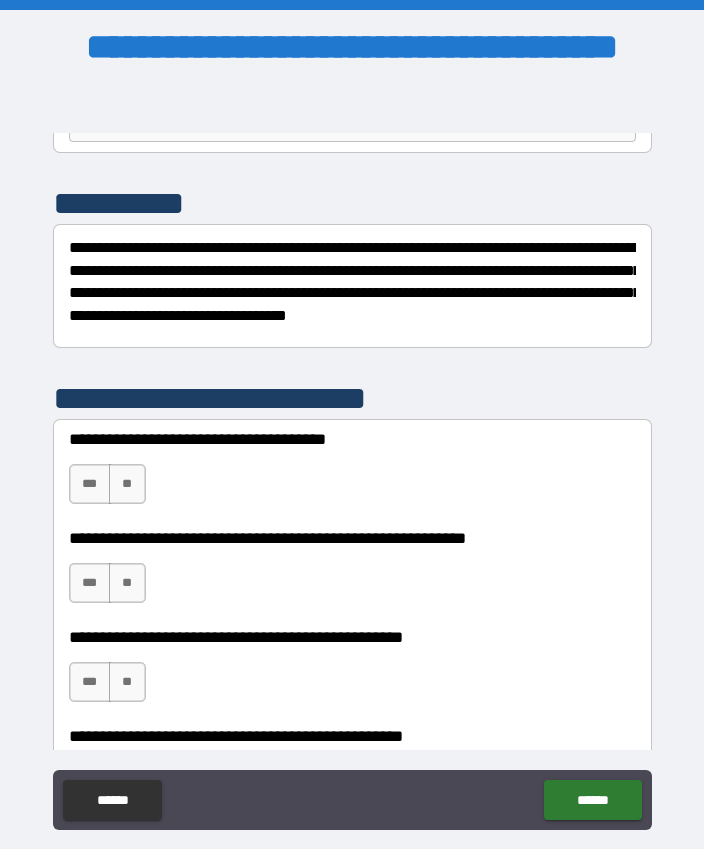 click on "***" at bounding box center (90, 484) 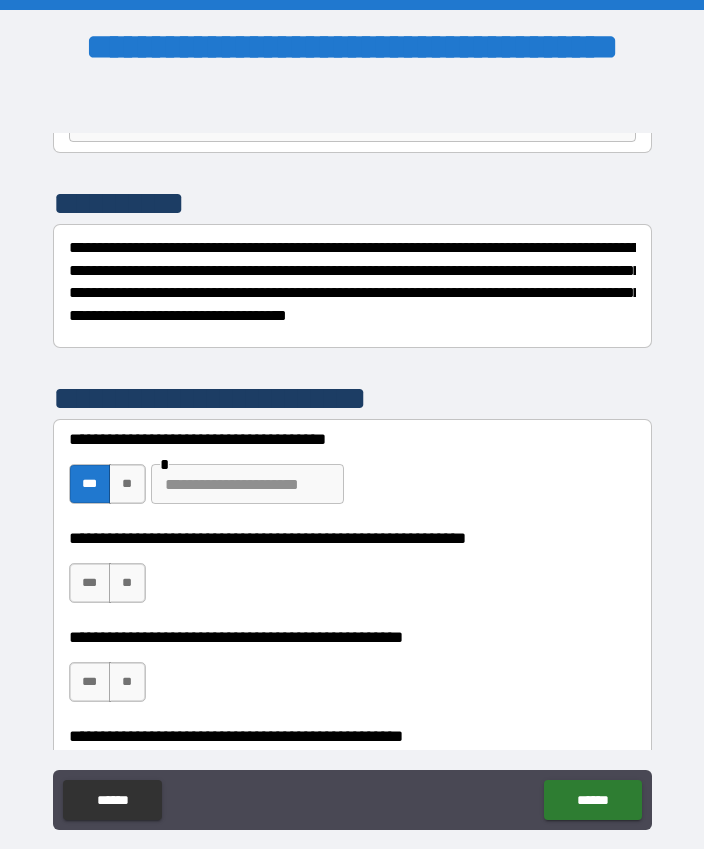 click on "***" at bounding box center [90, 583] 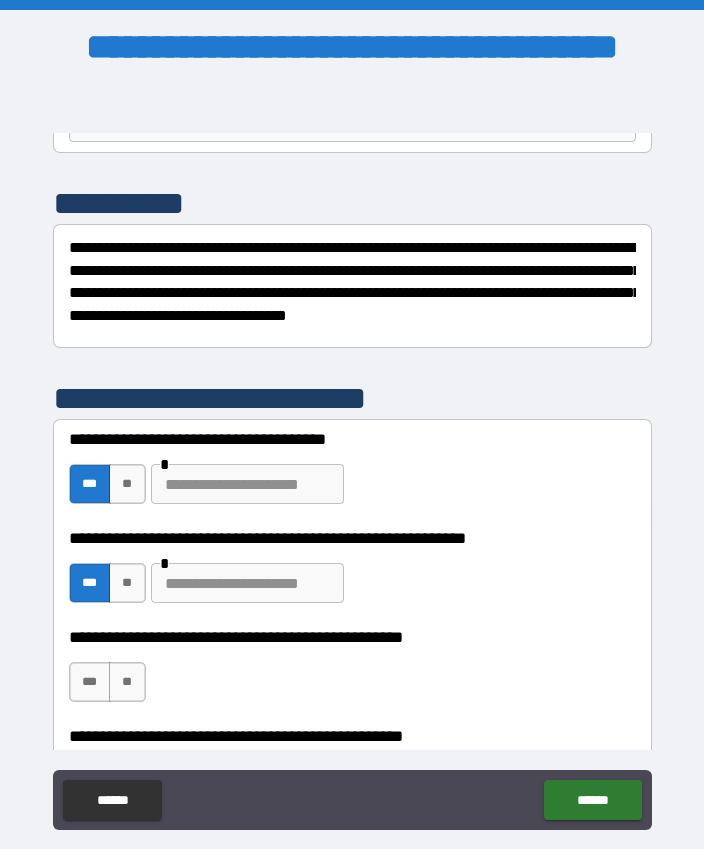 click at bounding box center (247, 484) 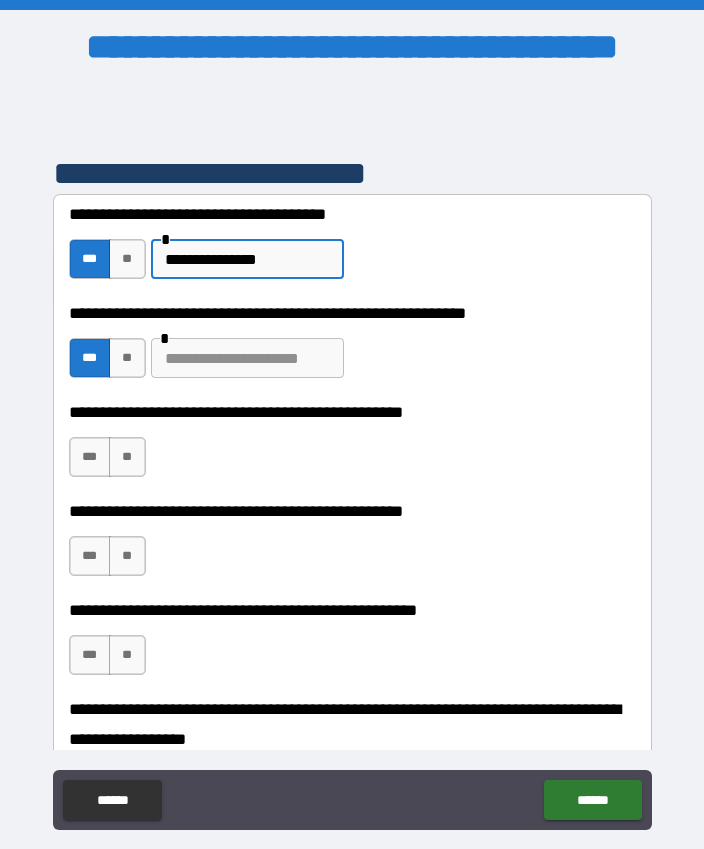 scroll, scrollTop: 449, scrollLeft: 0, axis: vertical 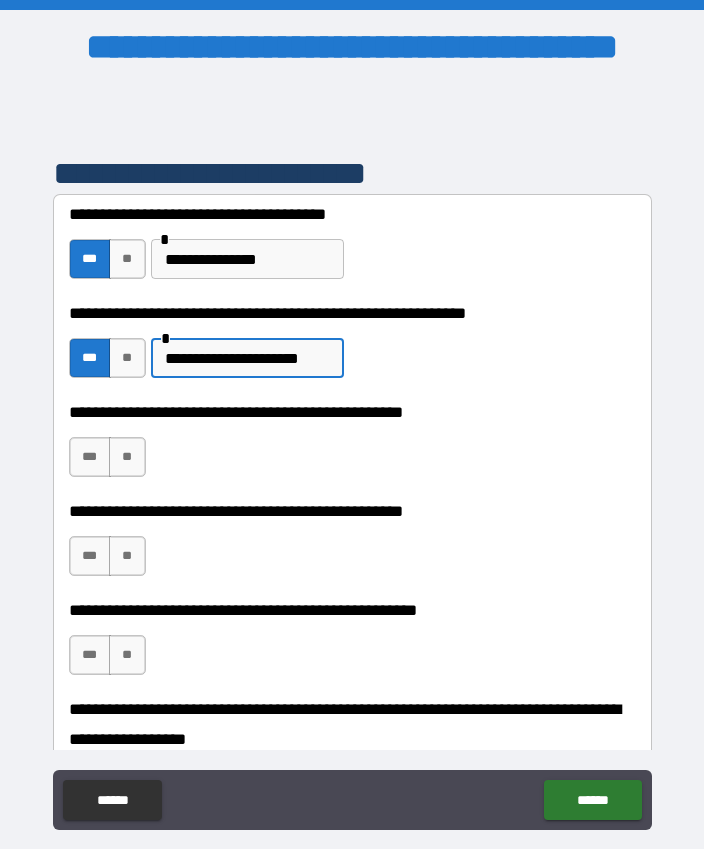 type on "**********" 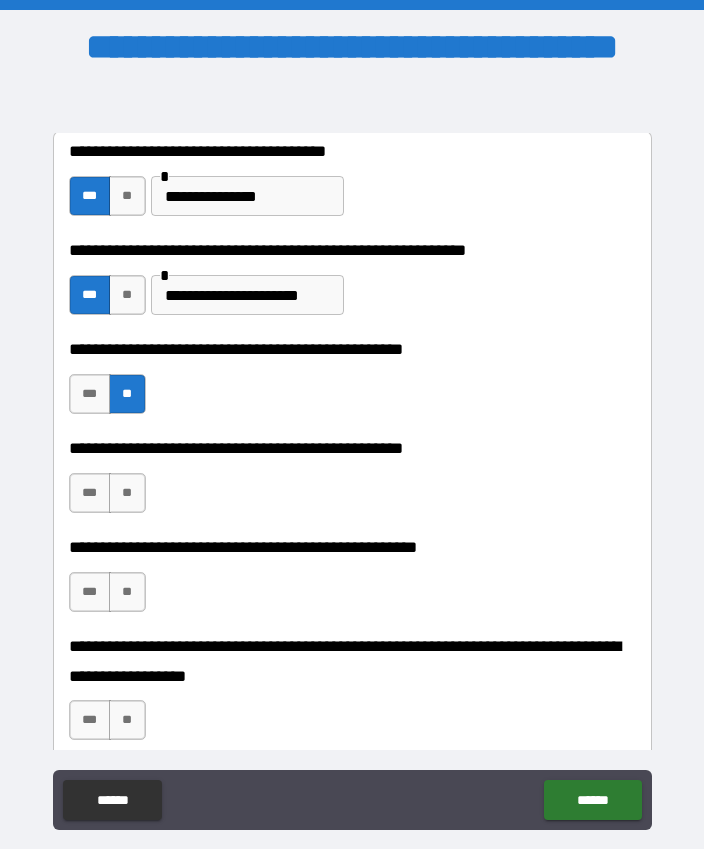 scroll, scrollTop: 521, scrollLeft: 0, axis: vertical 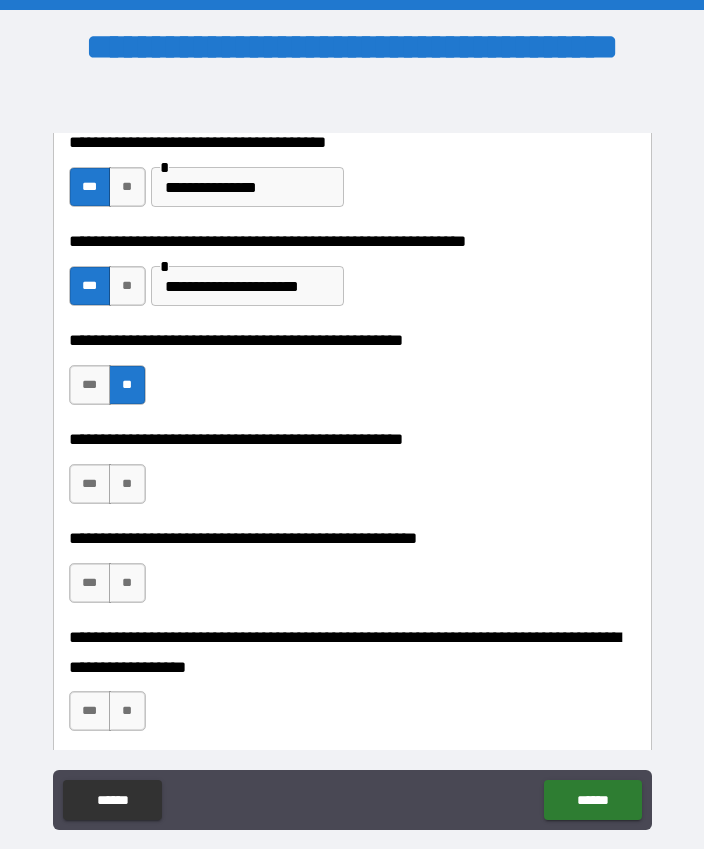 click on "***" at bounding box center (90, 484) 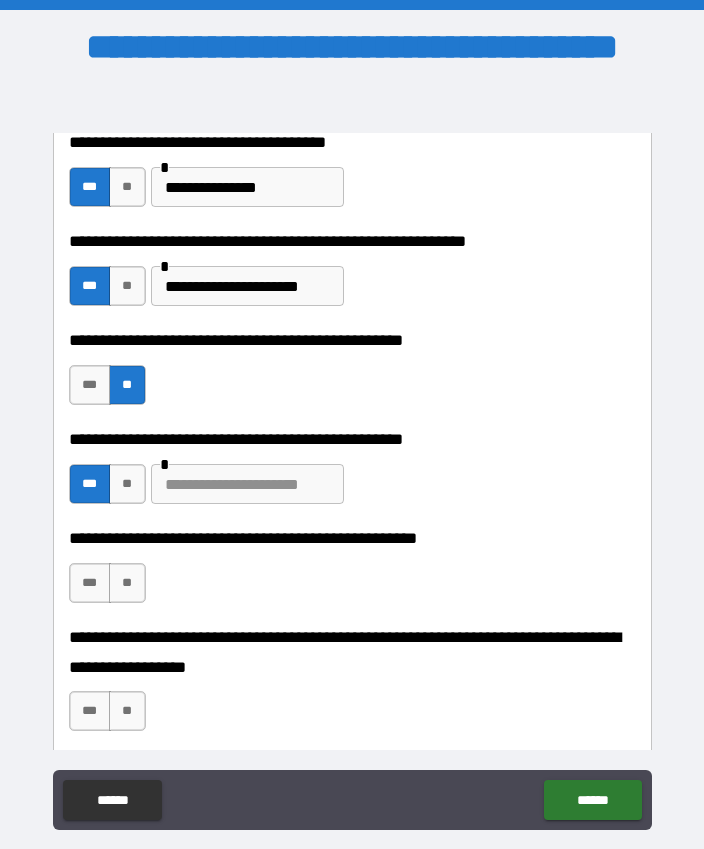 click on "**" at bounding box center (127, 583) 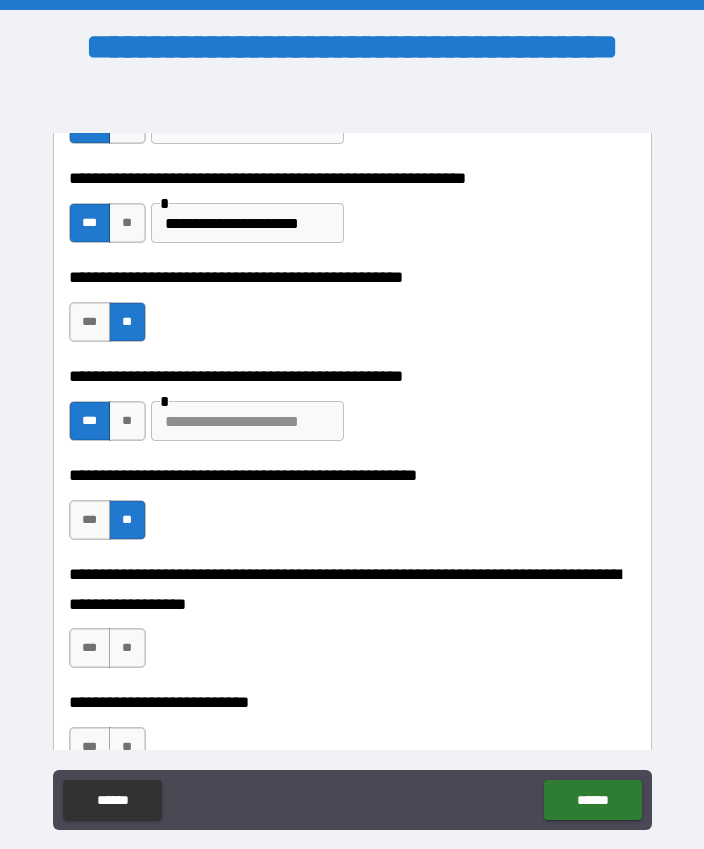 scroll, scrollTop: 608, scrollLeft: 0, axis: vertical 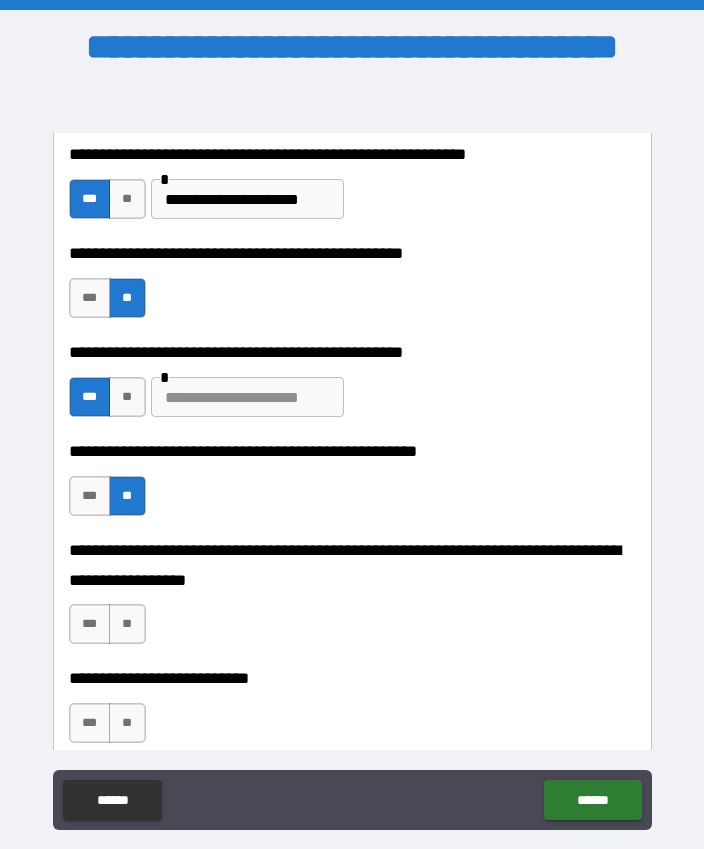 click on "**" at bounding box center [127, 624] 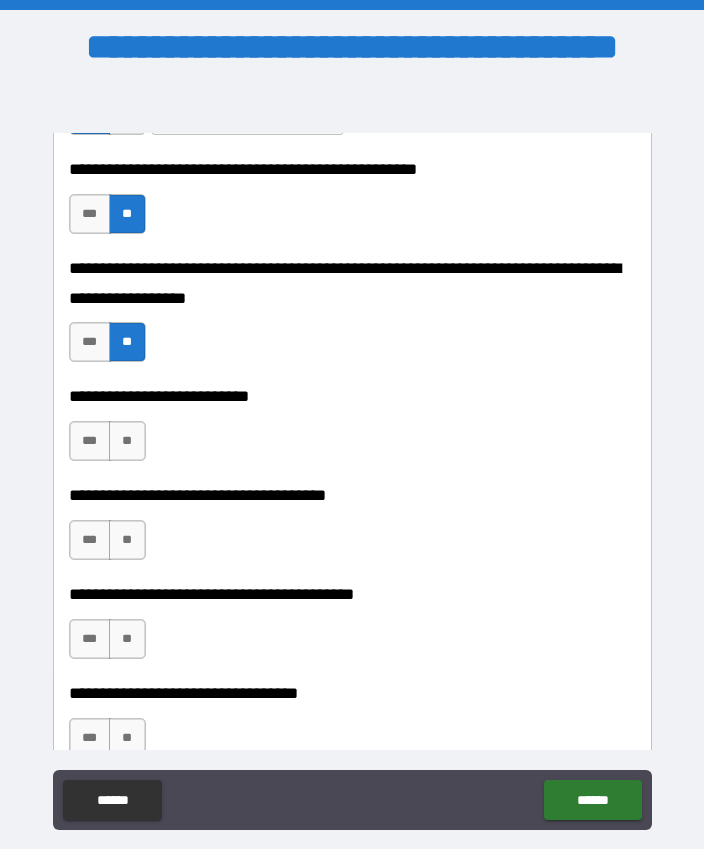 scroll, scrollTop: 895, scrollLeft: 0, axis: vertical 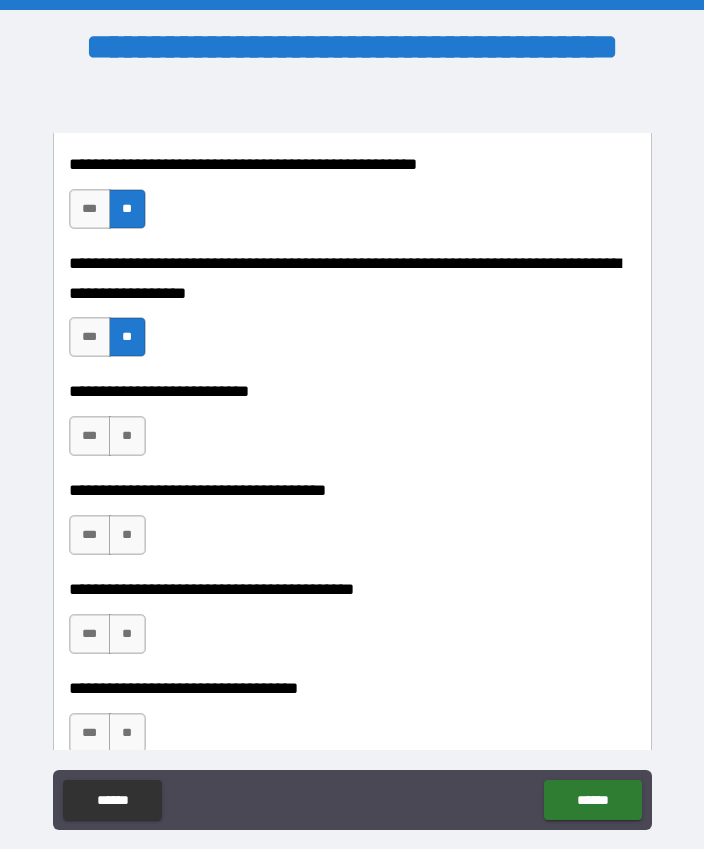 click on "**" at bounding box center (127, 436) 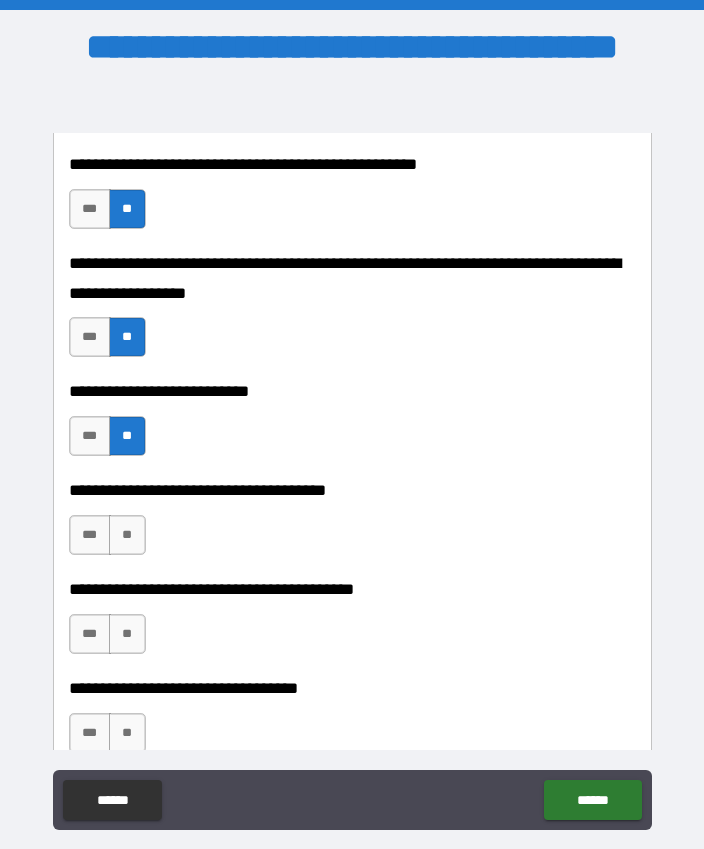 click on "**" at bounding box center [127, 535] 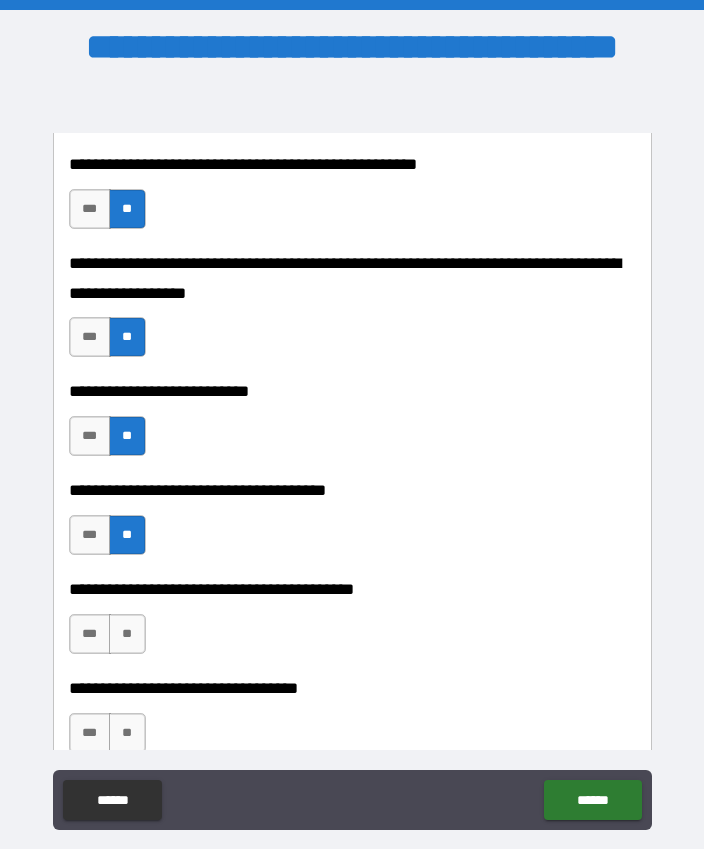 click on "**" at bounding box center [127, 634] 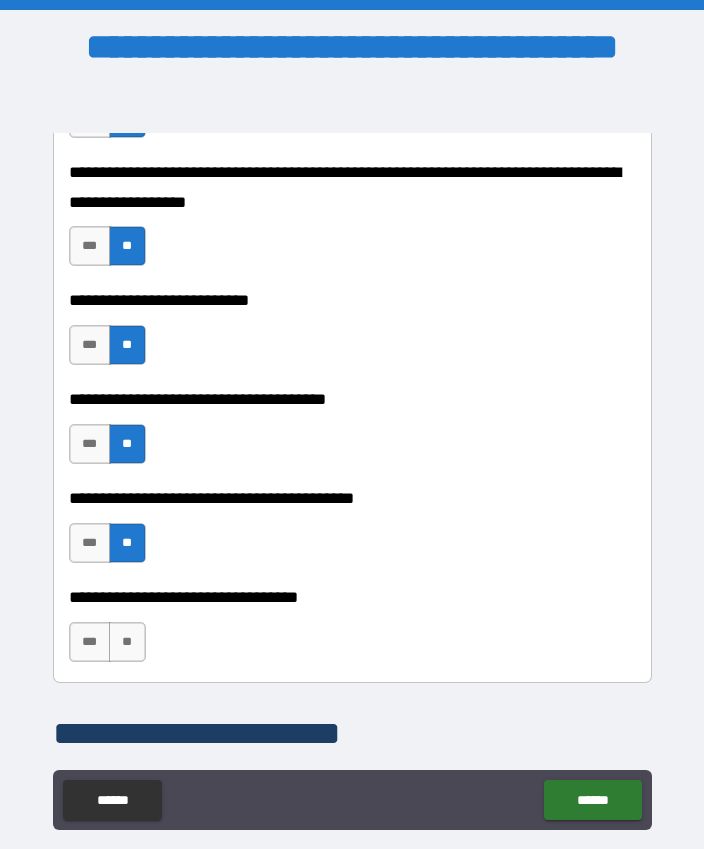 scroll, scrollTop: 1008, scrollLeft: 0, axis: vertical 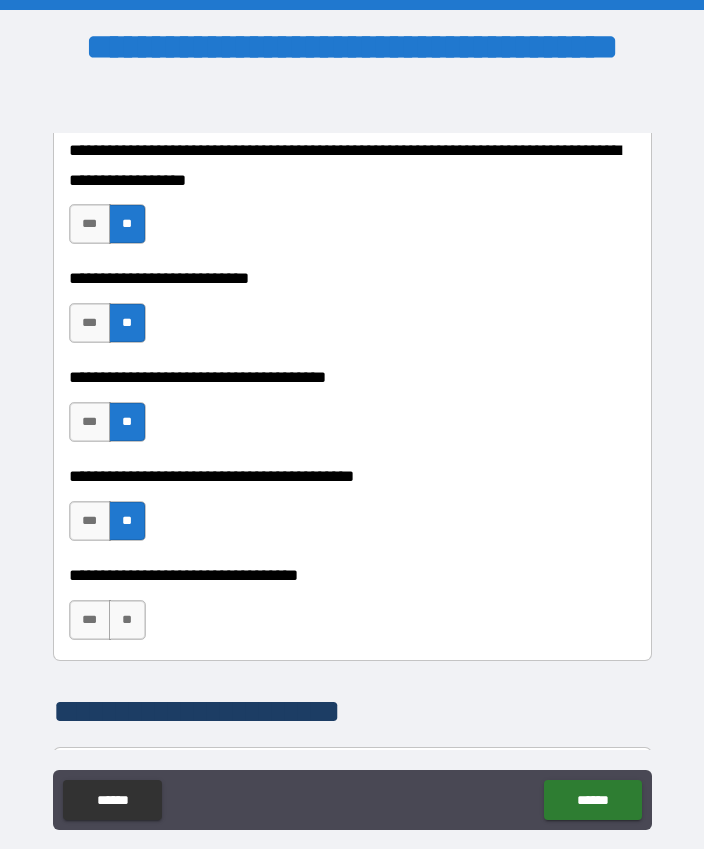 click on "**" at bounding box center [127, 620] 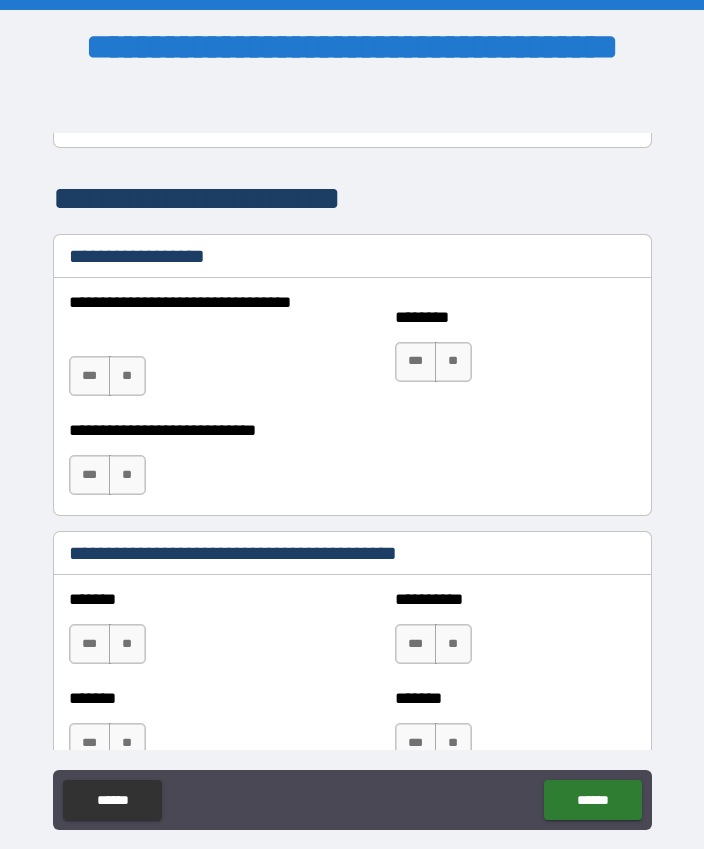 scroll, scrollTop: 1522, scrollLeft: 0, axis: vertical 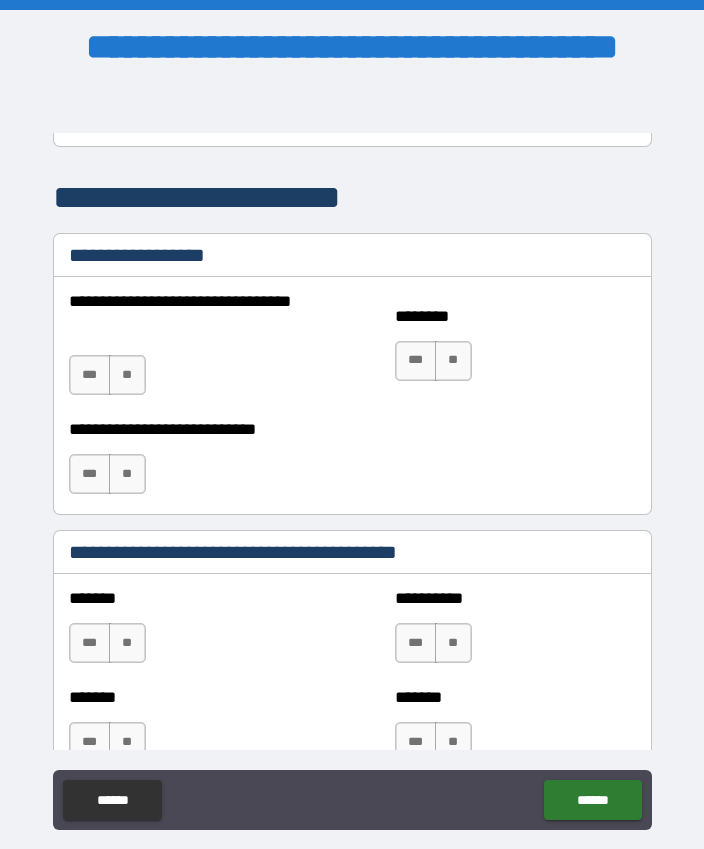 click on "**" at bounding box center (127, 375) 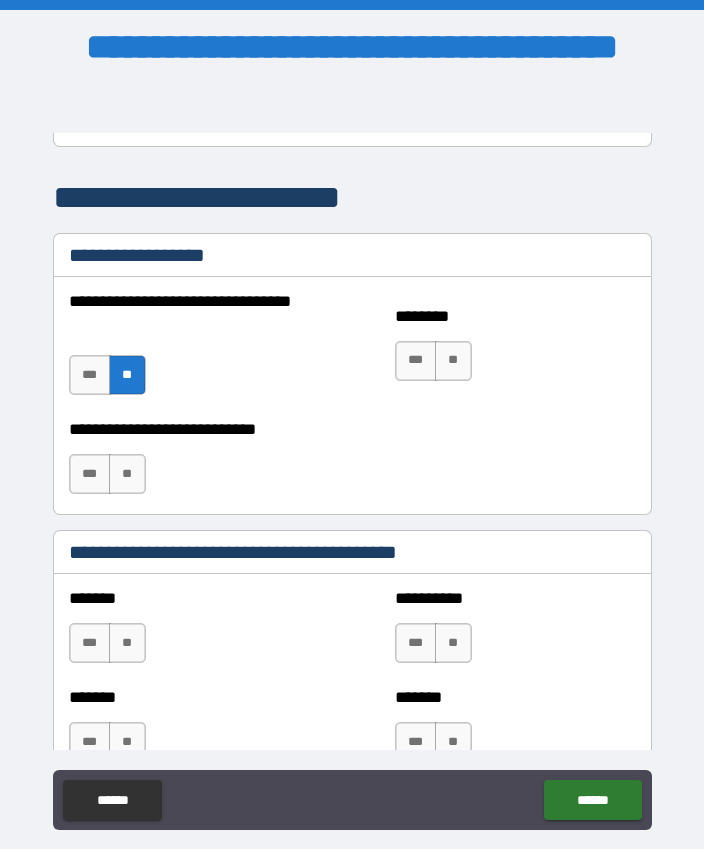 click on "**" at bounding box center (453, 361) 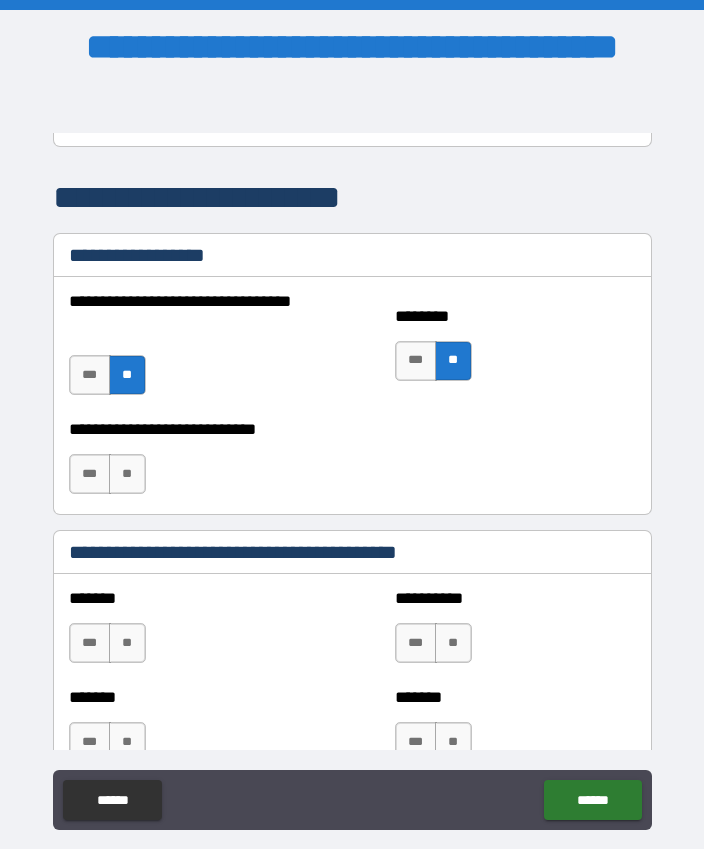 click on "**" at bounding box center (127, 474) 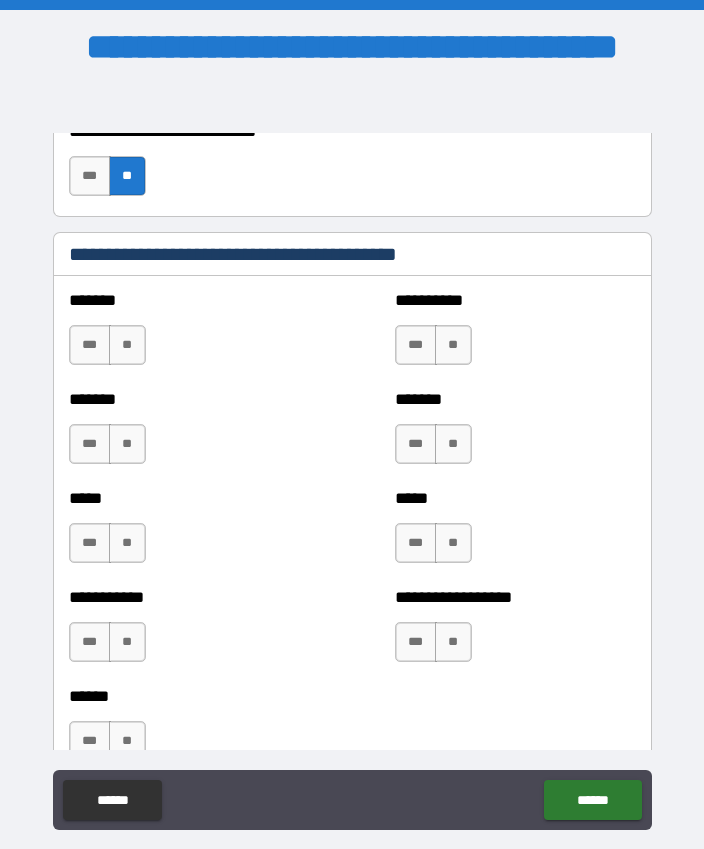 scroll, scrollTop: 1825, scrollLeft: 0, axis: vertical 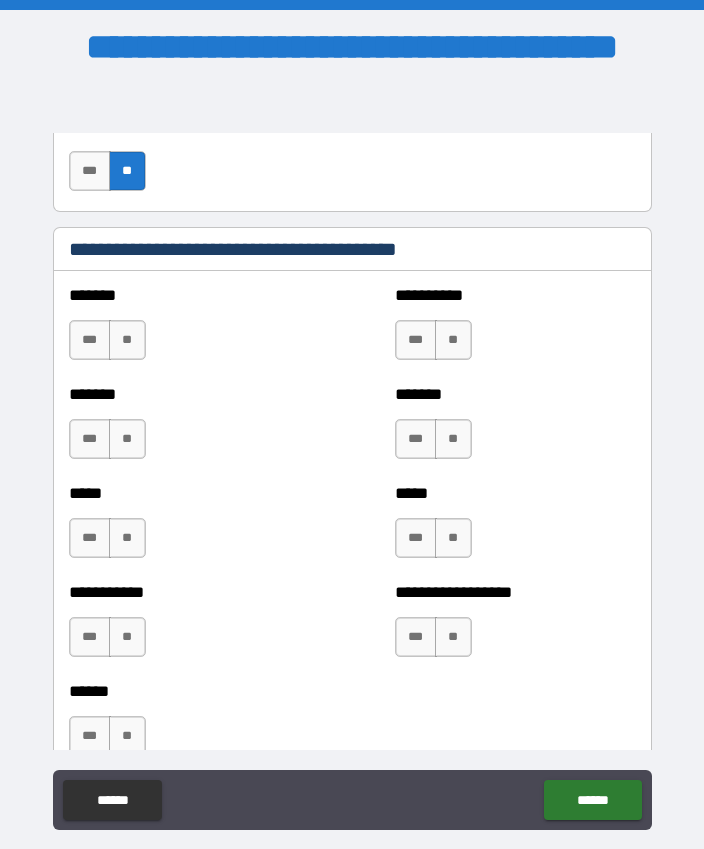 click on "**" at bounding box center [127, 340] 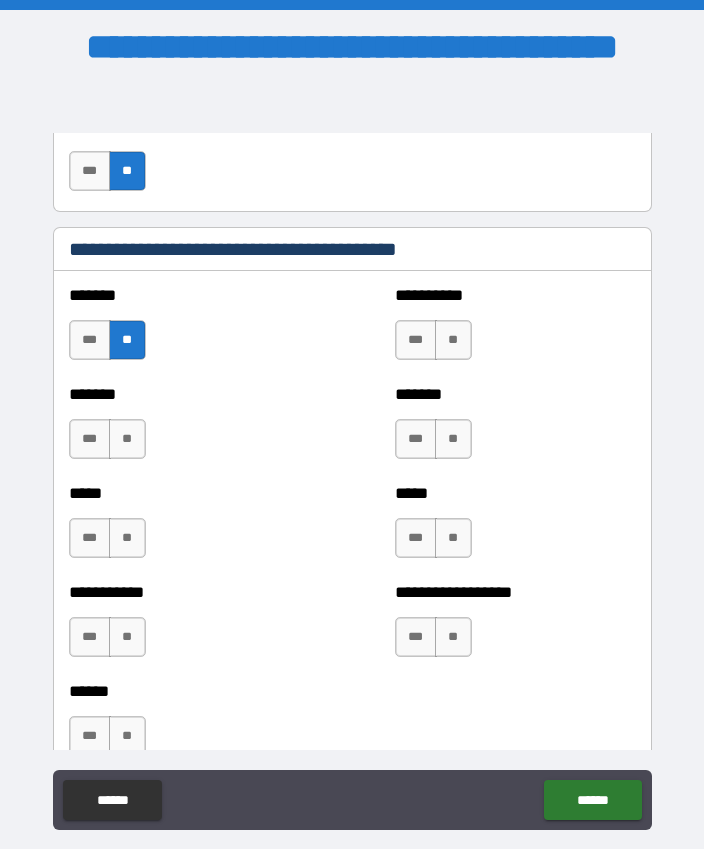 click on "**" at bounding box center (127, 439) 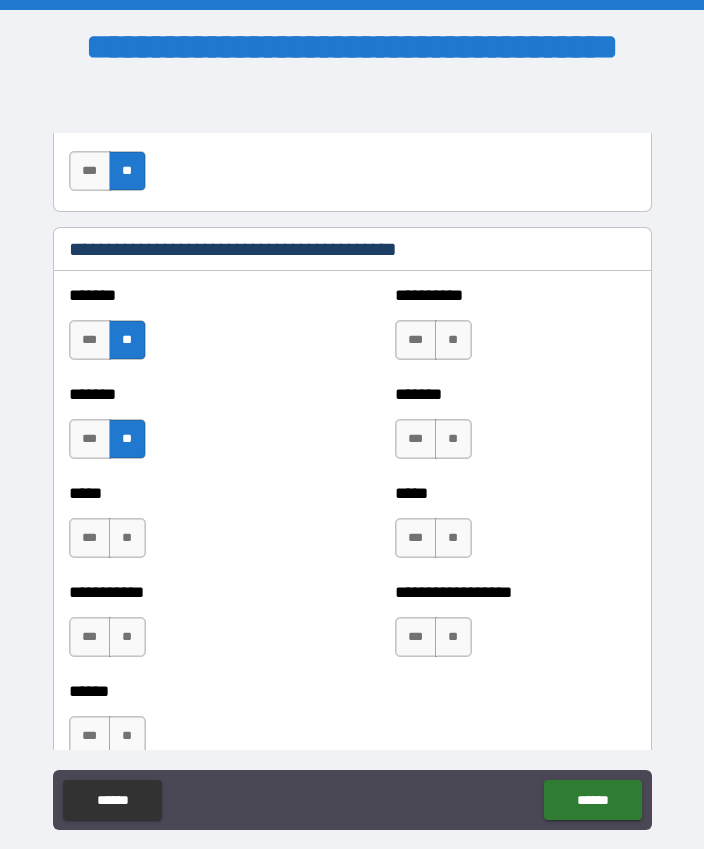 click on "**" at bounding box center [127, 538] 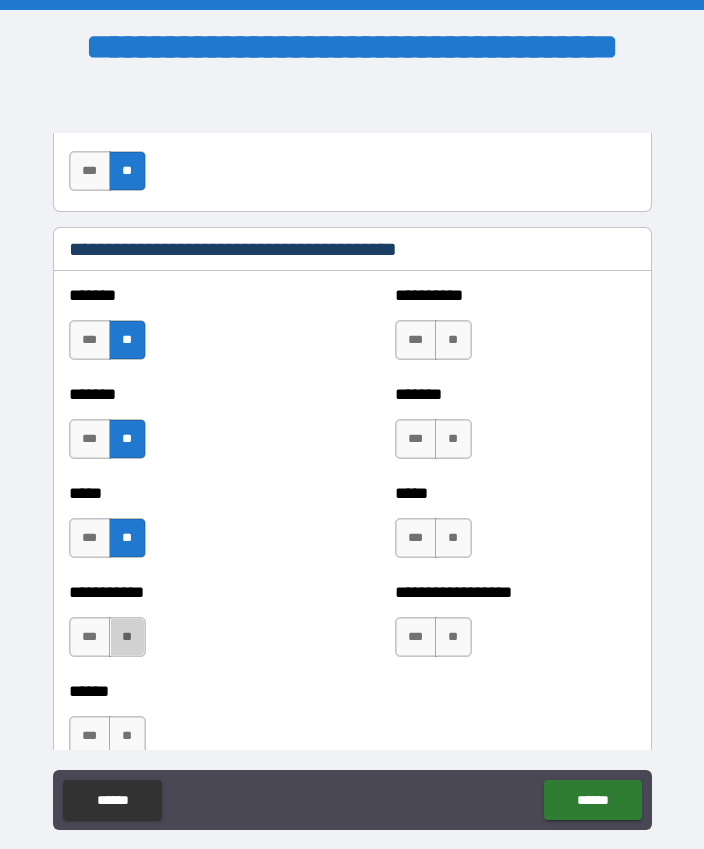 click on "**" at bounding box center (127, 637) 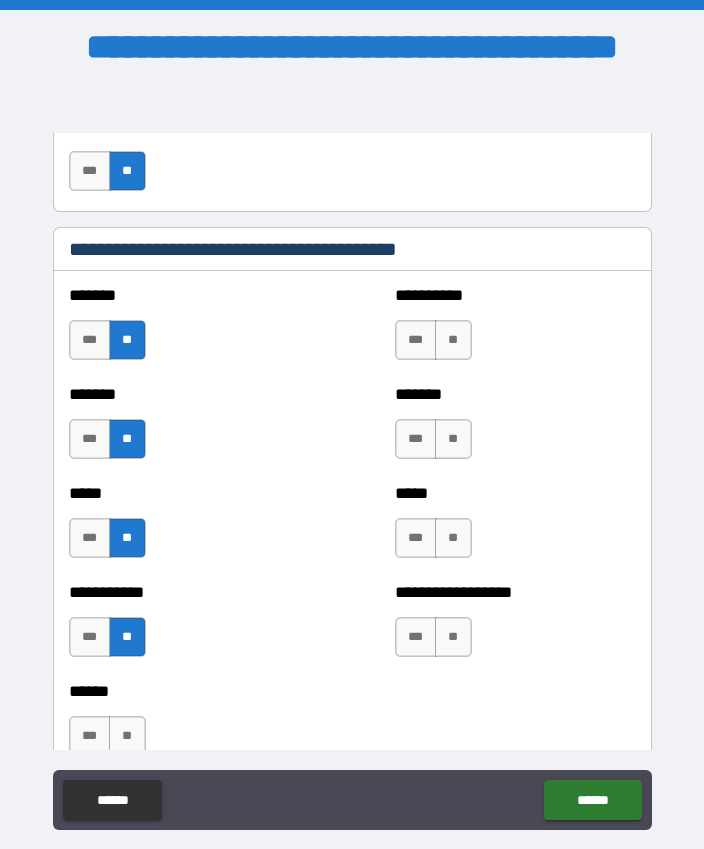 click on "**" at bounding box center (127, 736) 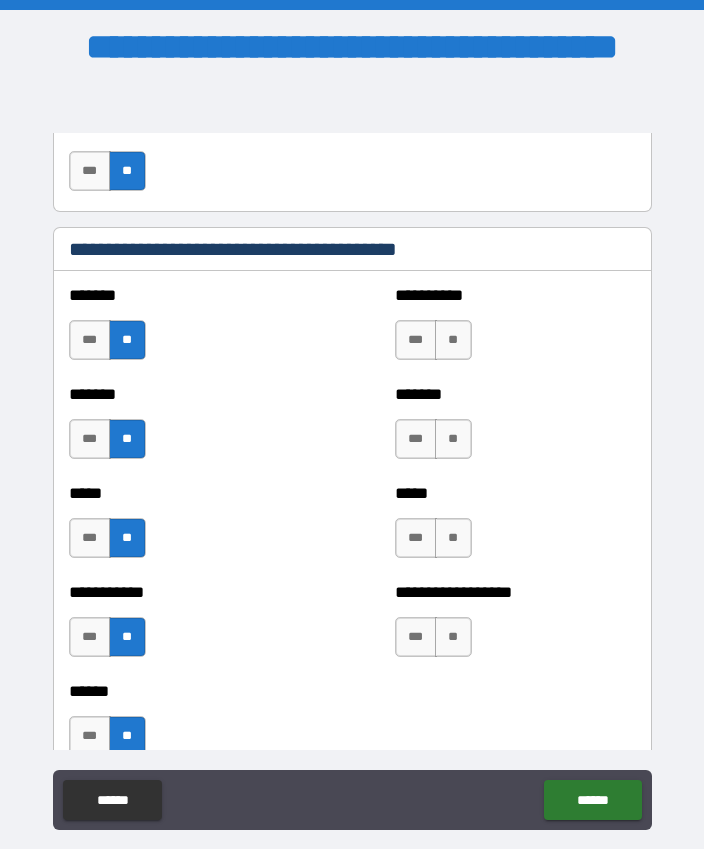 click on "**" at bounding box center [453, 340] 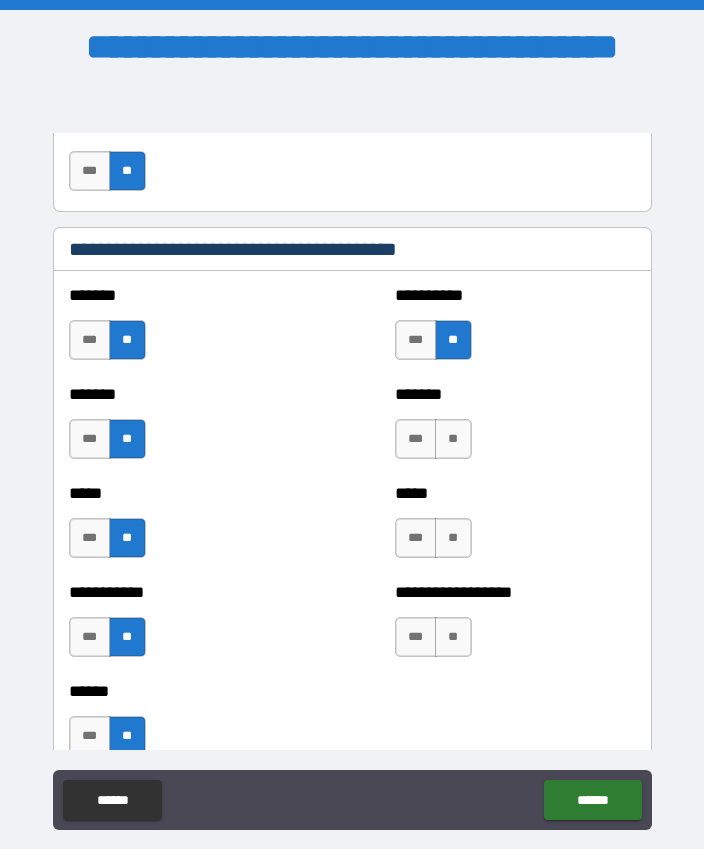 click on "**" at bounding box center [453, 439] 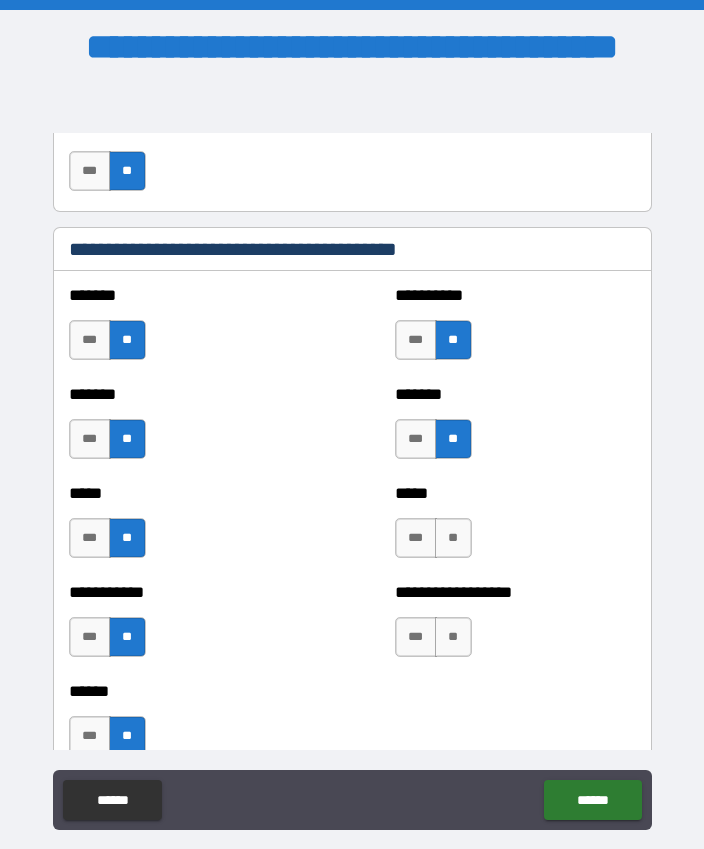 click on "**" at bounding box center [453, 538] 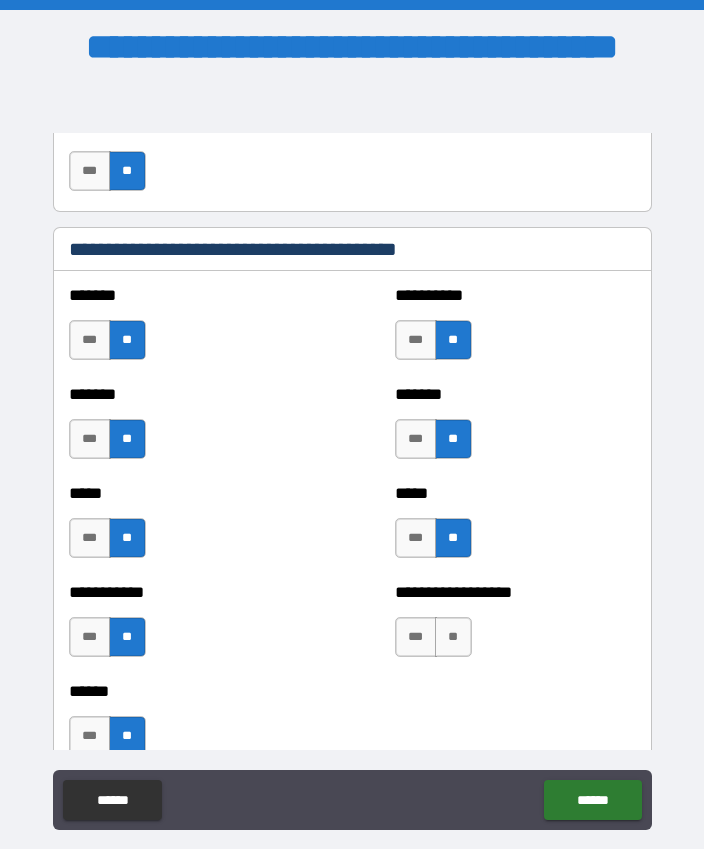 click on "**" at bounding box center (453, 637) 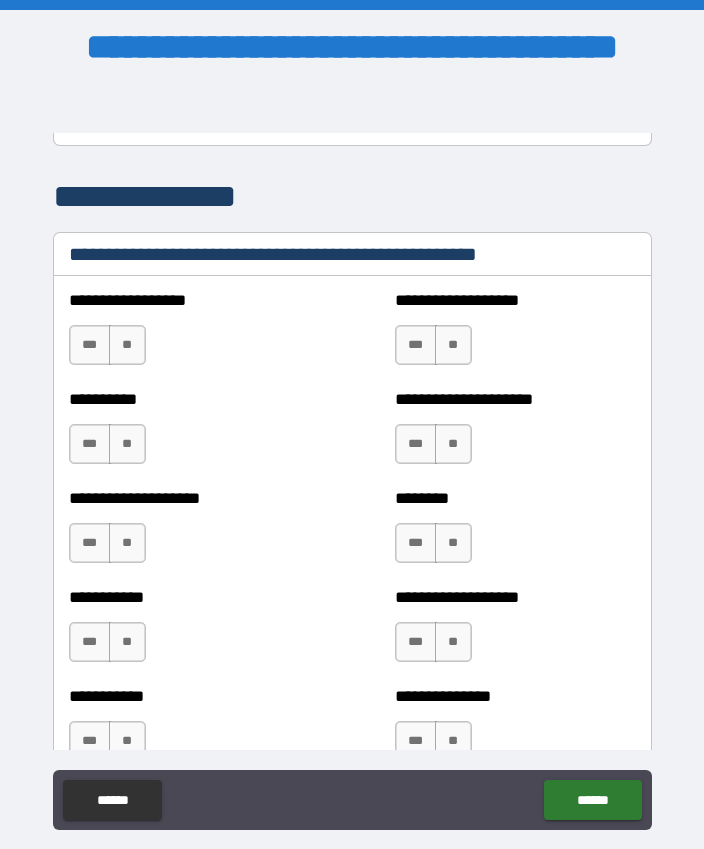 scroll, scrollTop: 2471, scrollLeft: 0, axis: vertical 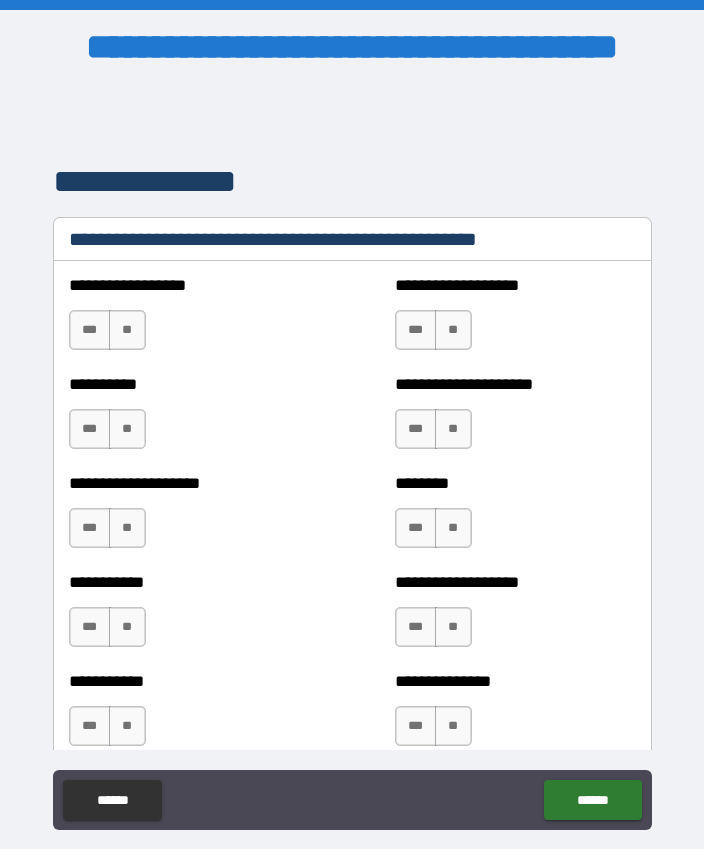click on "**" at bounding box center [127, 330] 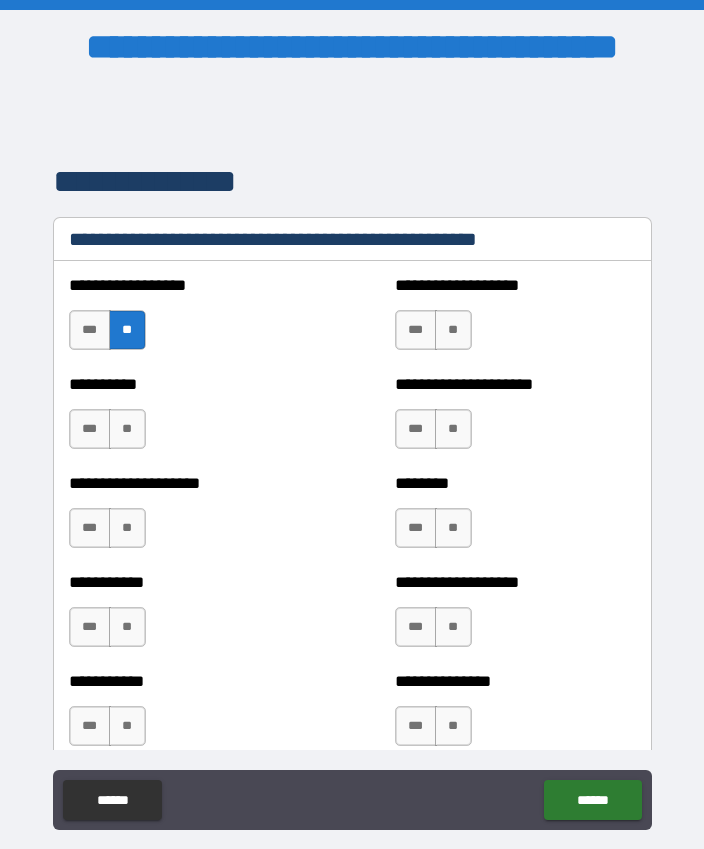 click on "**" at bounding box center (453, 330) 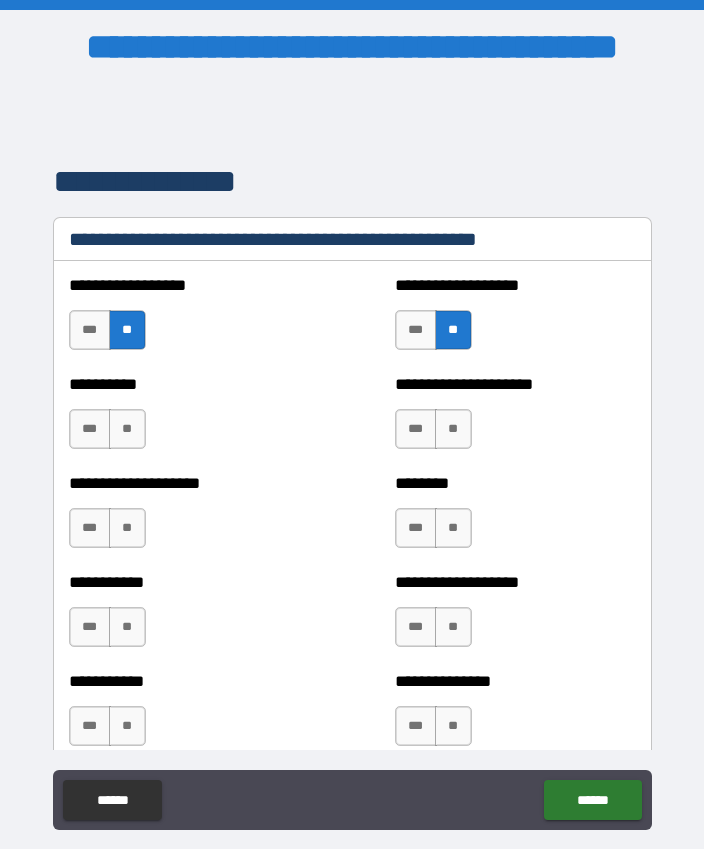 click on "**" at bounding box center (127, 429) 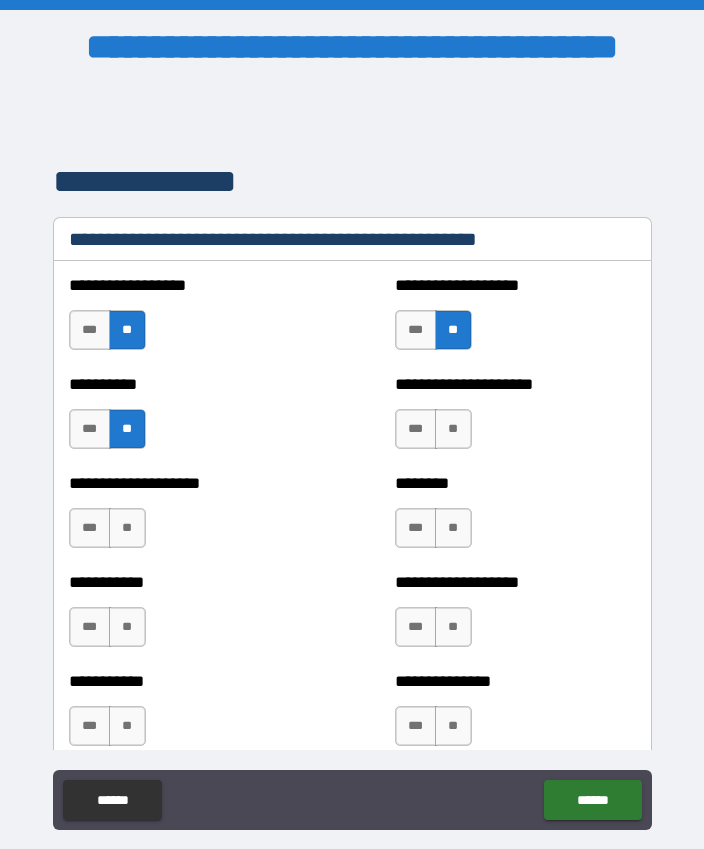 click on "**" at bounding box center [453, 429] 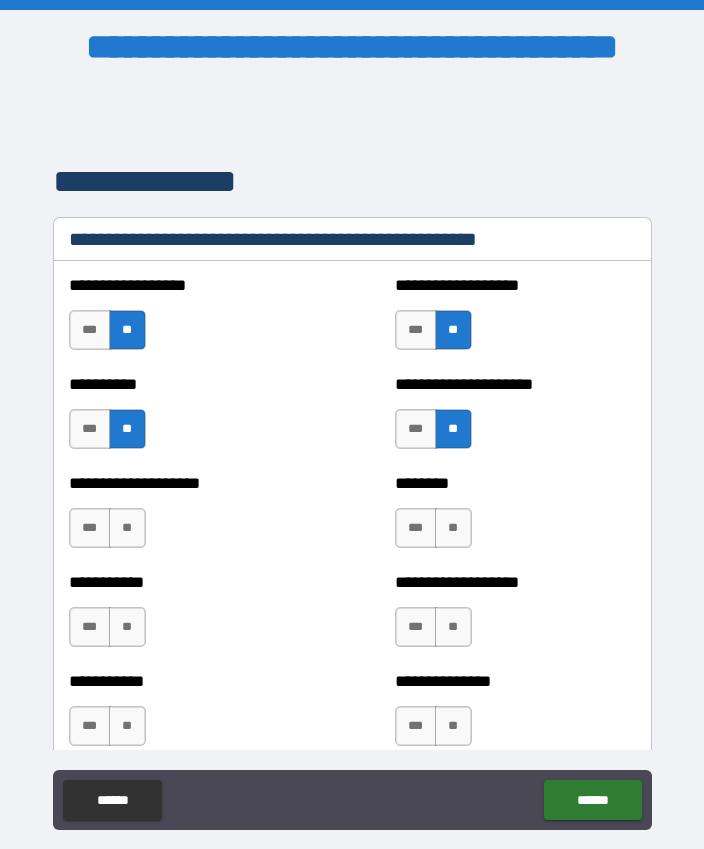 click on "**" at bounding box center [127, 528] 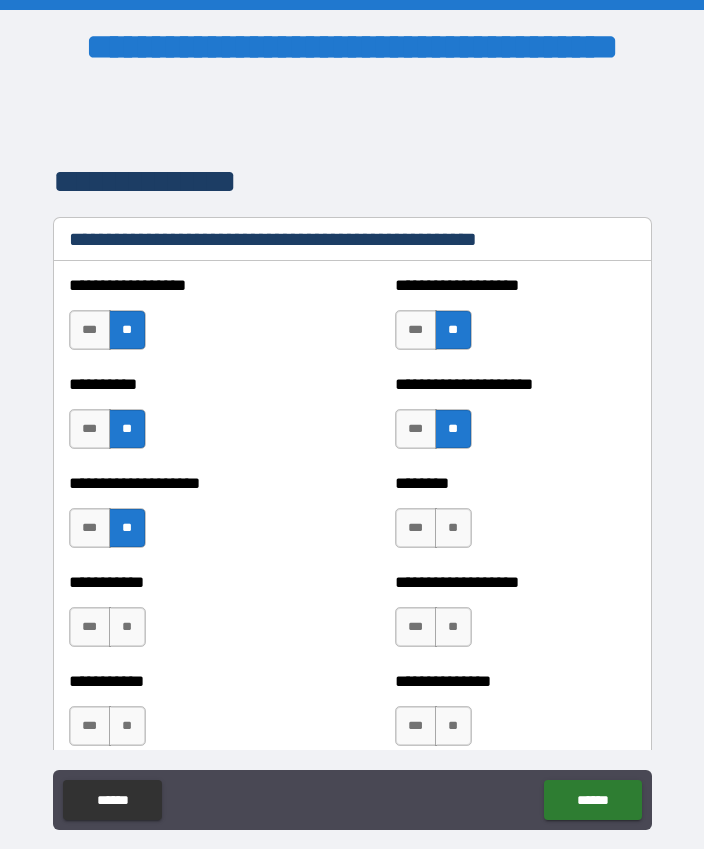 click on "***" at bounding box center [416, 528] 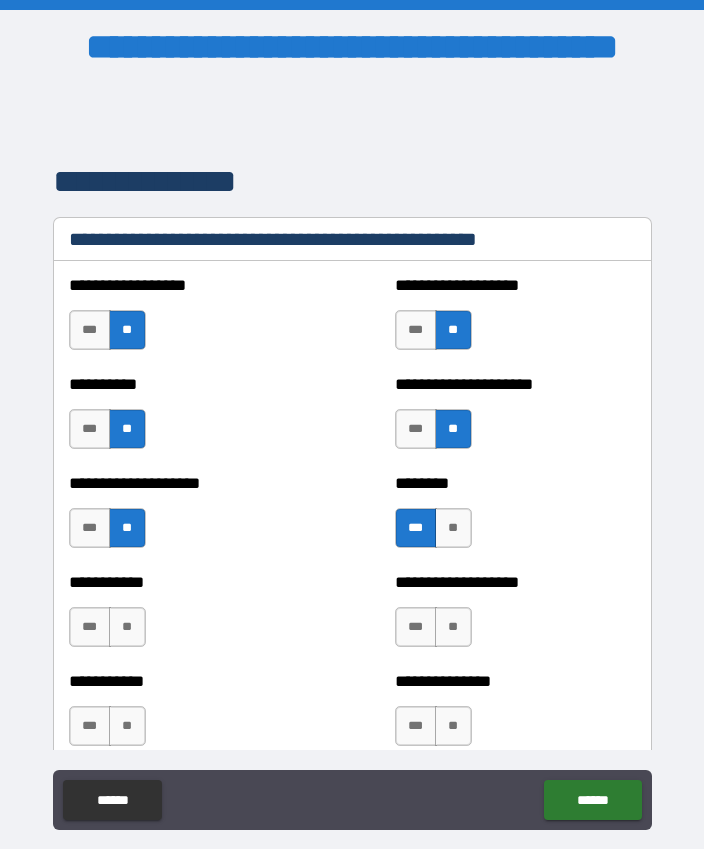 click on "**" at bounding box center [127, 627] 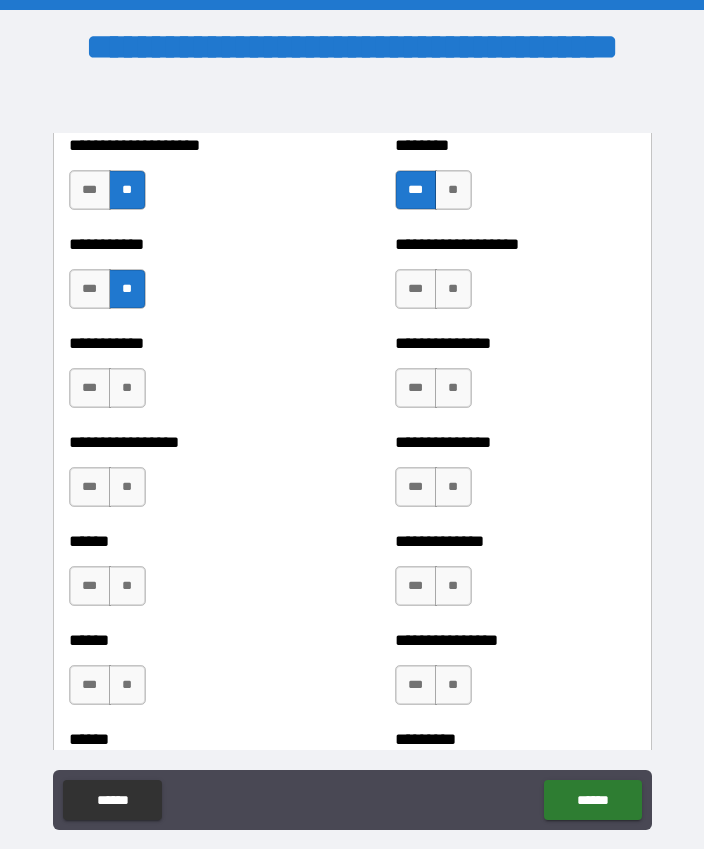scroll, scrollTop: 2810, scrollLeft: 0, axis: vertical 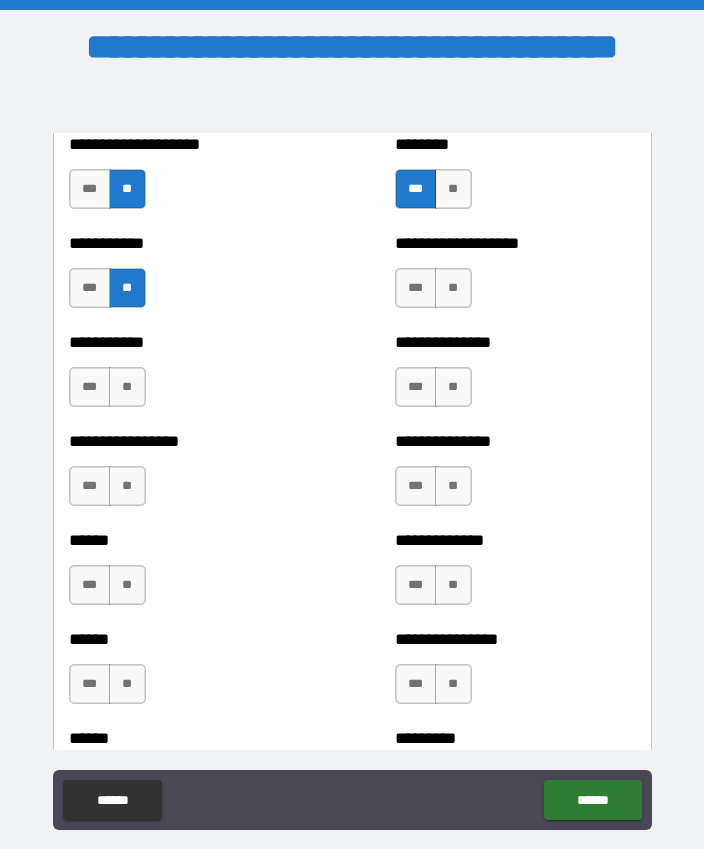 click on "***" at bounding box center [416, 288] 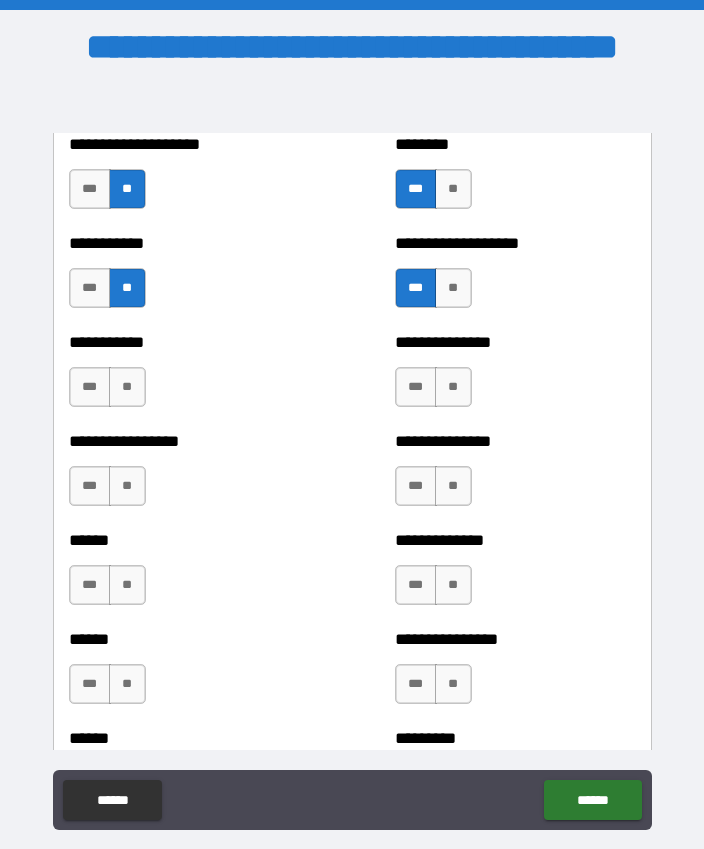 click on "**" at bounding box center (127, 387) 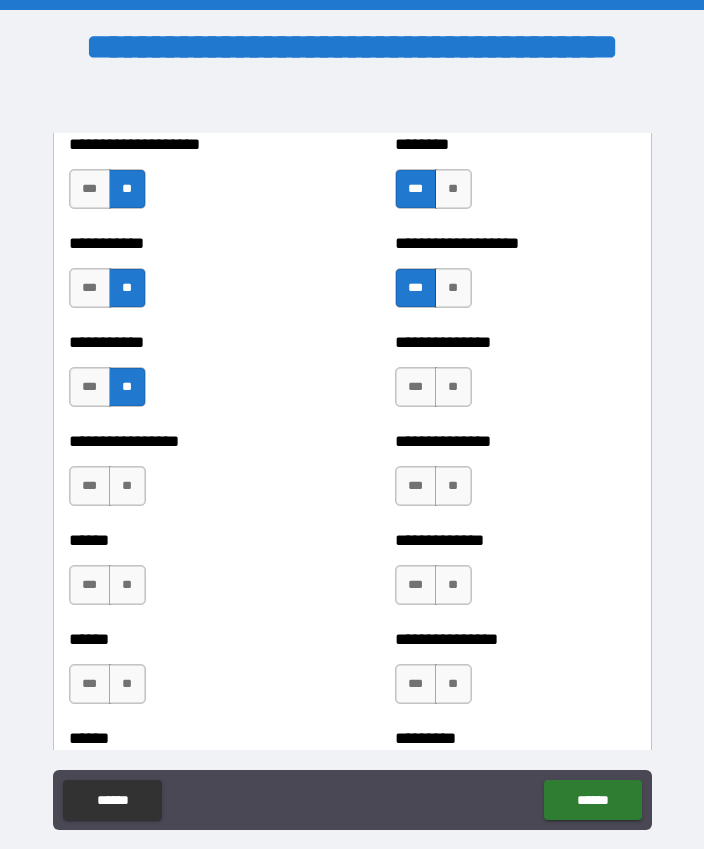 click on "**" at bounding box center [453, 387] 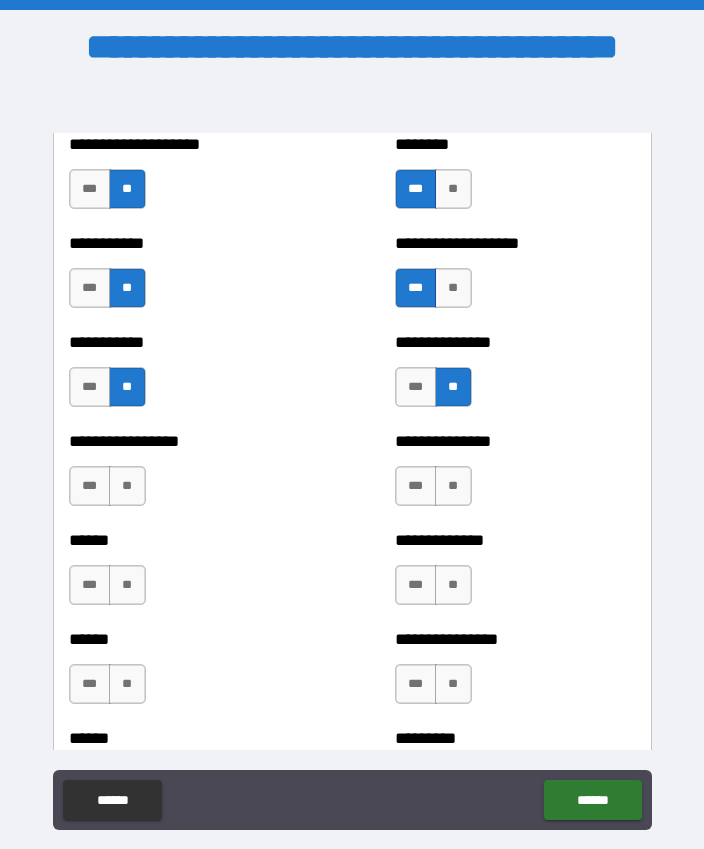 click on "**" at bounding box center [127, 486] 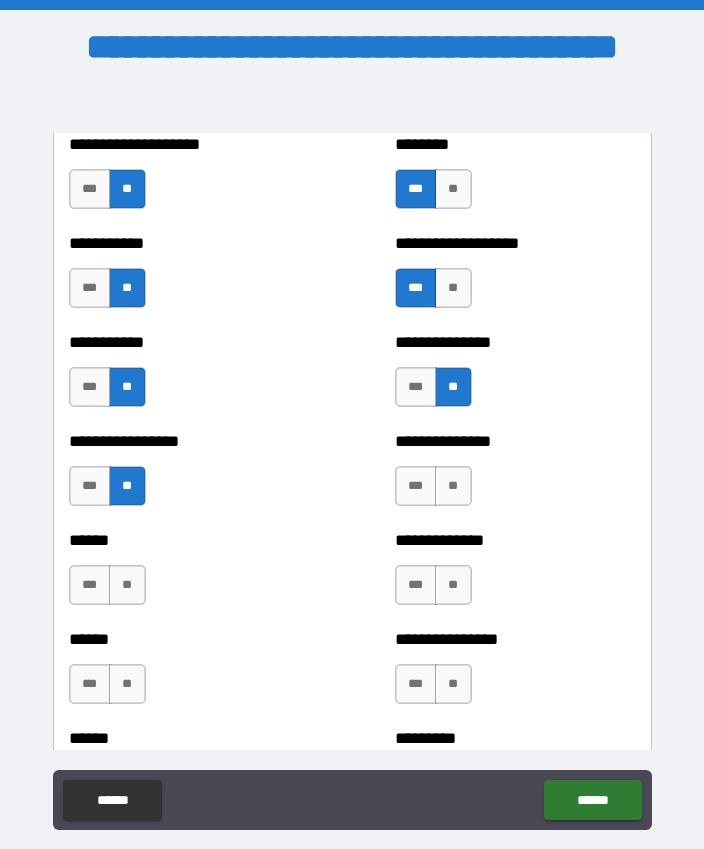 click on "**" at bounding box center [453, 486] 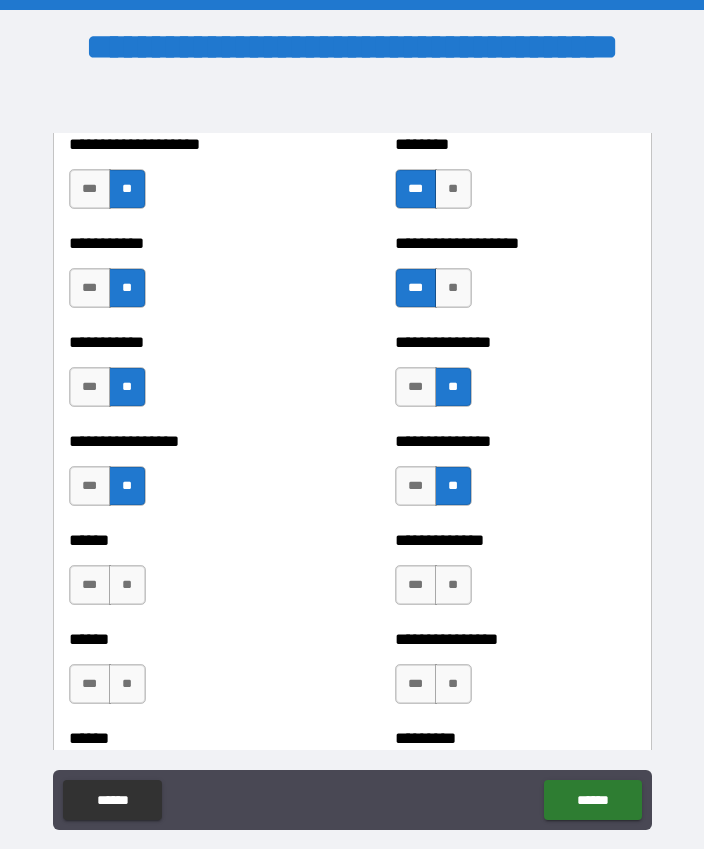 click on "**" at bounding box center (127, 585) 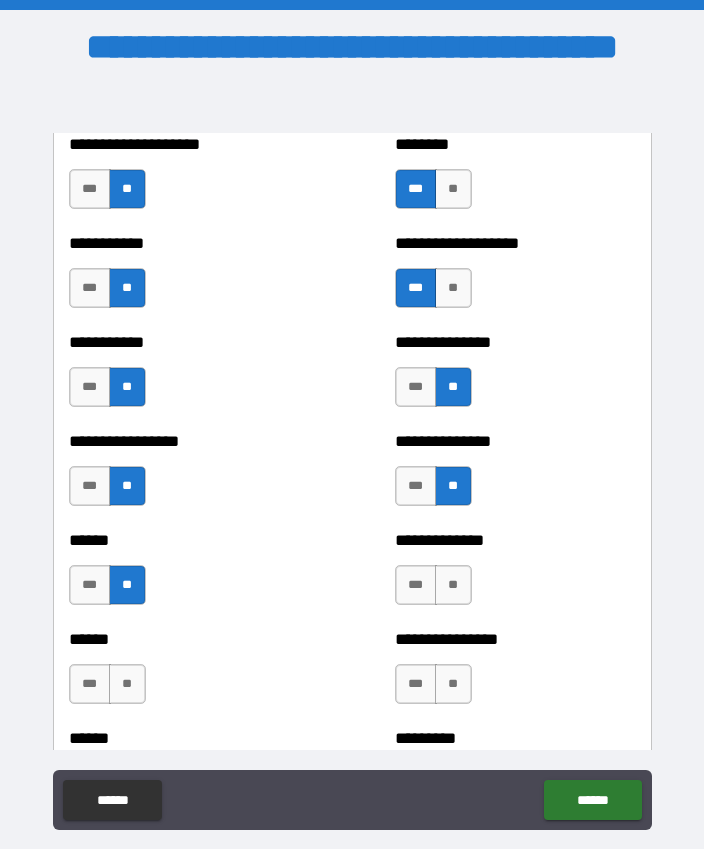click on "**" at bounding box center (453, 585) 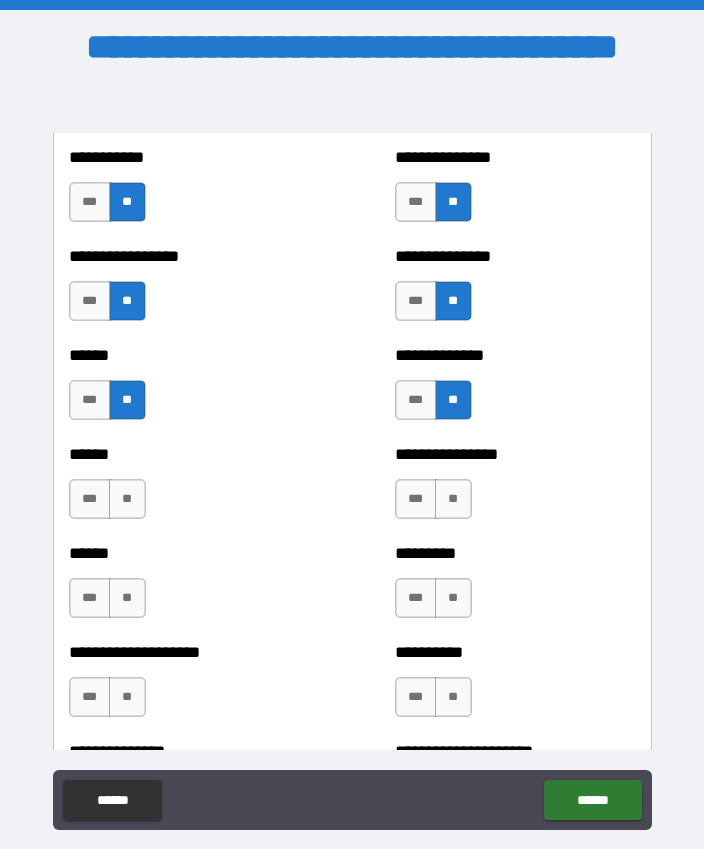 scroll, scrollTop: 3002, scrollLeft: 0, axis: vertical 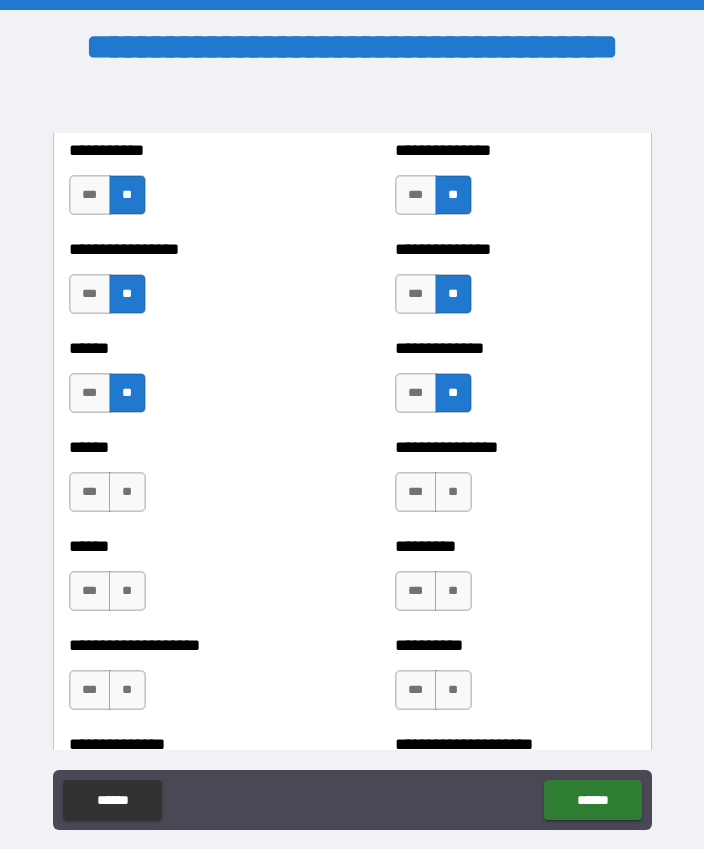 click on "**" at bounding box center [127, 492] 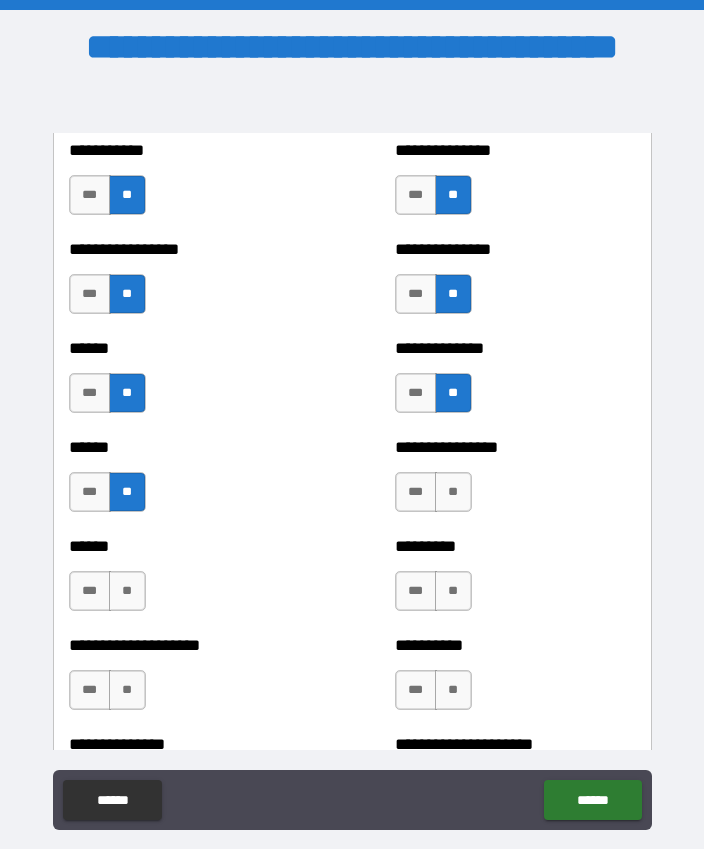 click on "**" at bounding box center (453, 492) 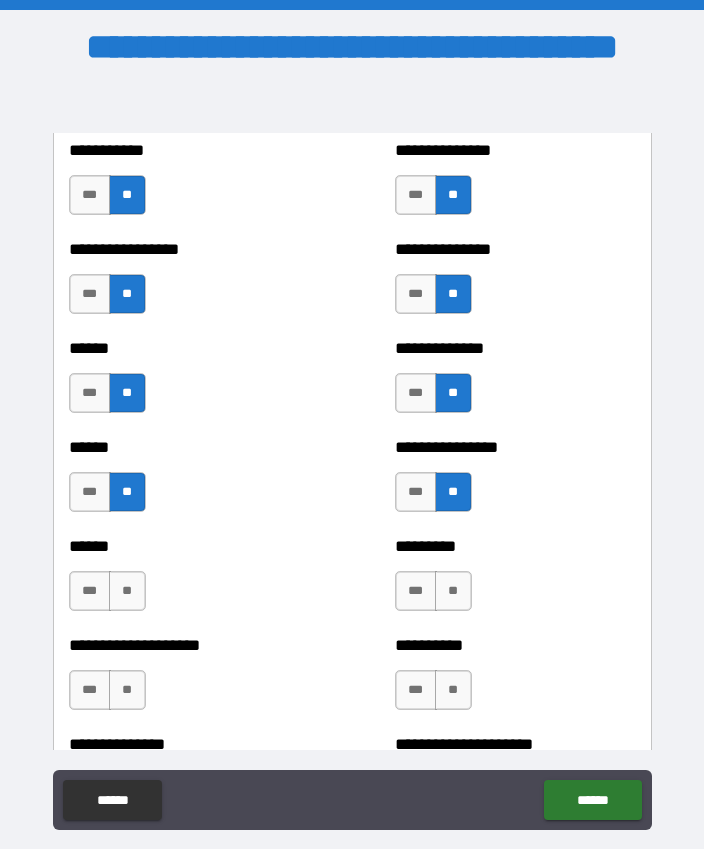 click on "**" at bounding box center (127, 591) 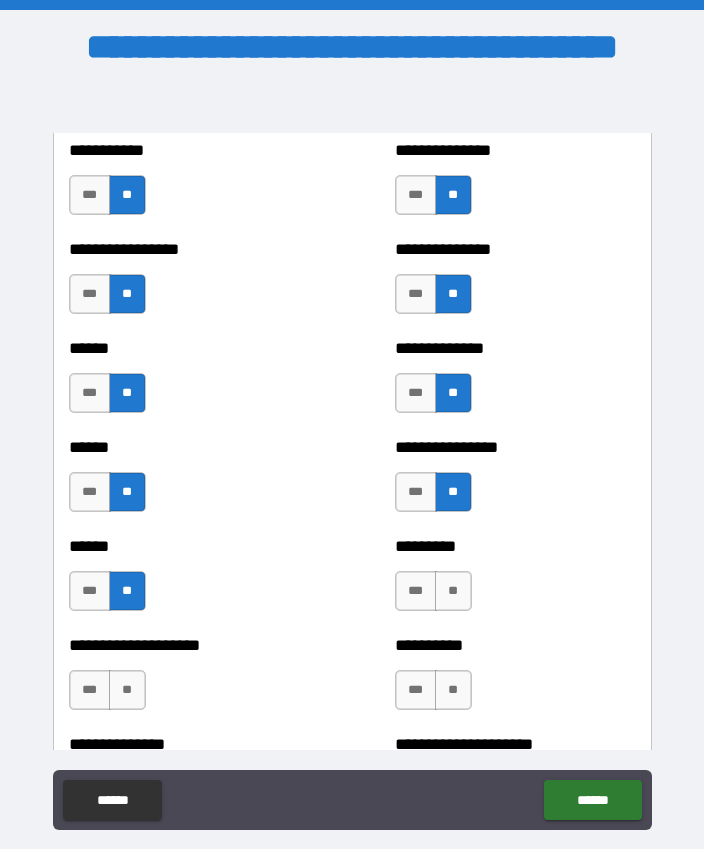 click on "**" at bounding box center [453, 591] 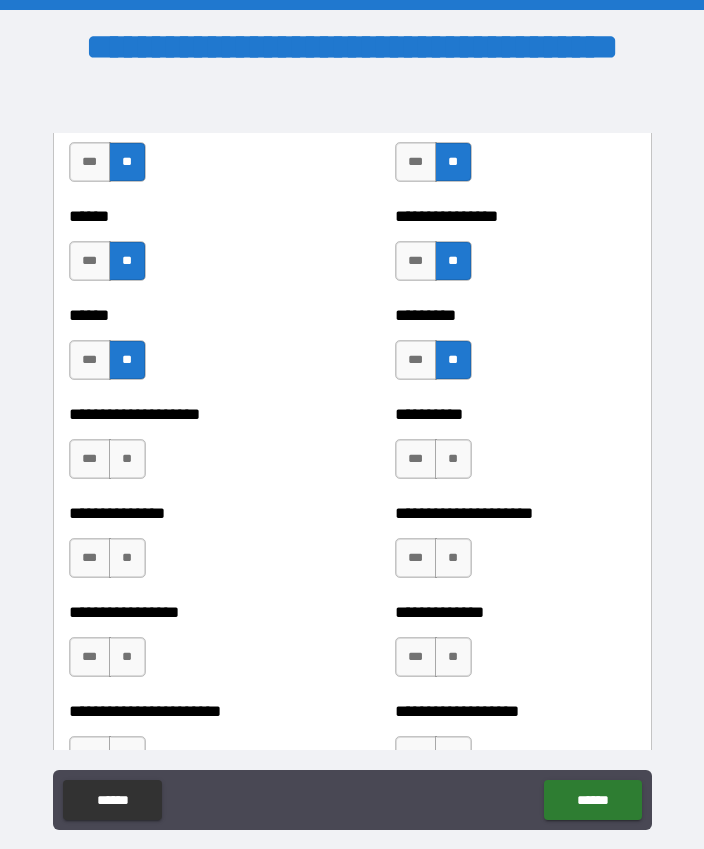 scroll, scrollTop: 3242, scrollLeft: 0, axis: vertical 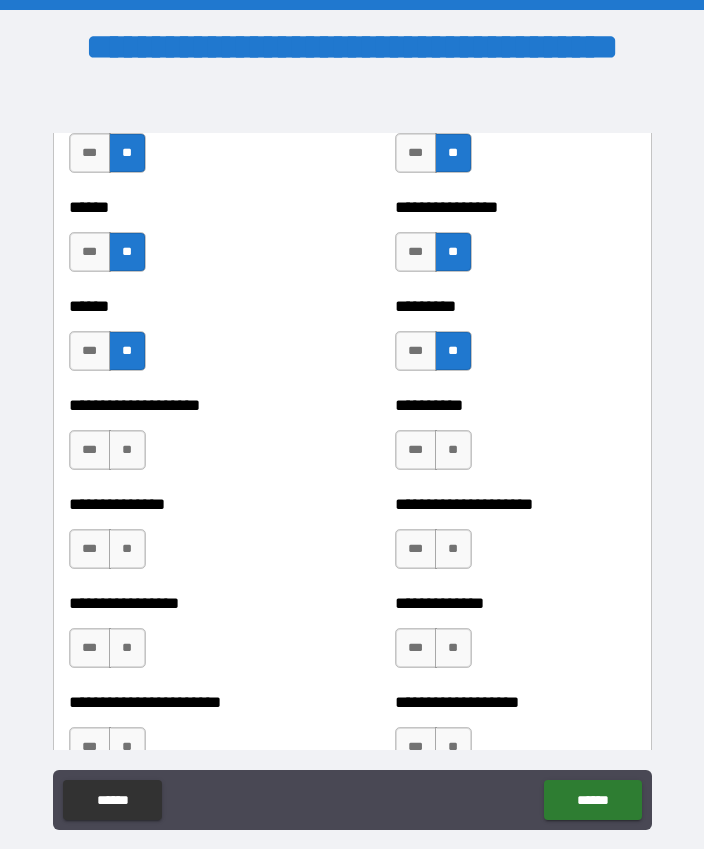 click on "**" at bounding box center (127, 450) 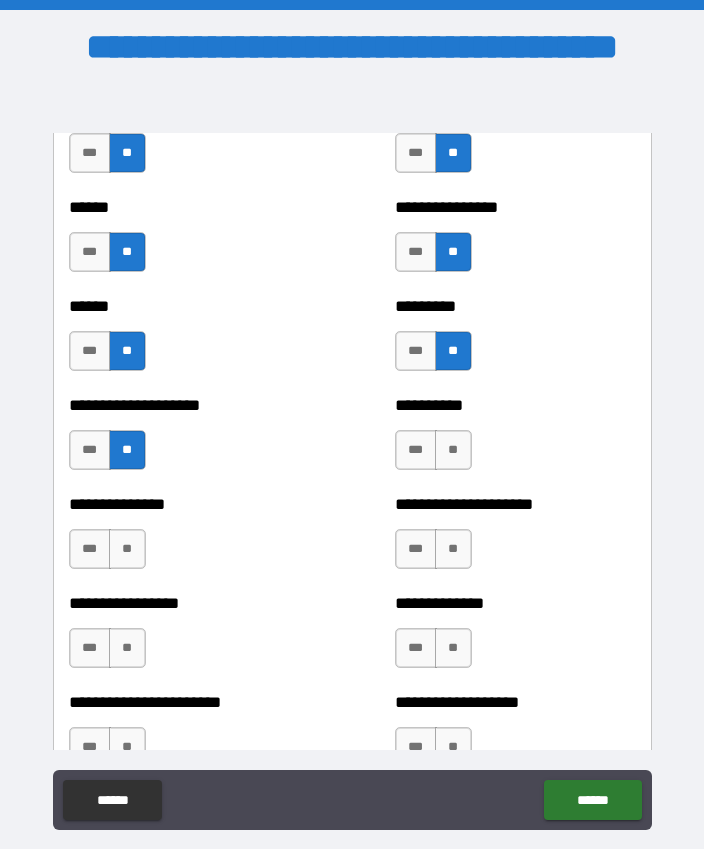 click on "**" at bounding box center [453, 450] 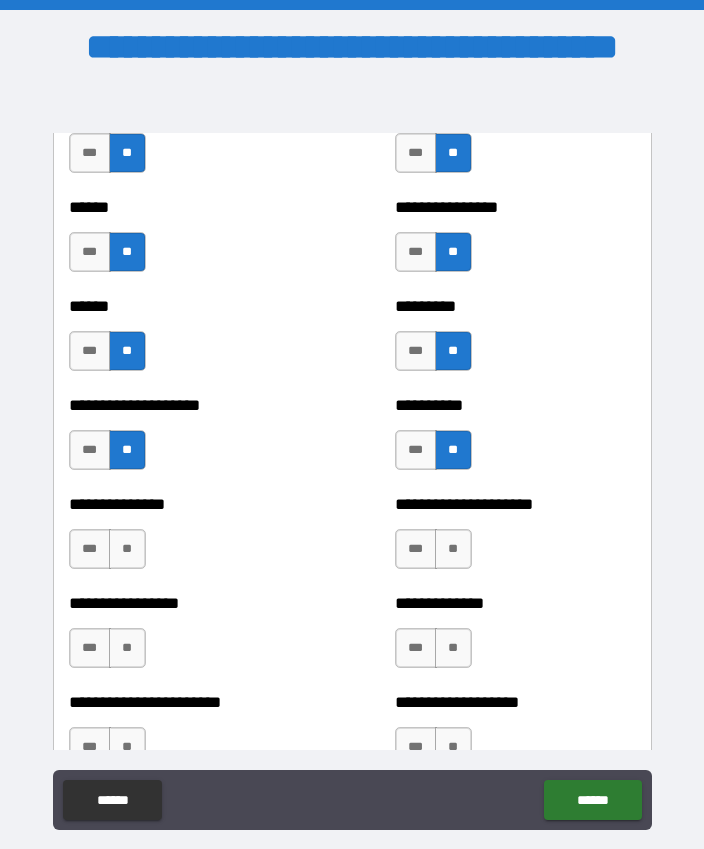 click on "**" at bounding box center (127, 549) 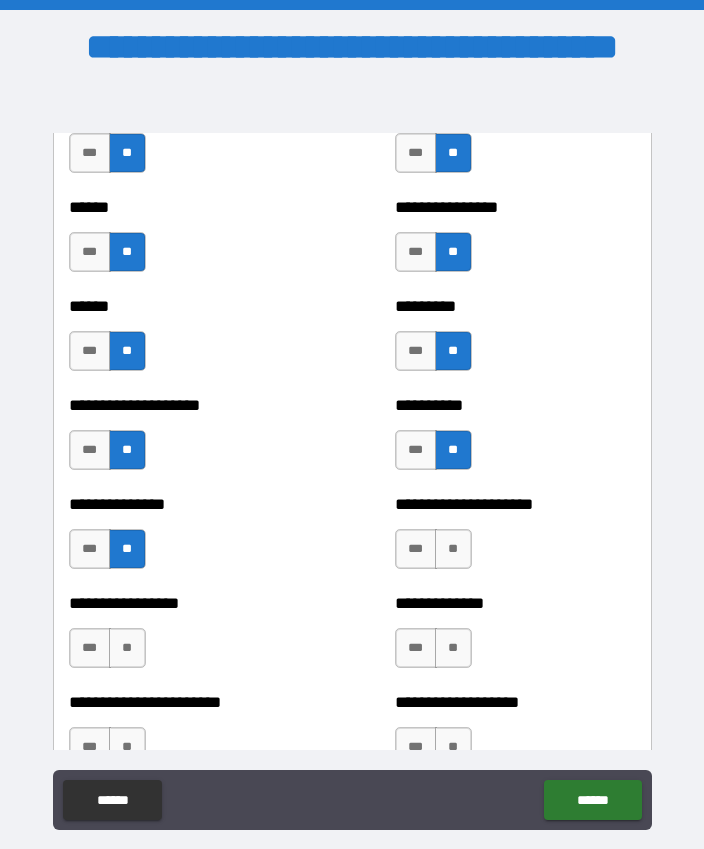 click on "**" at bounding box center [453, 549] 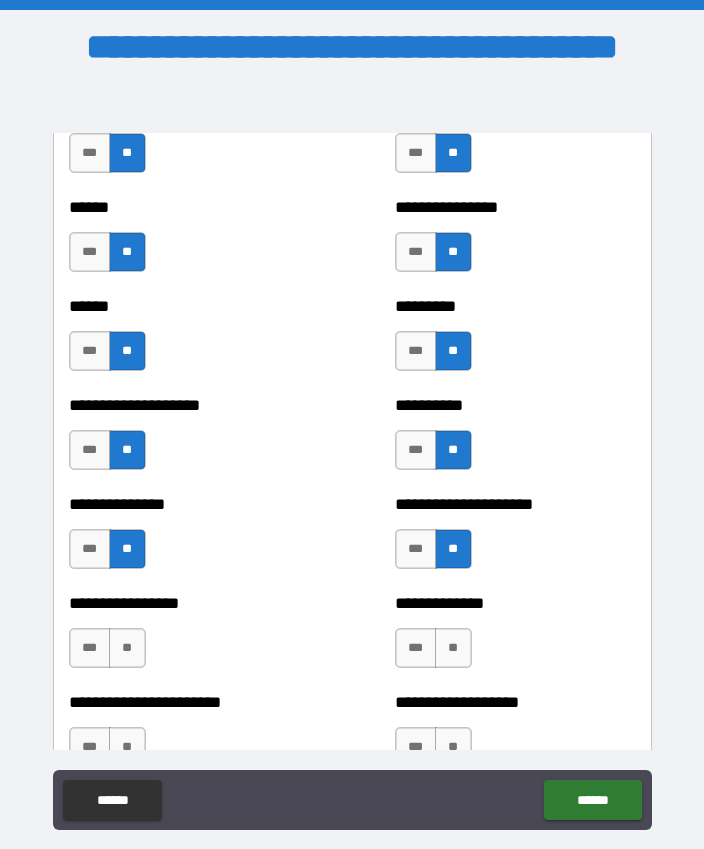 click on "***" at bounding box center (90, 648) 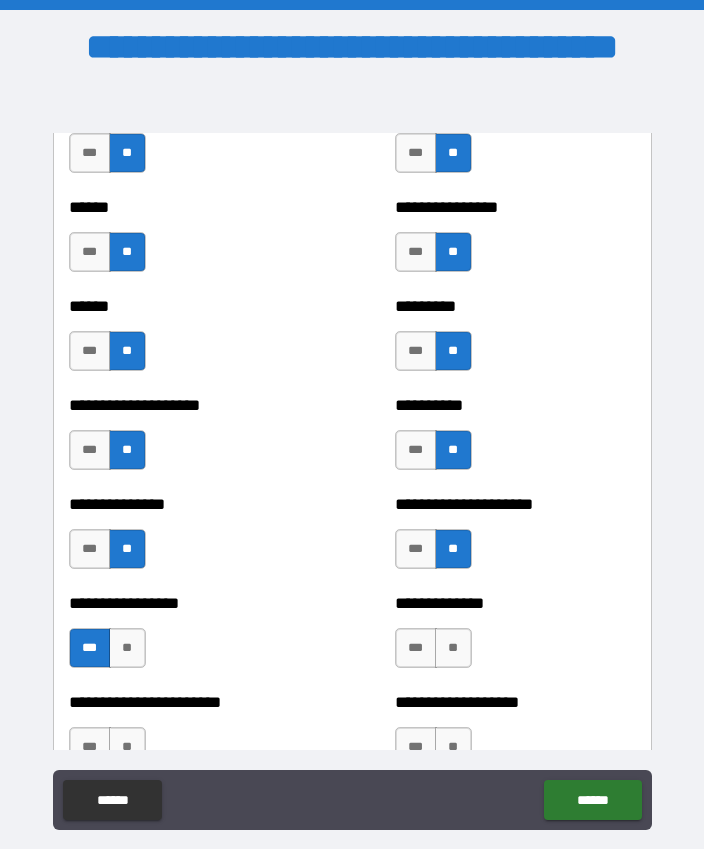 click on "**" at bounding box center [453, 648] 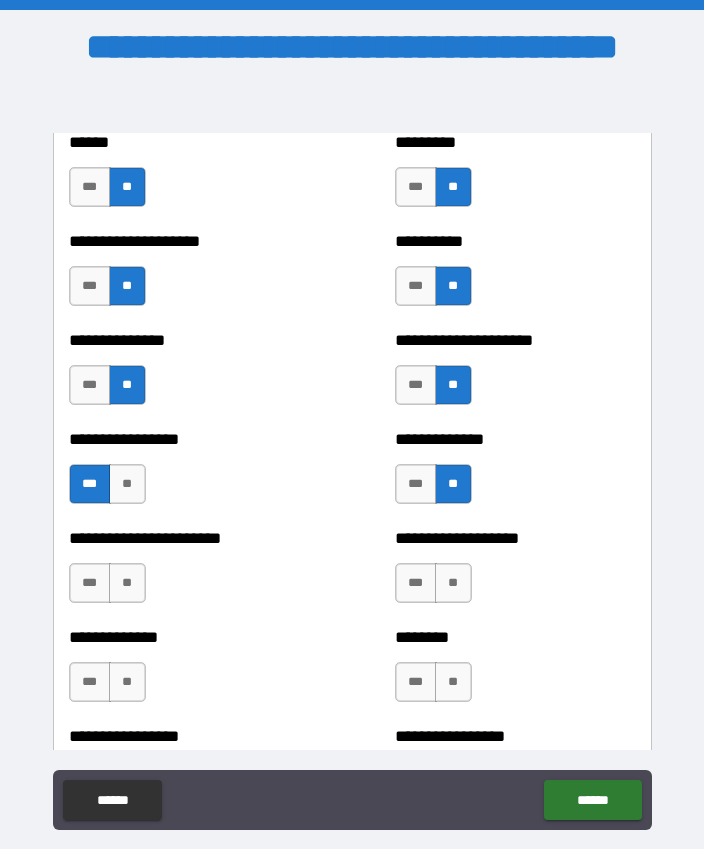 scroll, scrollTop: 3418, scrollLeft: 0, axis: vertical 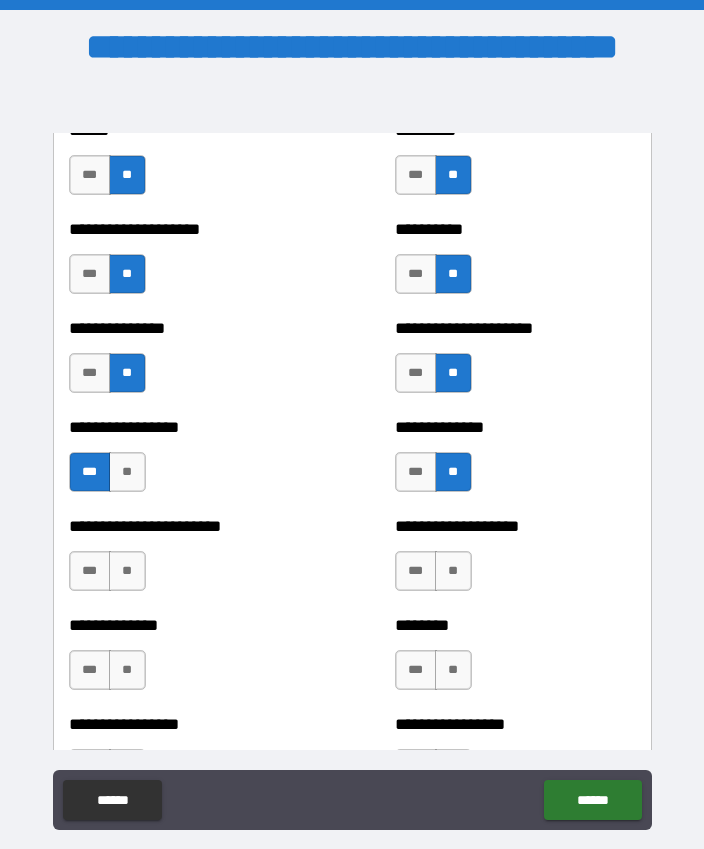 click on "**" at bounding box center [127, 571] 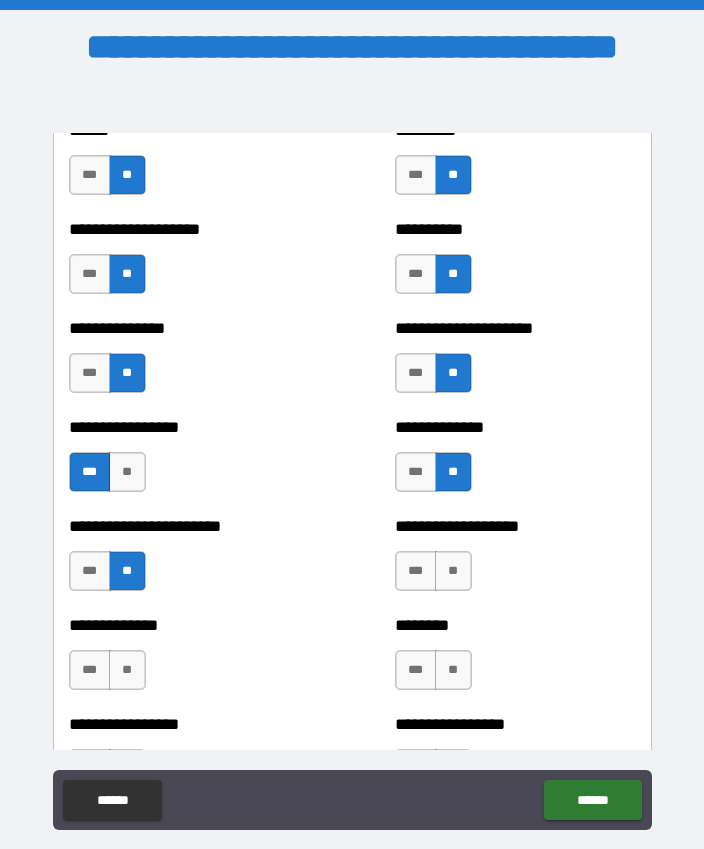 click on "**" at bounding box center (453, 571) 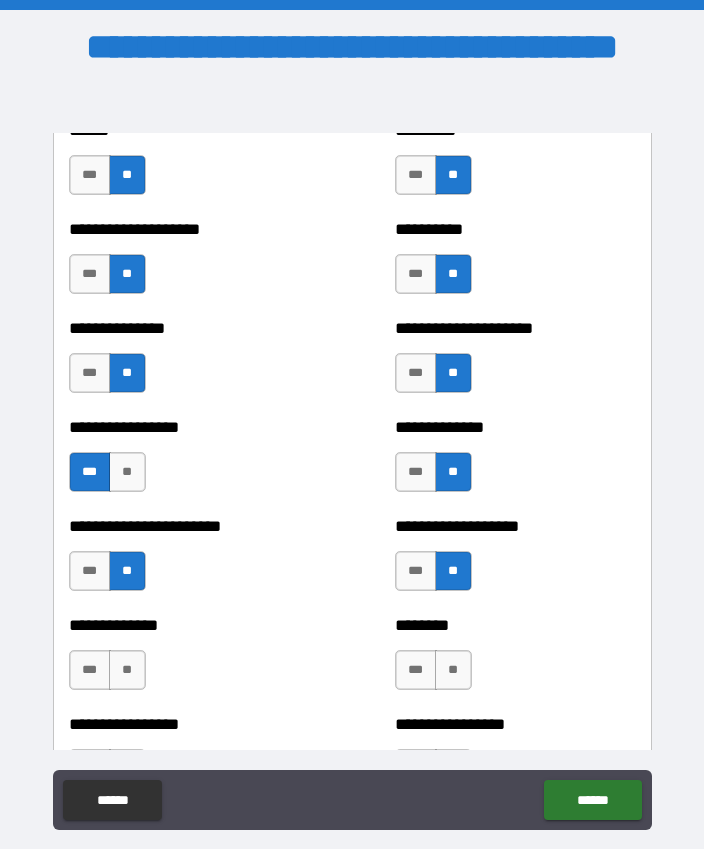 click on "**" at bounding box center (127, 670) 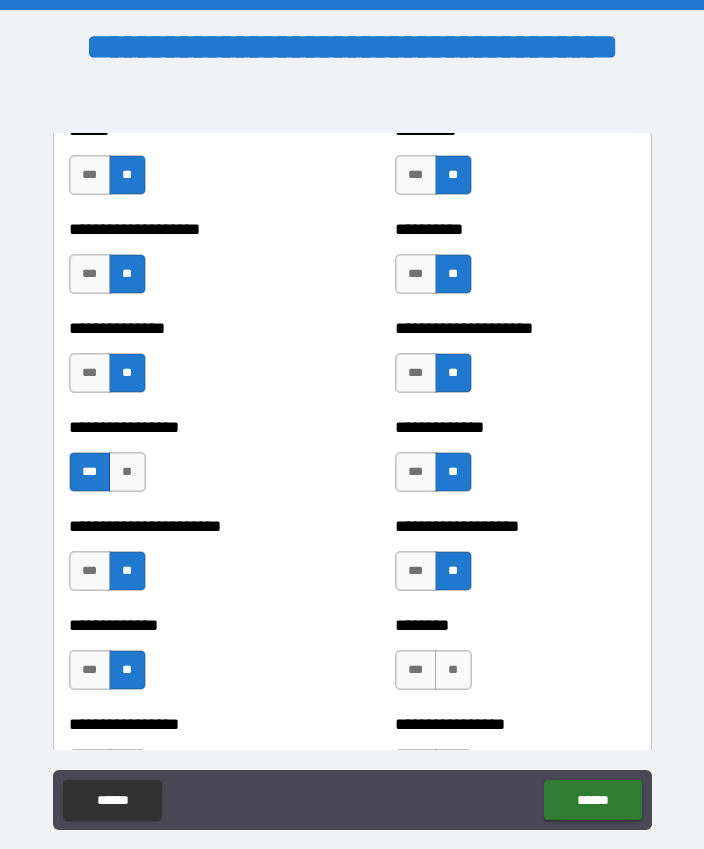 click on "**" at bounding box center (453, 670) 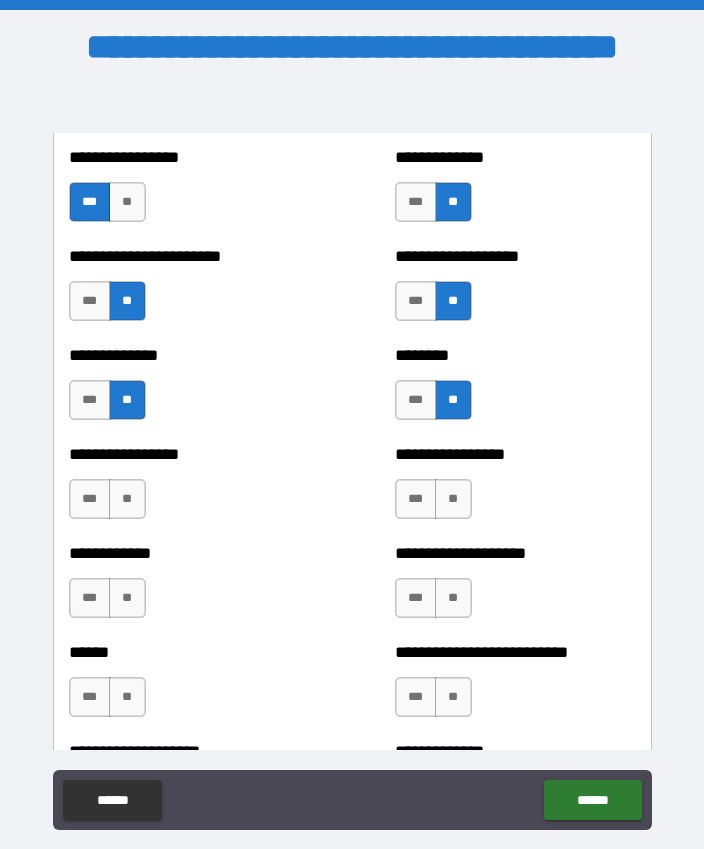scroll, scrollTop: 3744, scrollLeft: 0, axis: vertical 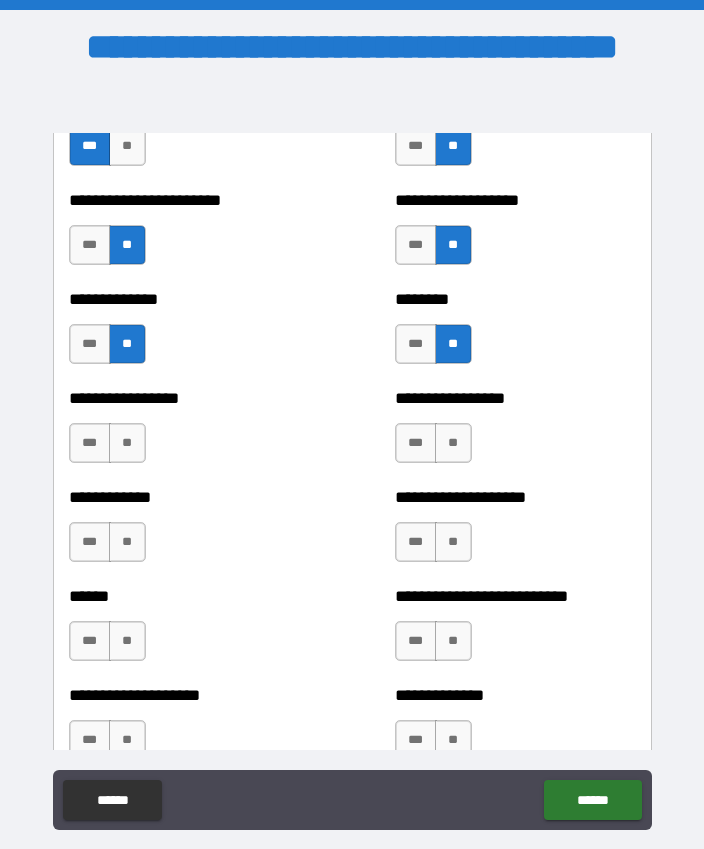 click on "**" at bounding box center (127, 443) 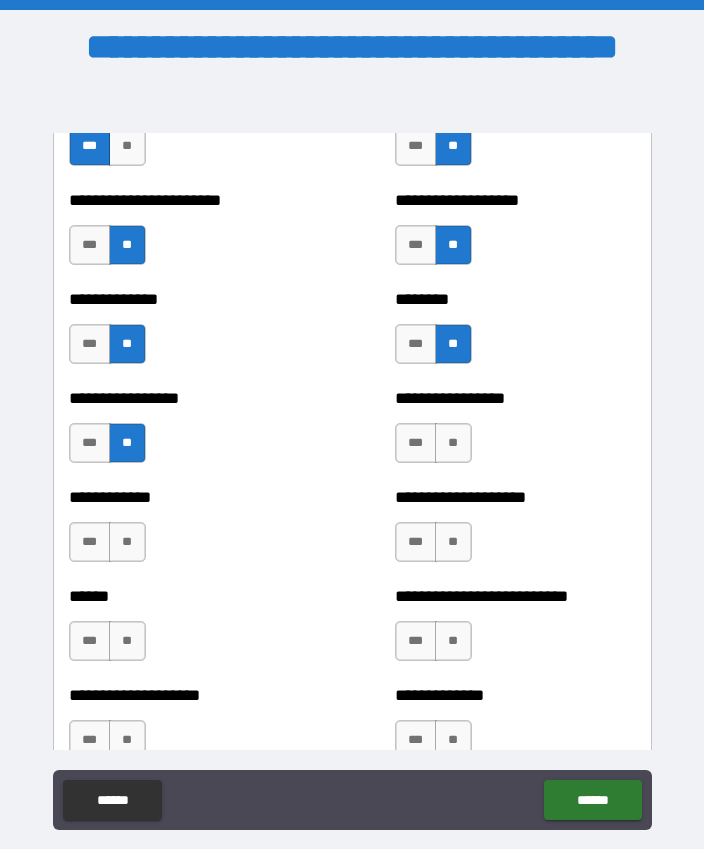 click on "**" at bounding box center (453, 443) 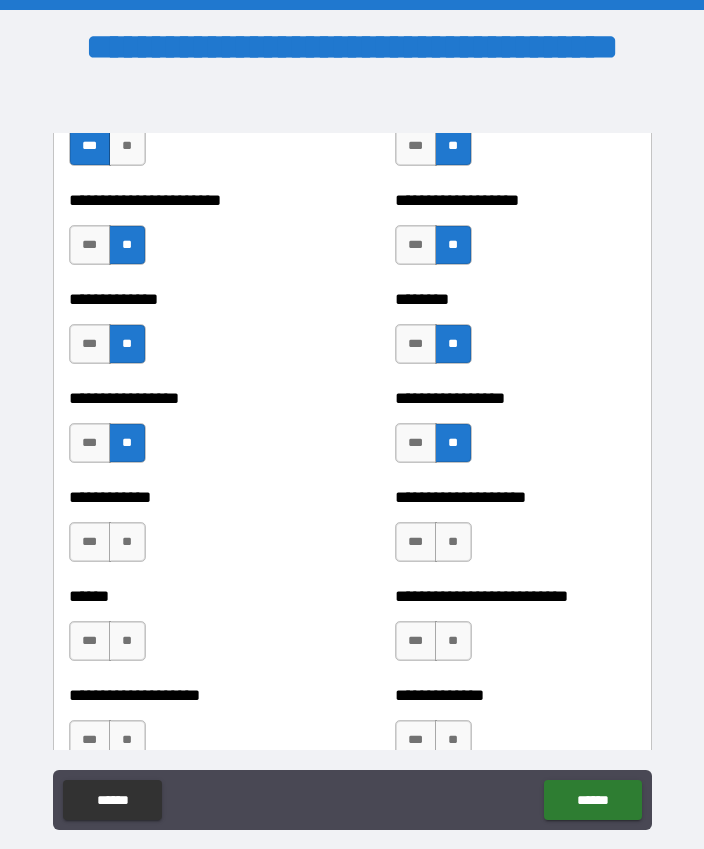 click on "**" at bounding box center (127, 542) 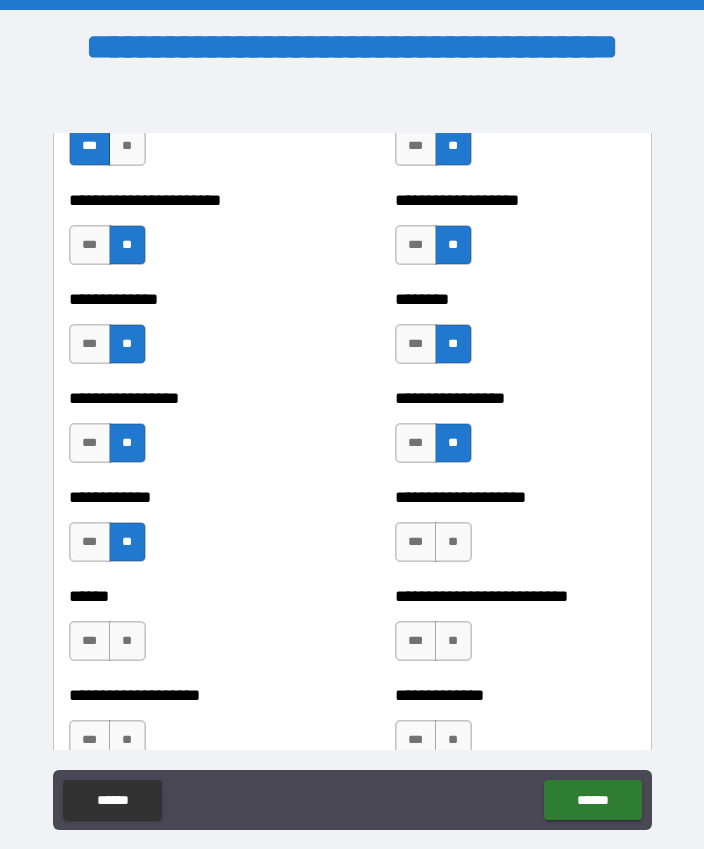 click on "**" at bounding box center [453, 542] 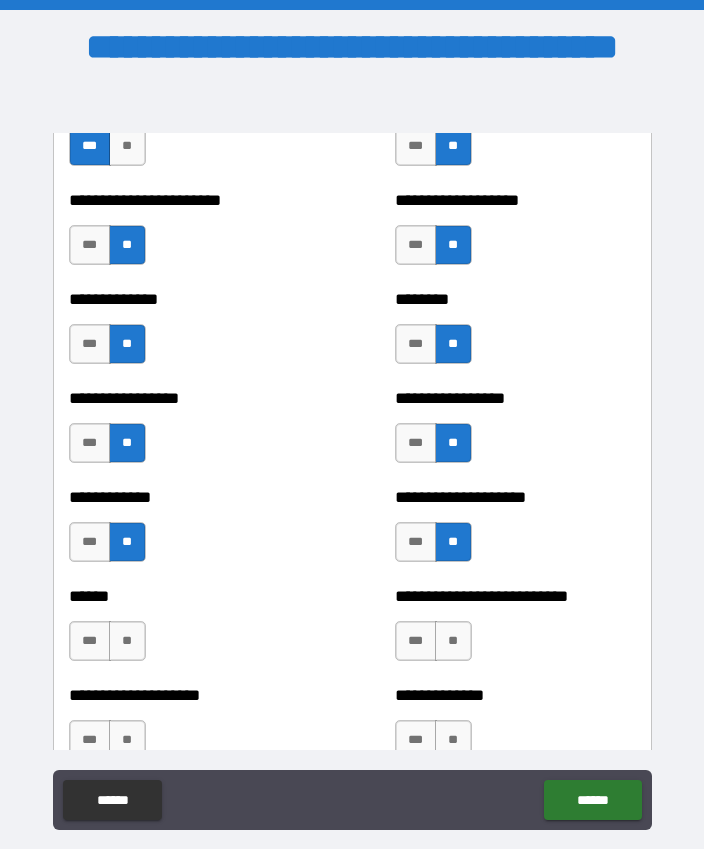 click on "**" at bounding box center (127, 641) 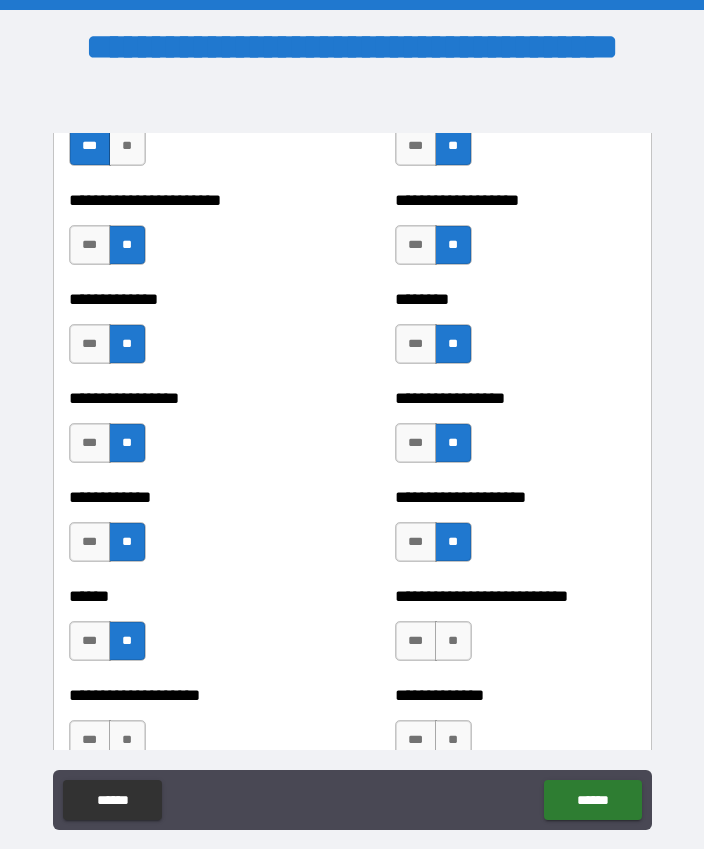 click on "**" at bounding box center [453, 641] 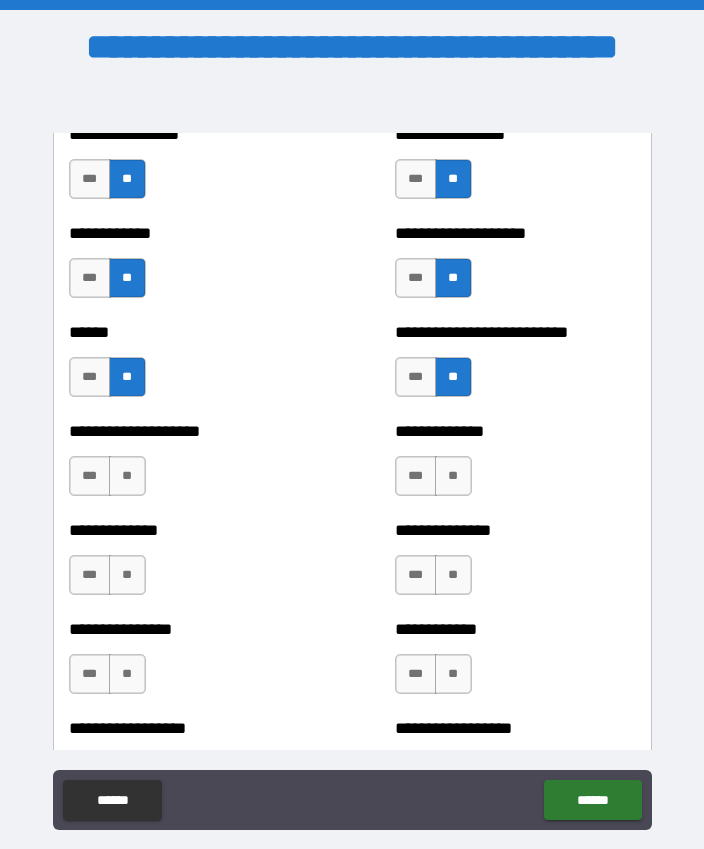 scroll, scrollTop: 4009, scrollLeft: 0, axis: vertical 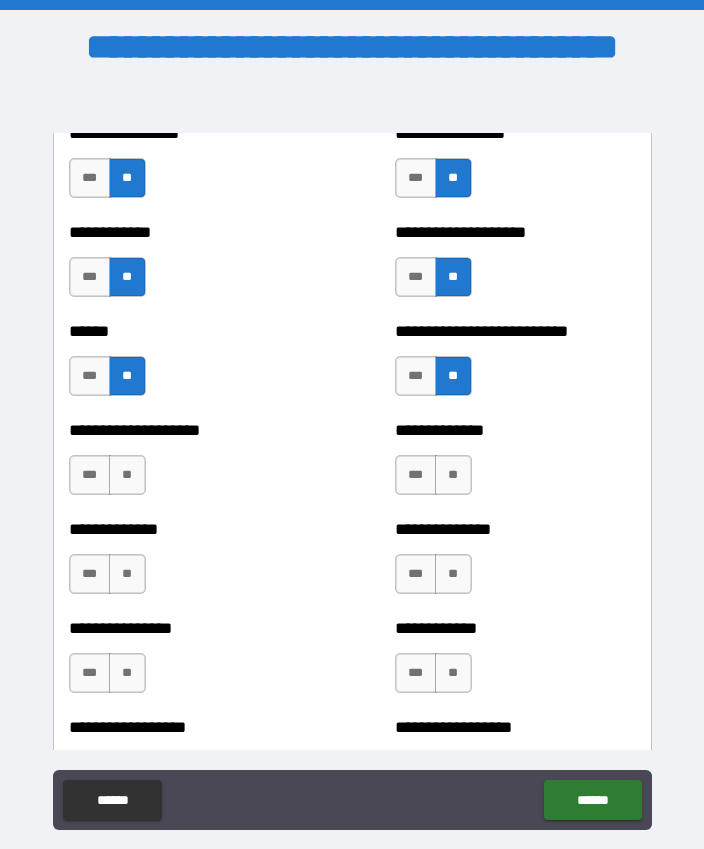 click on "**" at bounding box center (127, 475) 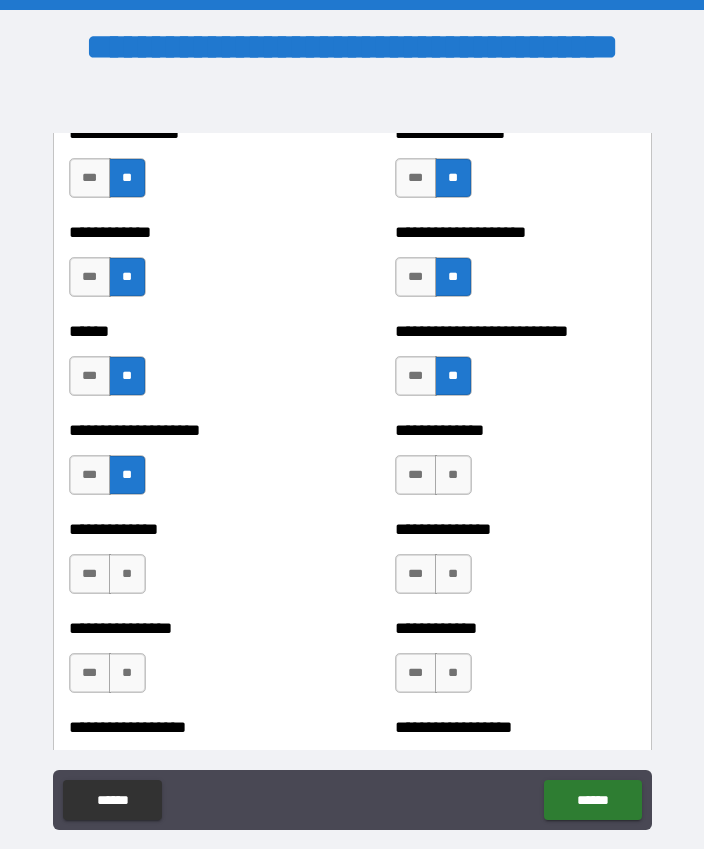 click on "**" at bounding box center (453, 475) 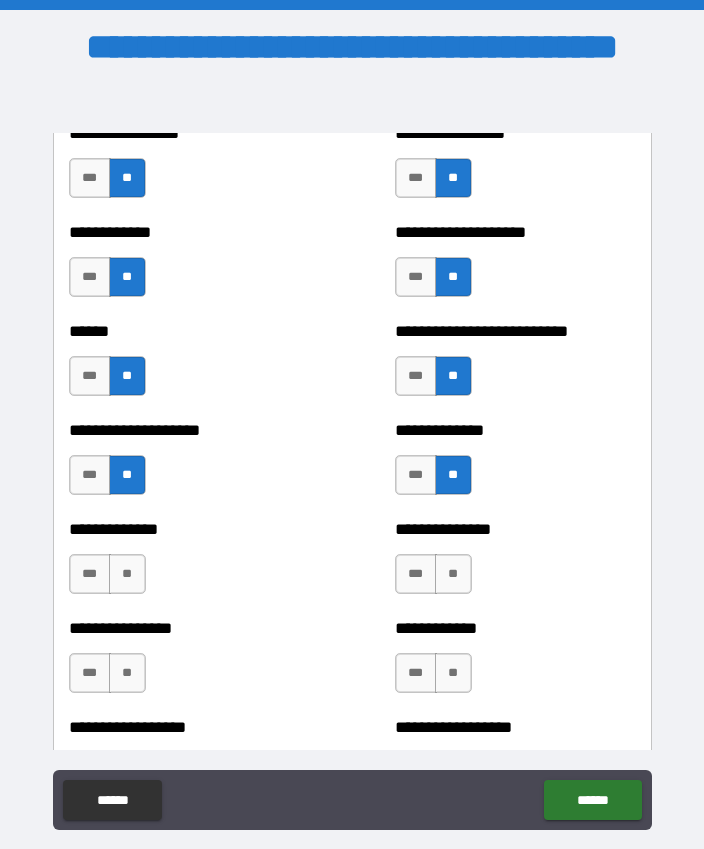 click on "**" at bounding box center (127, 574) 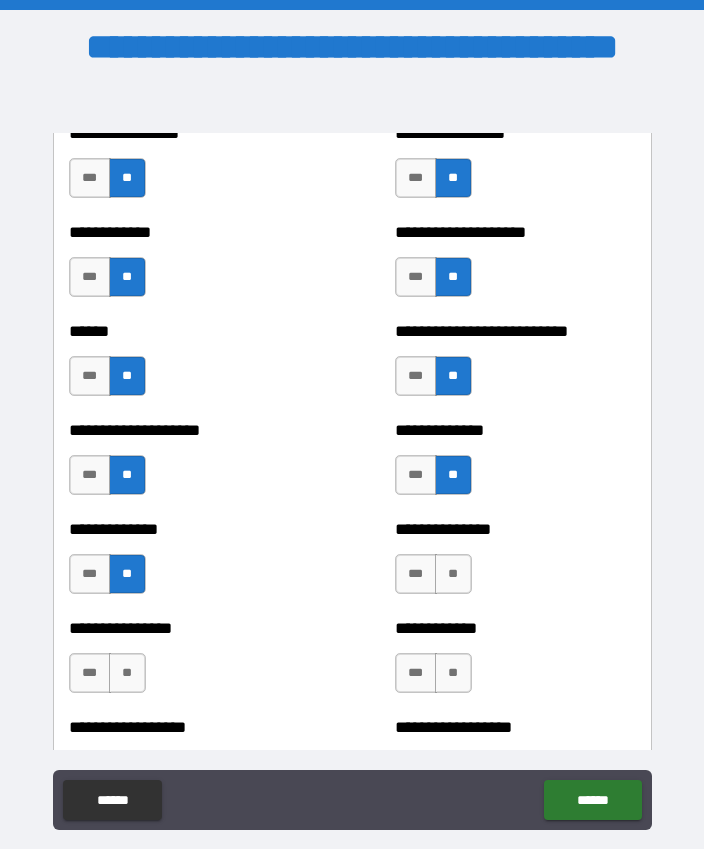 click on "**" at bounding box center (453, 574) 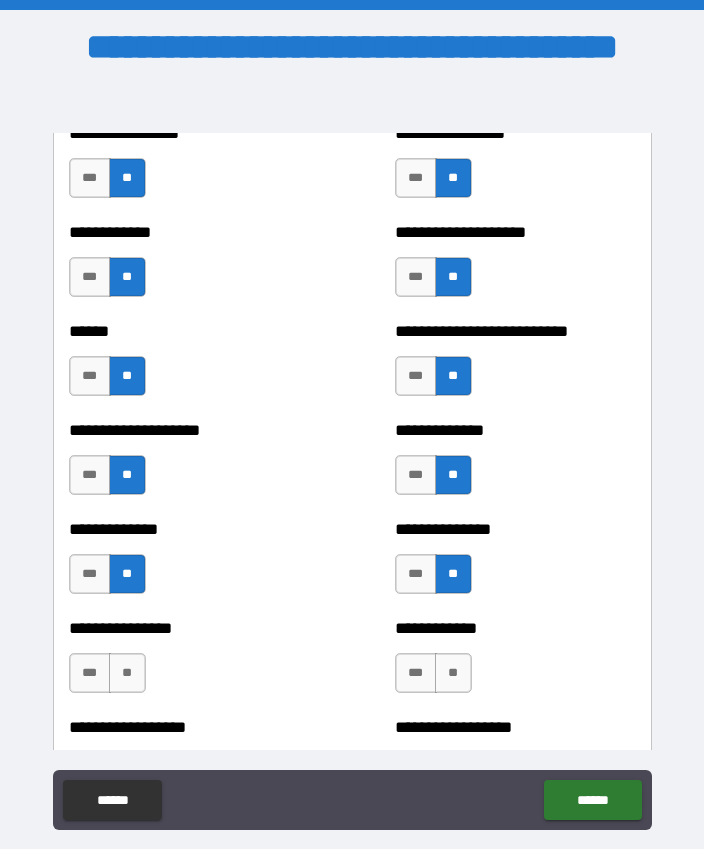 click on "**" at bounding box center [127, 673] 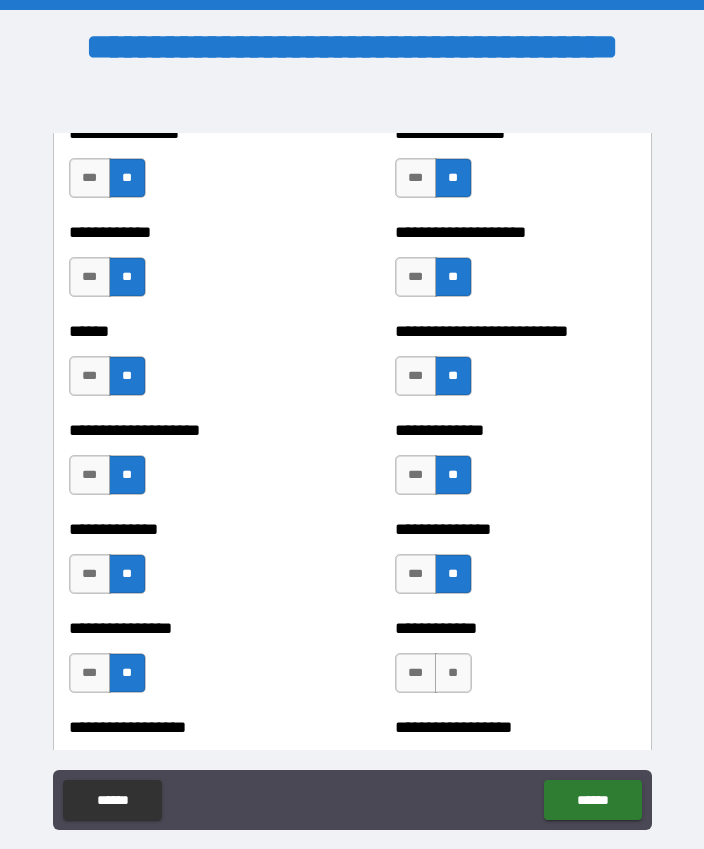 click on "**" at bounding box center (453, 673) 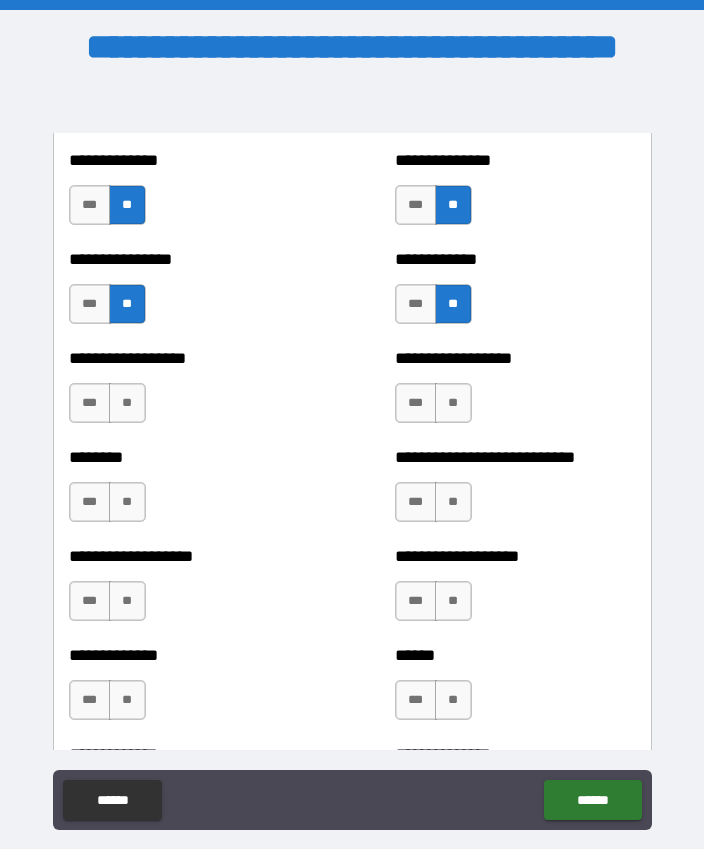 scroll, scrollTop: 4379, scrollLeft: 0, axis: vertical 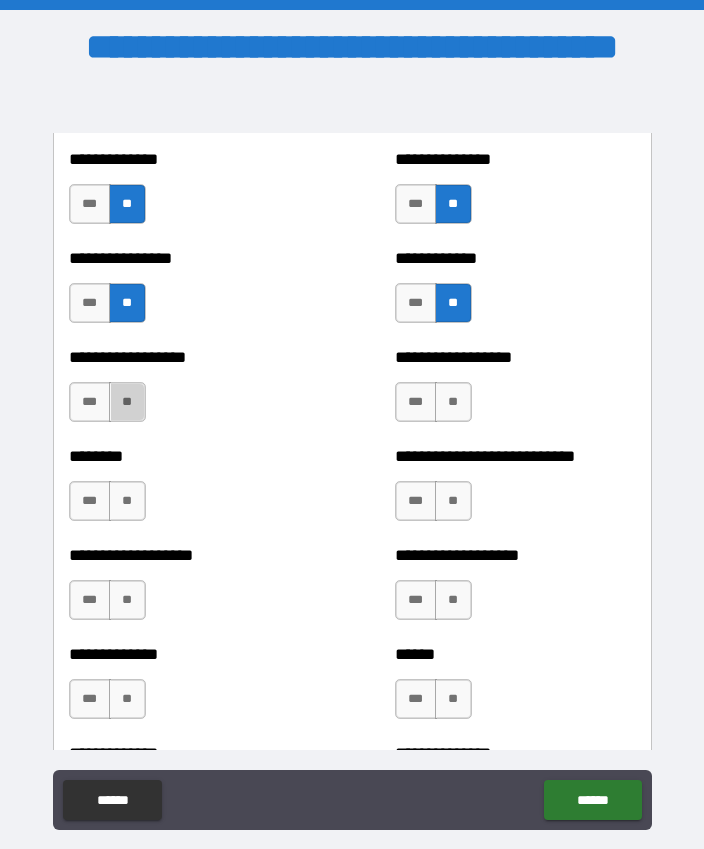 click on "**" at bounding box center [127, 402] 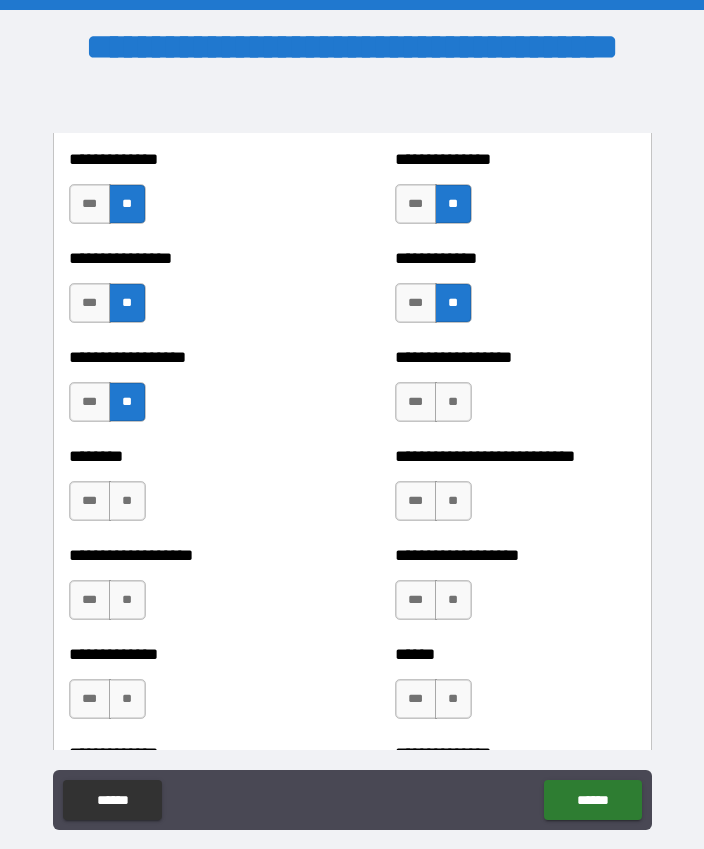 click on "**" at bounding box center [453, 402] 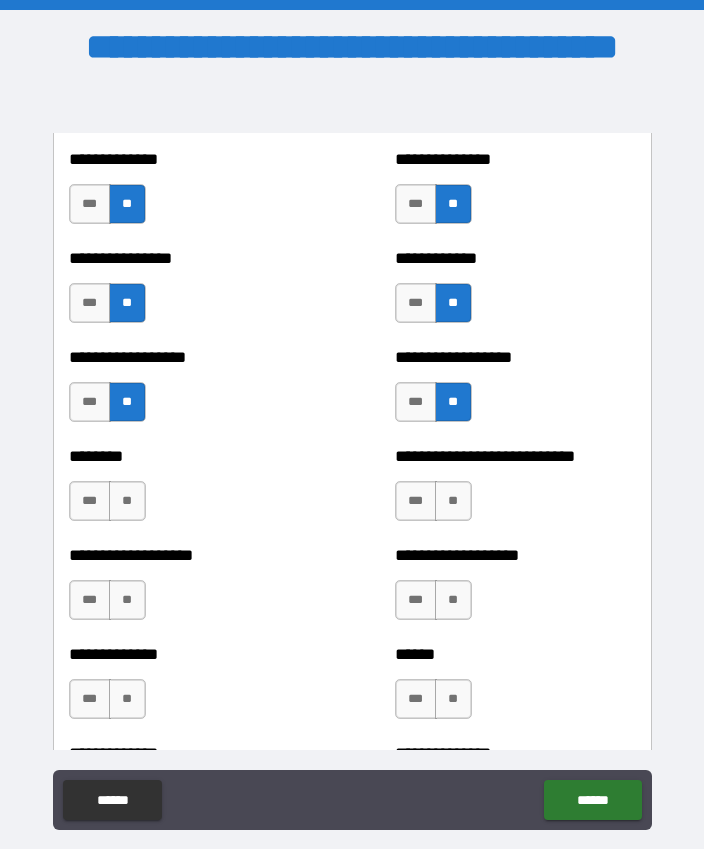 click on "**" at bounding box center [127, 501] 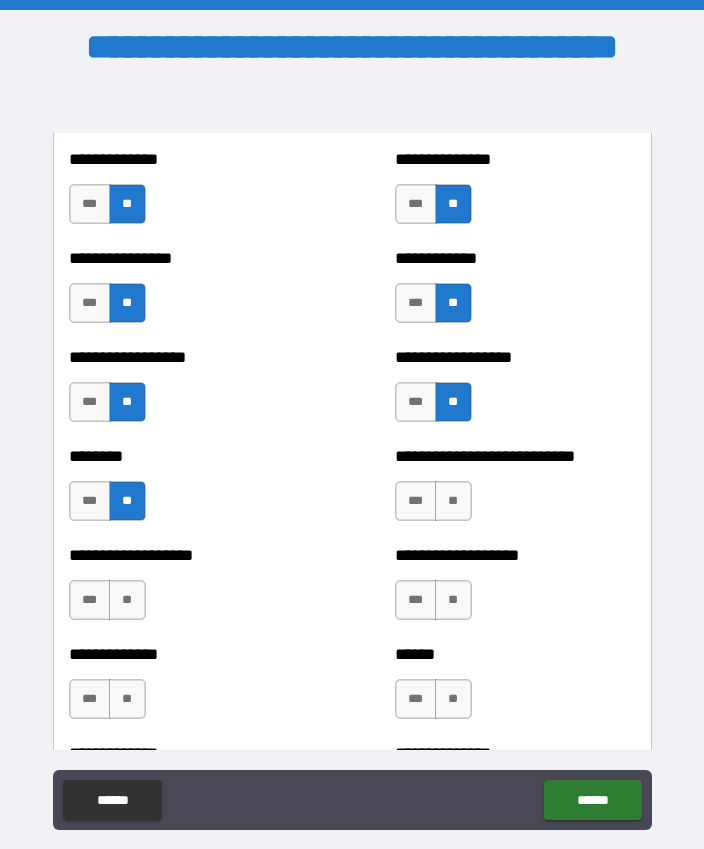 click on "**" at bounding box center (453, 501) 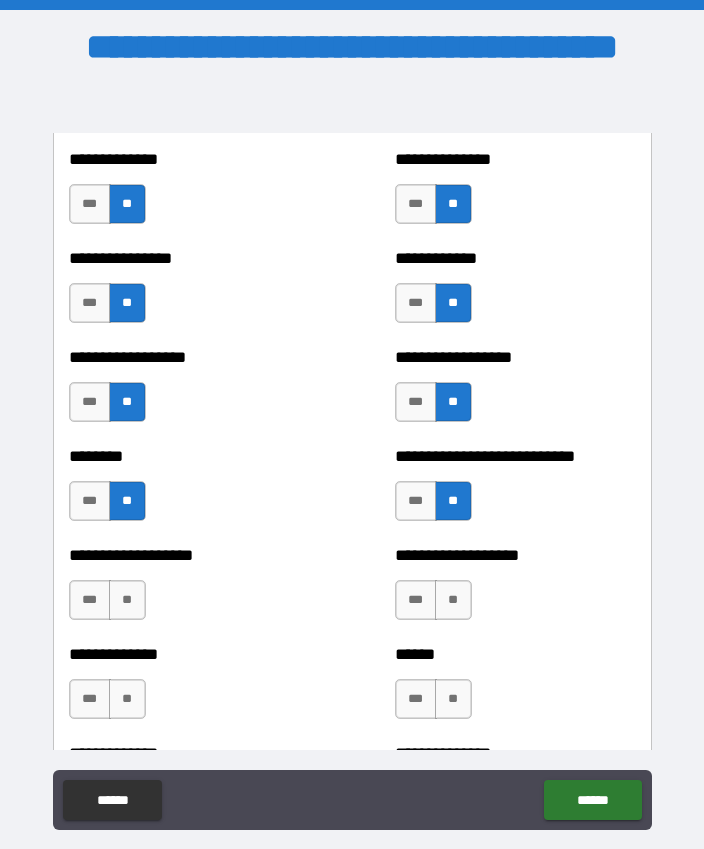 click on "**" at bounding box center [127, 600] 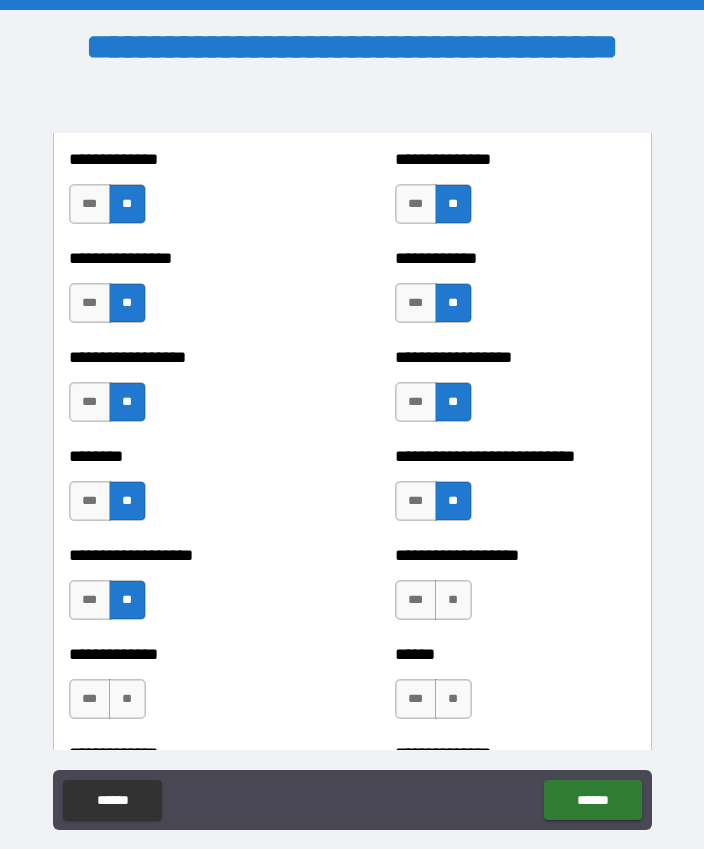 click on "**" at bounding box center (453, 600) 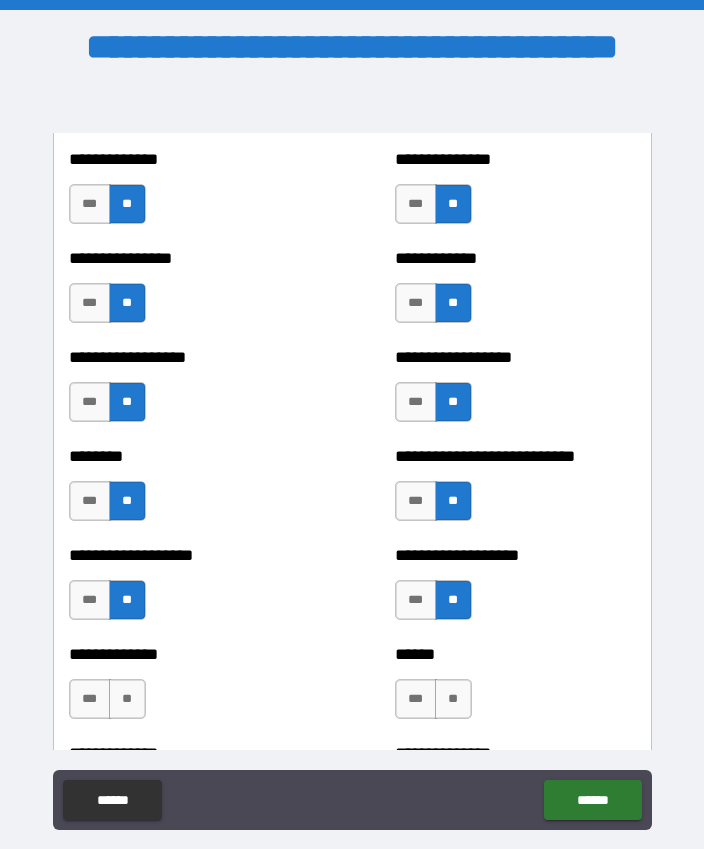 click on "**" at bounding box center (127, 699) 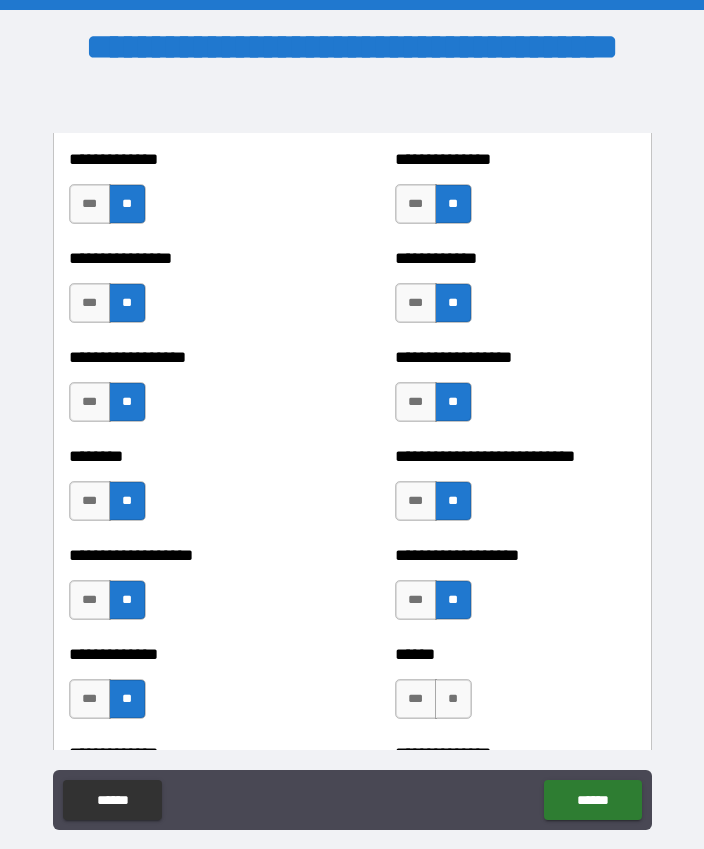 click on "**" at bounding box center [453, 699] 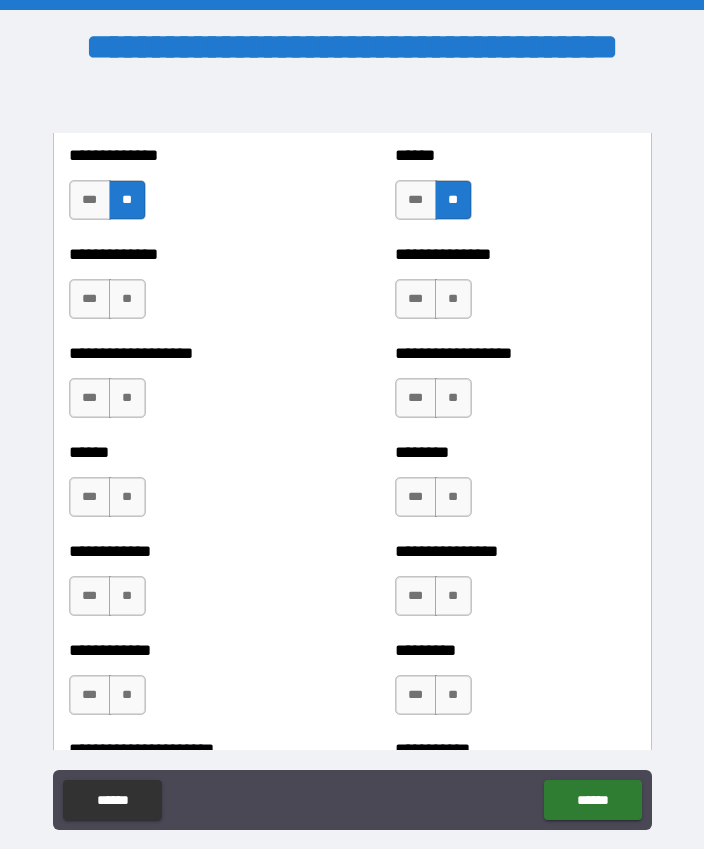 scroll, scrollTop: 4886, scrollLeft: 0, axis: vertical 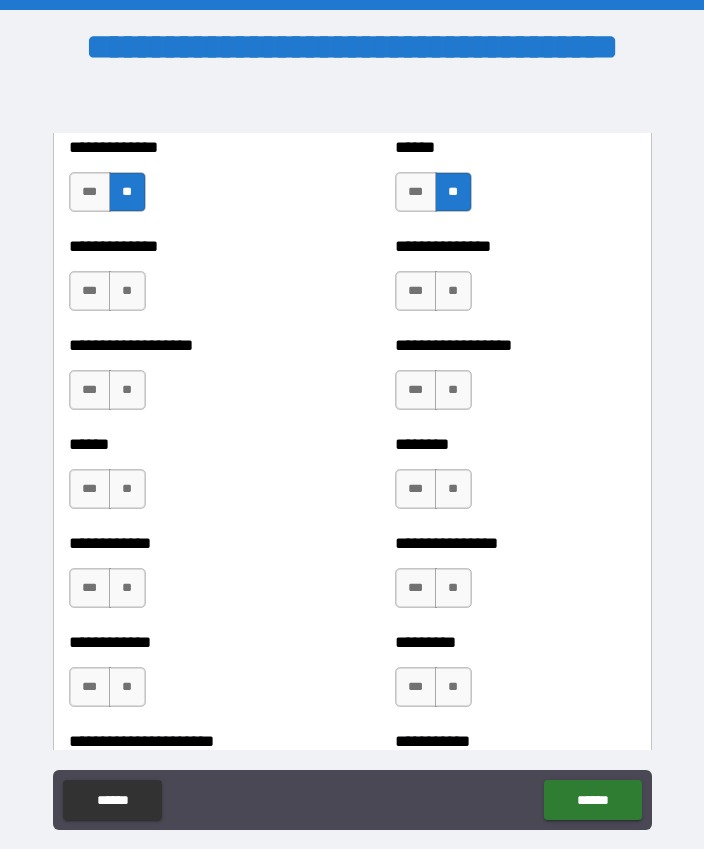click on "**" at bounding box center [127, 291] 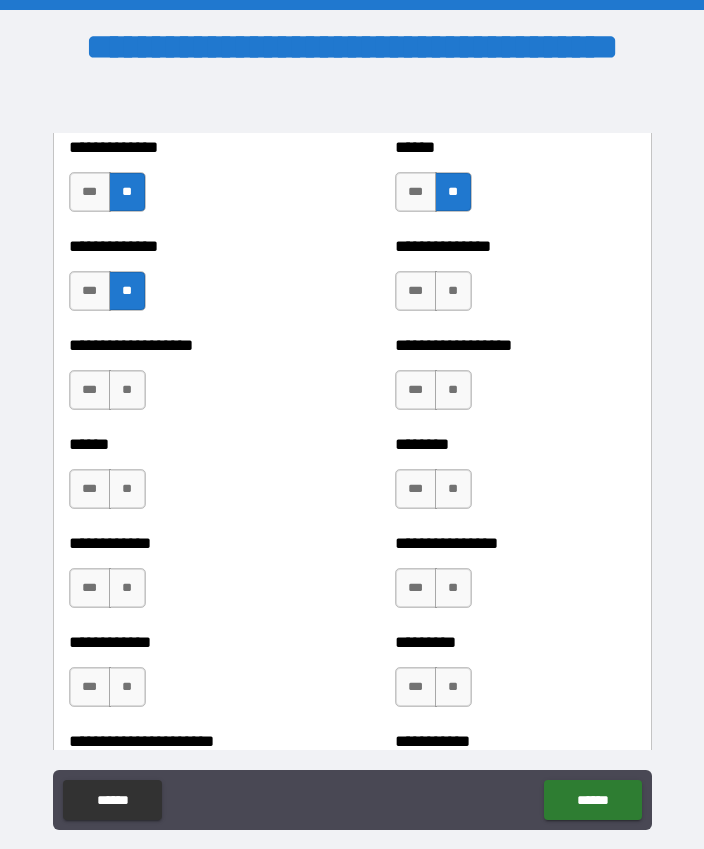 click on "**" at bounding box center [453, 291] 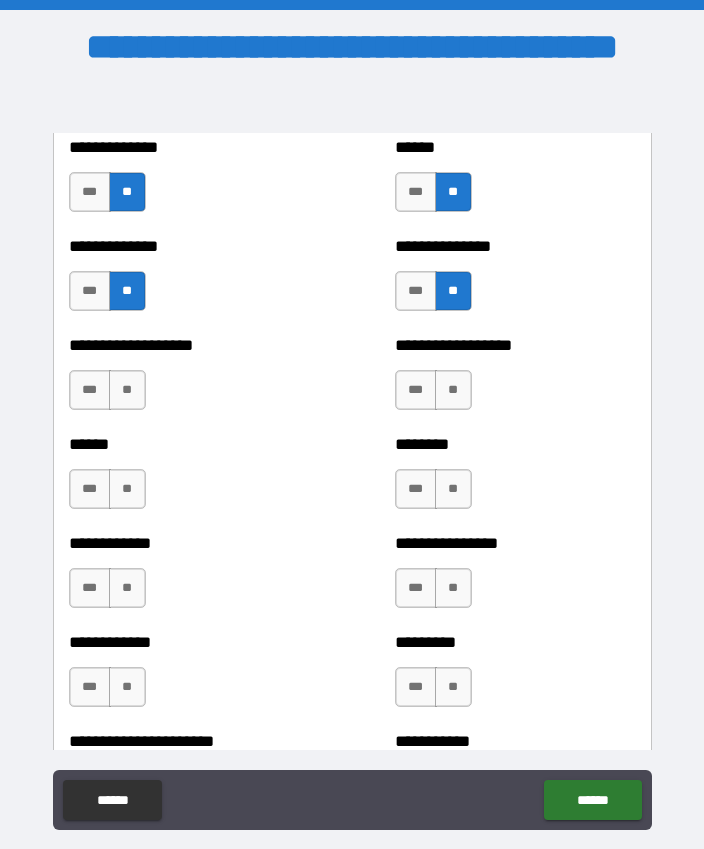 click on "**" at bounding box center [127, 390] 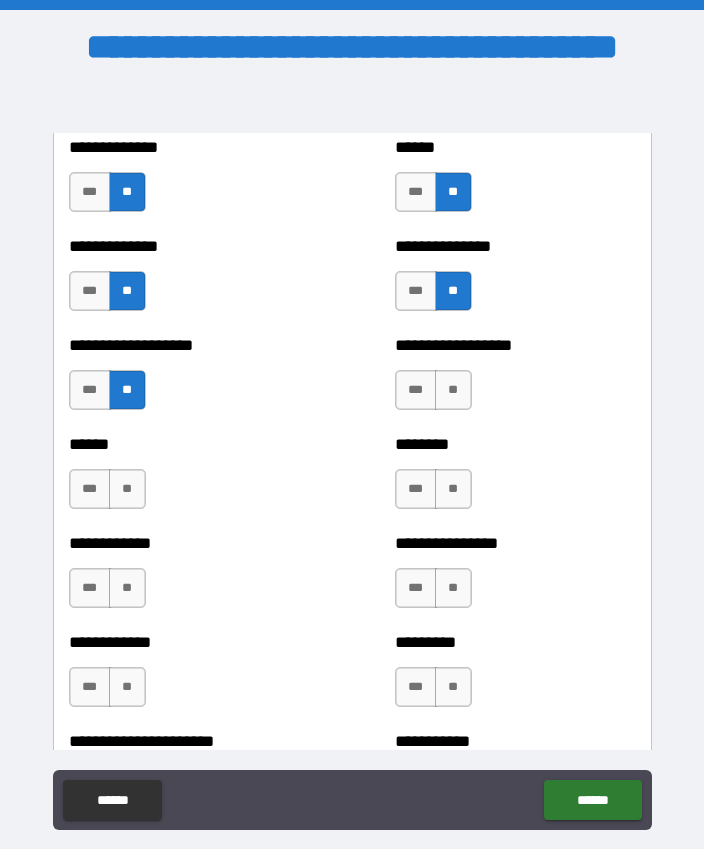 click on "**" at bounding box center [453, 390] 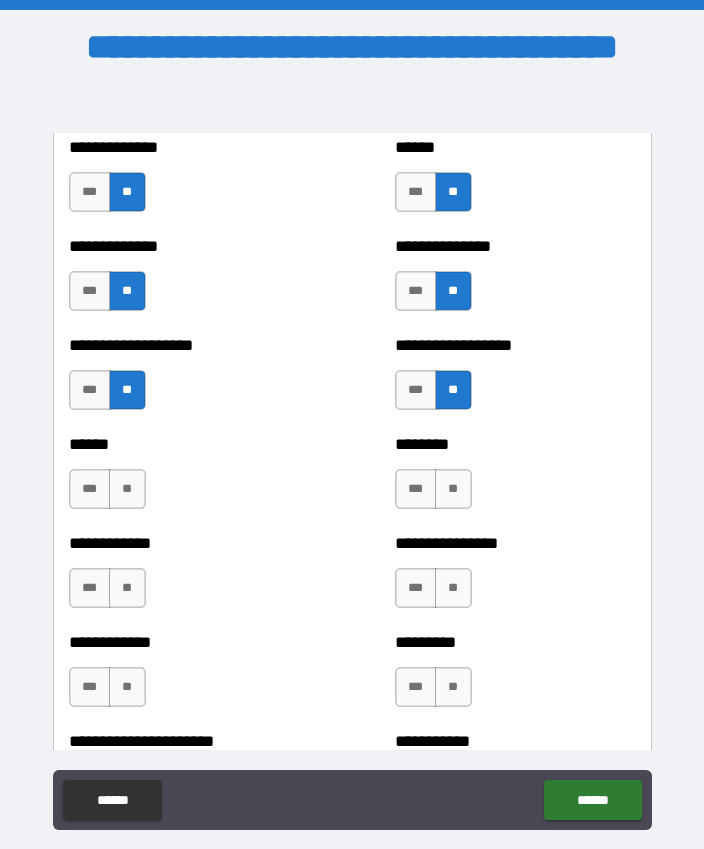 click on "**" at bounding box center [127, 489] 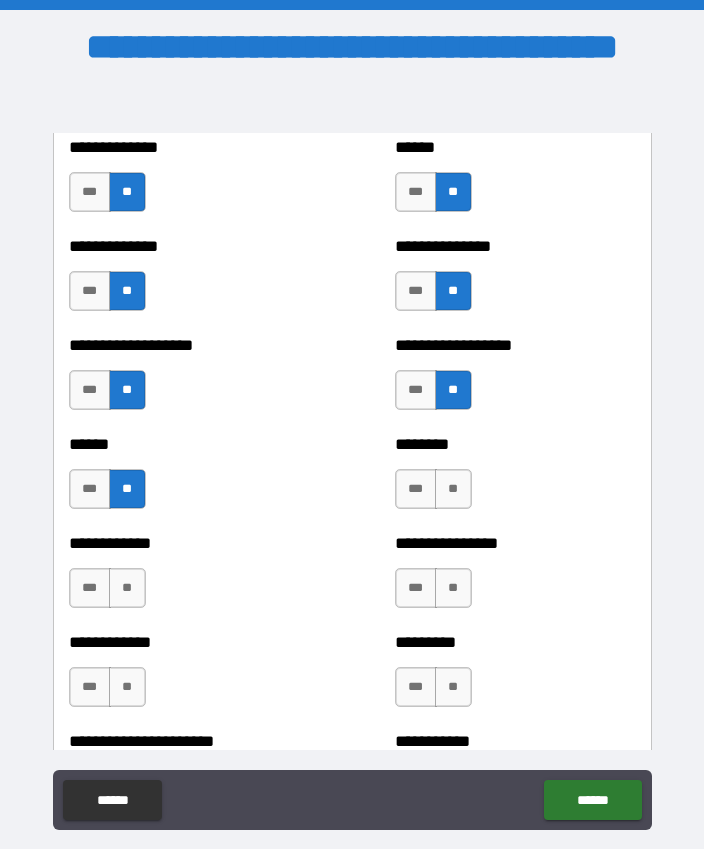 click on "**" at bounding box center [453, 489] 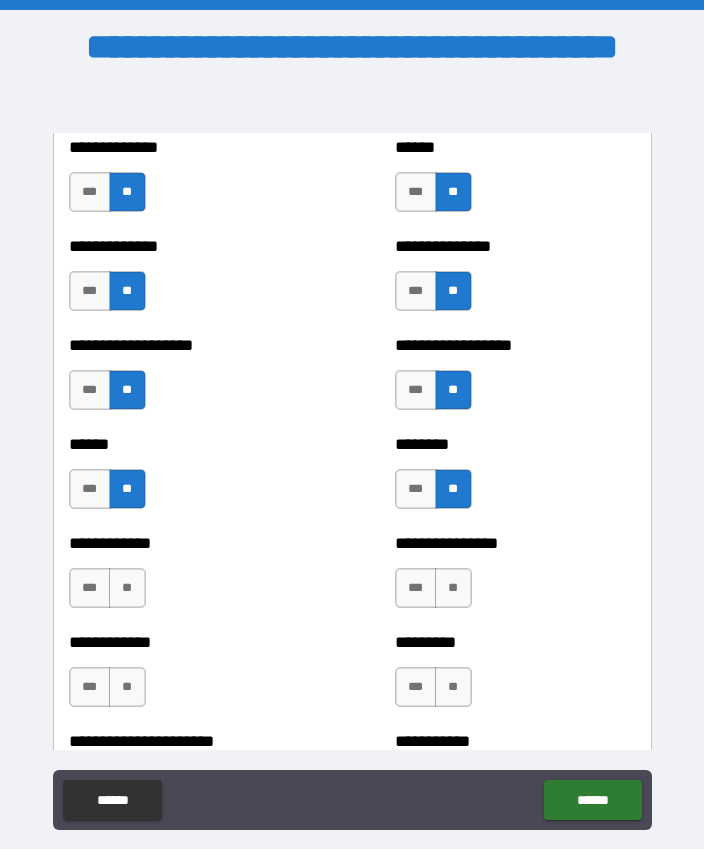 click on "**" at bounding box center (127, 588) 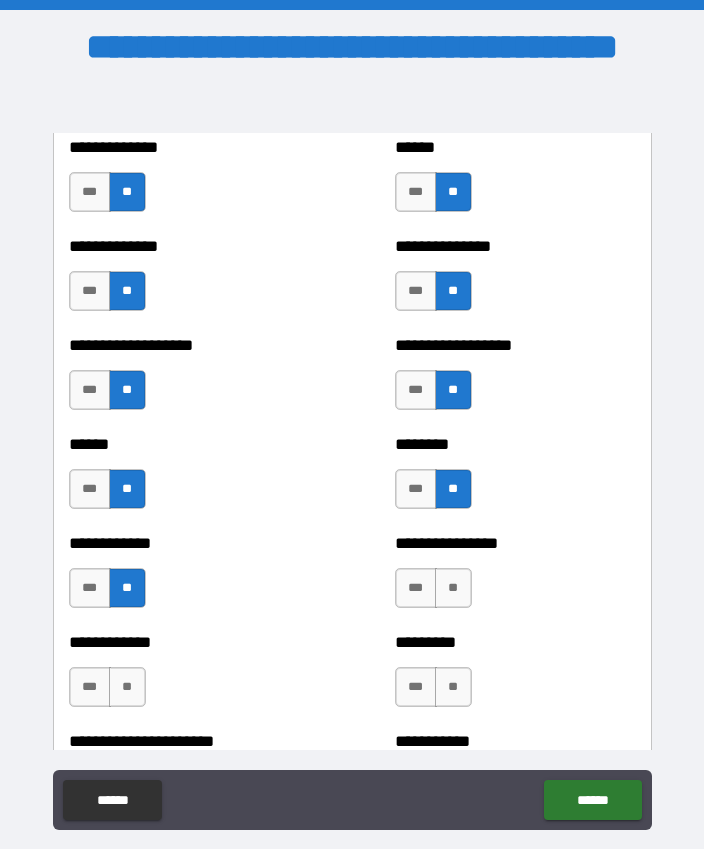 click on "**" at bounding box center [453, 588] 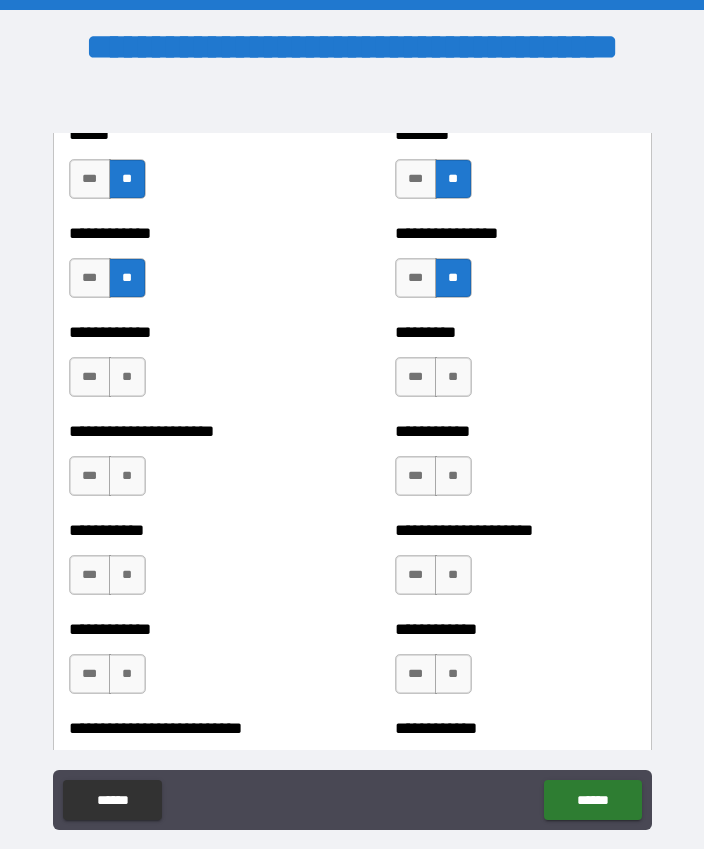 scroll, scrollTop: 5198, scrollLeft: 0, axis: vertical 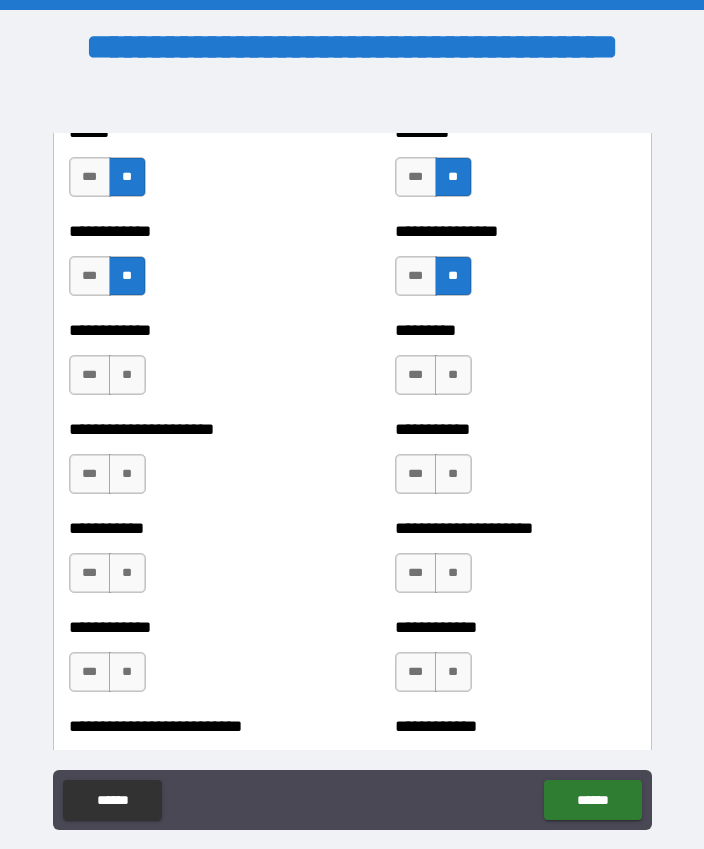 click on "**" at bounding box center [127, 375] 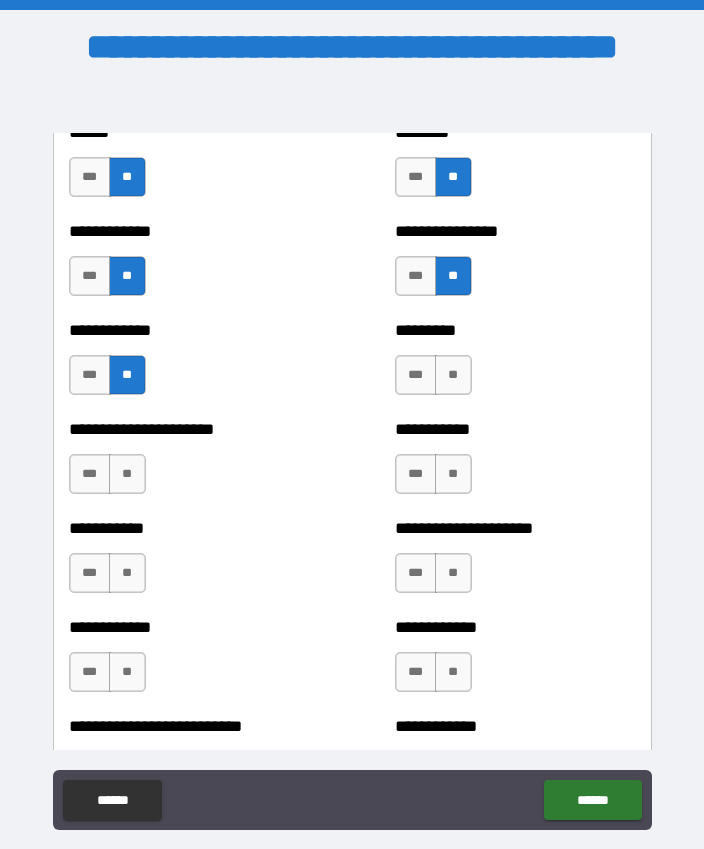 click on "**" at bounding box center [453, 375] 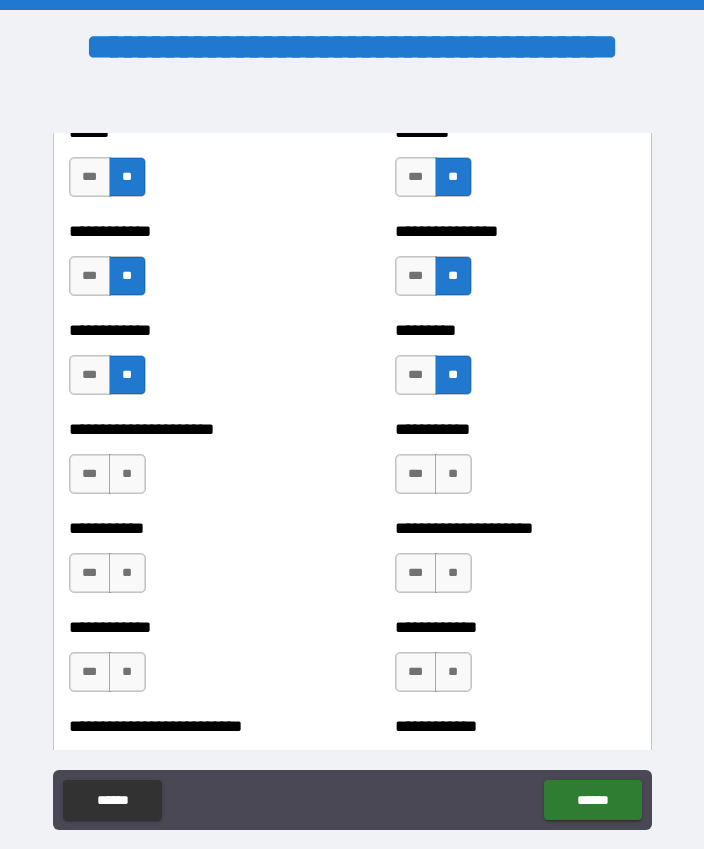 click on "**" at bounding box center (127, 474) 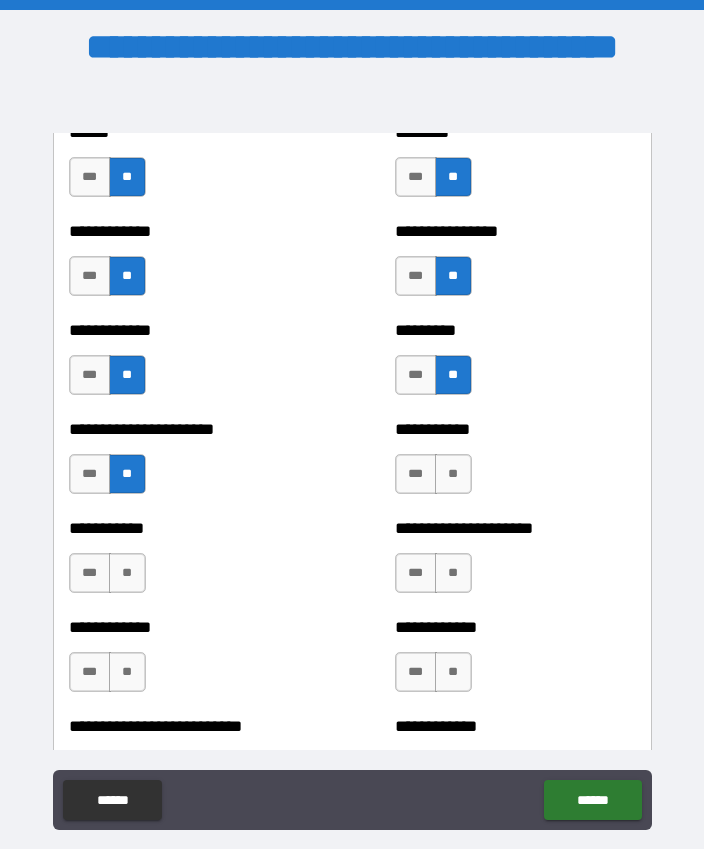 click on "**" at bounding box center (453, 474) 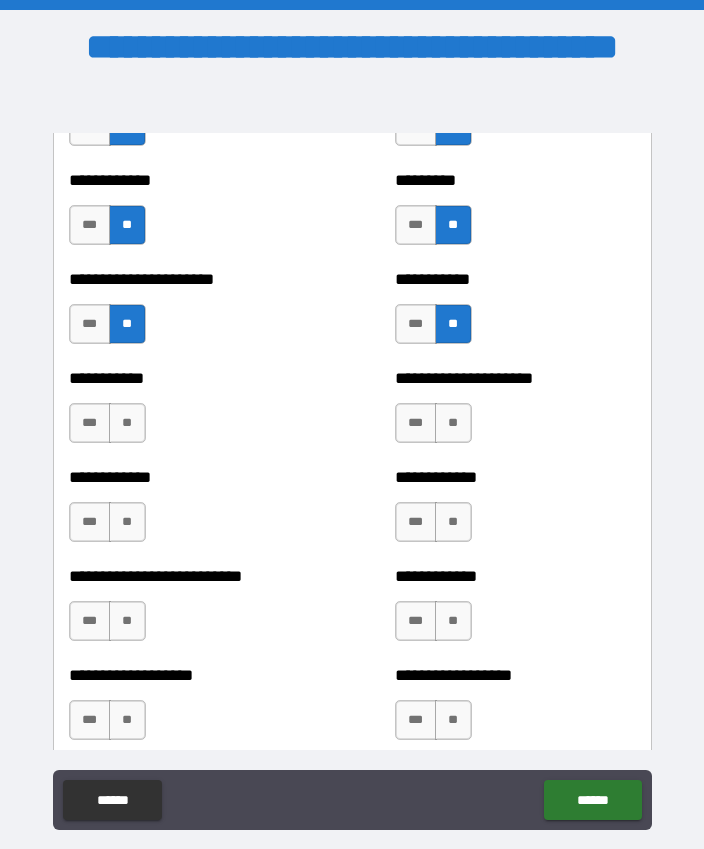 scroll, scrollTop: 5367, scrollLeft: 0, axis: vertical 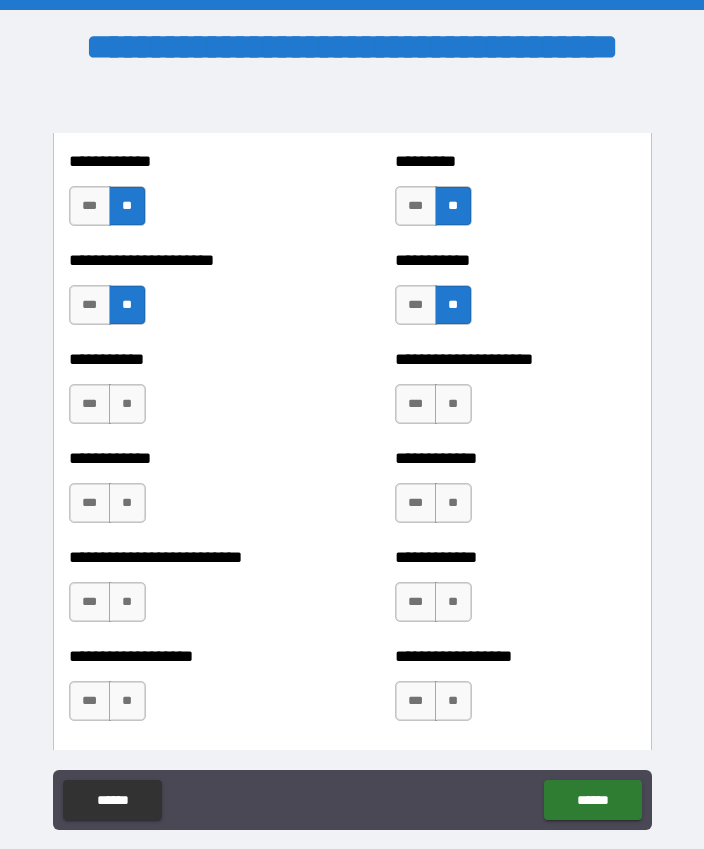 click on "**" at bounding box center [127, 404] 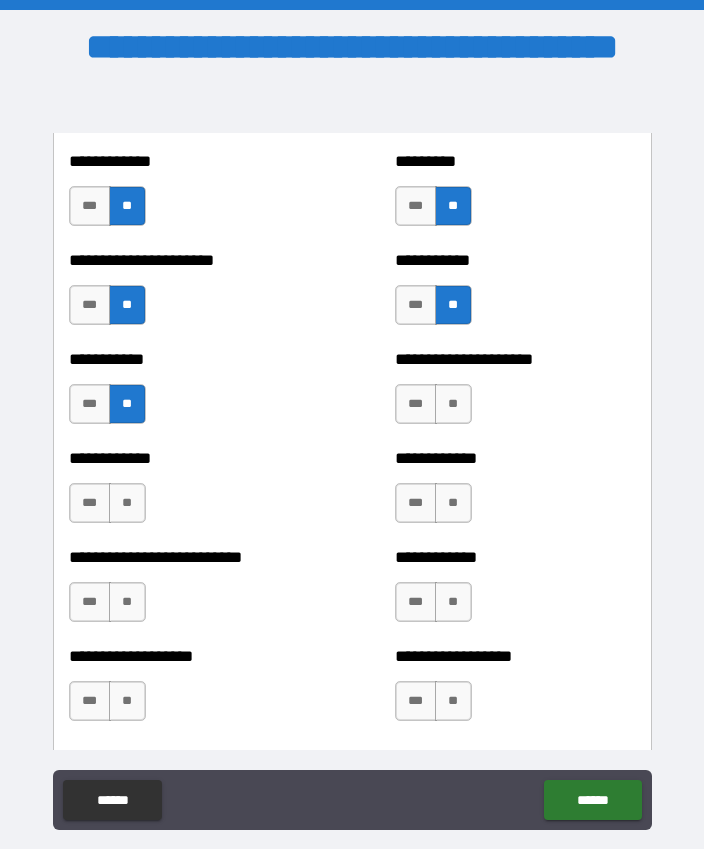 click on "**" at bounding box center [453, 404] 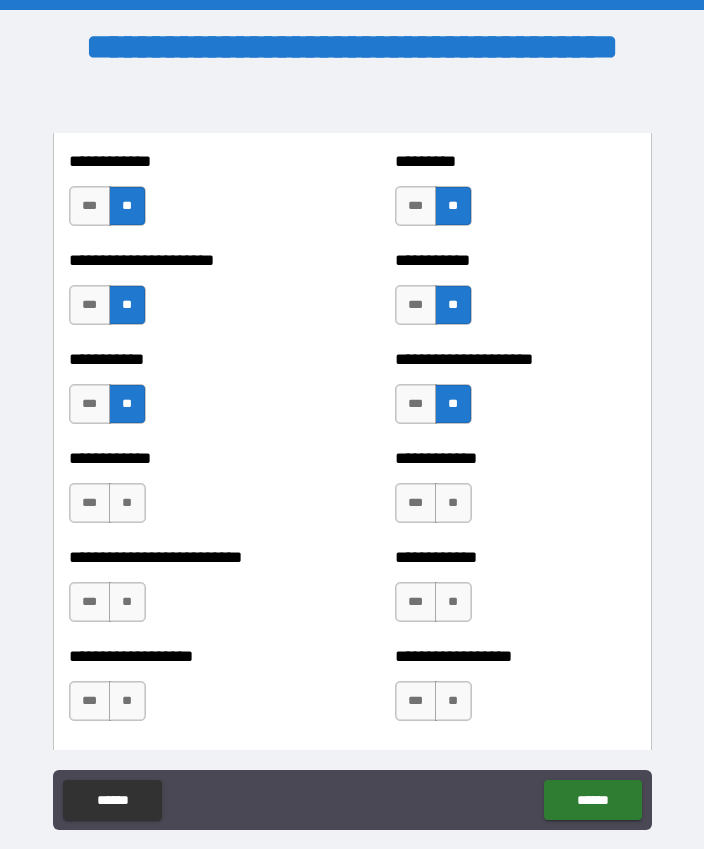 click on "**" at bounding box center (127, 503) 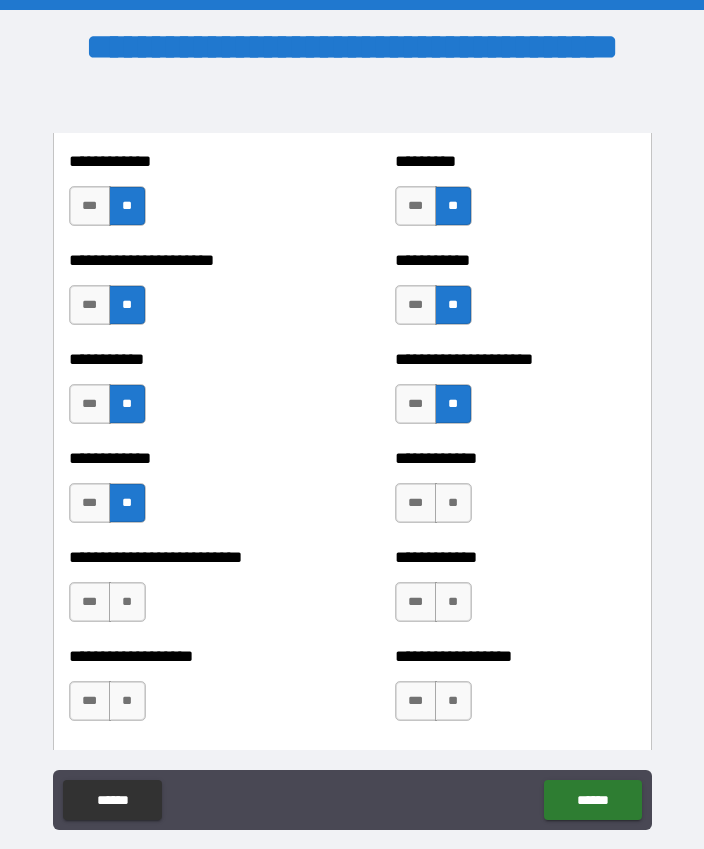 click on "**" at bounding box center (453, 503) 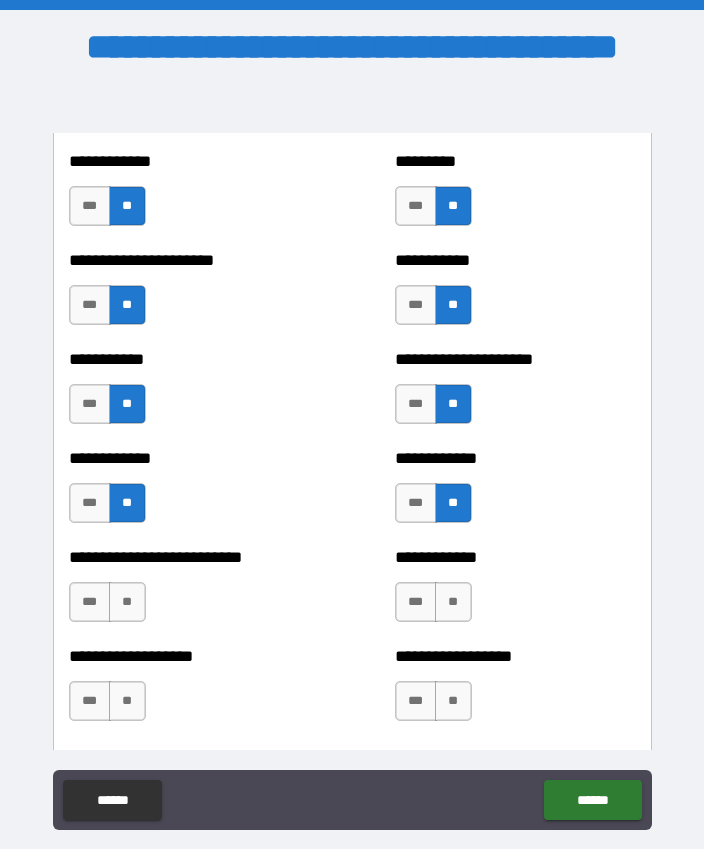click on "**" at bounding box center [127, 602] 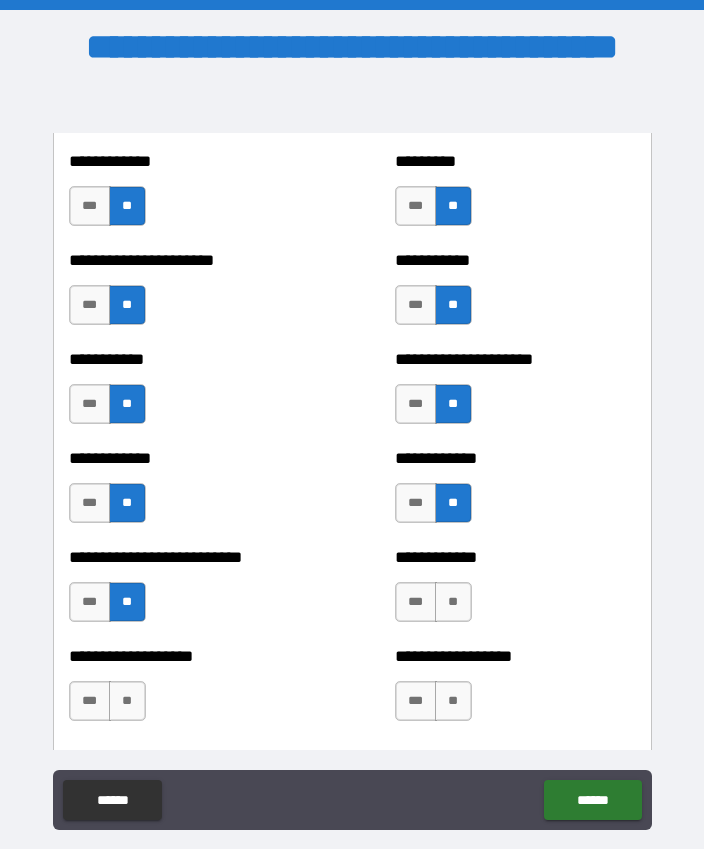 click on "**" at bounding box center (453, 602) 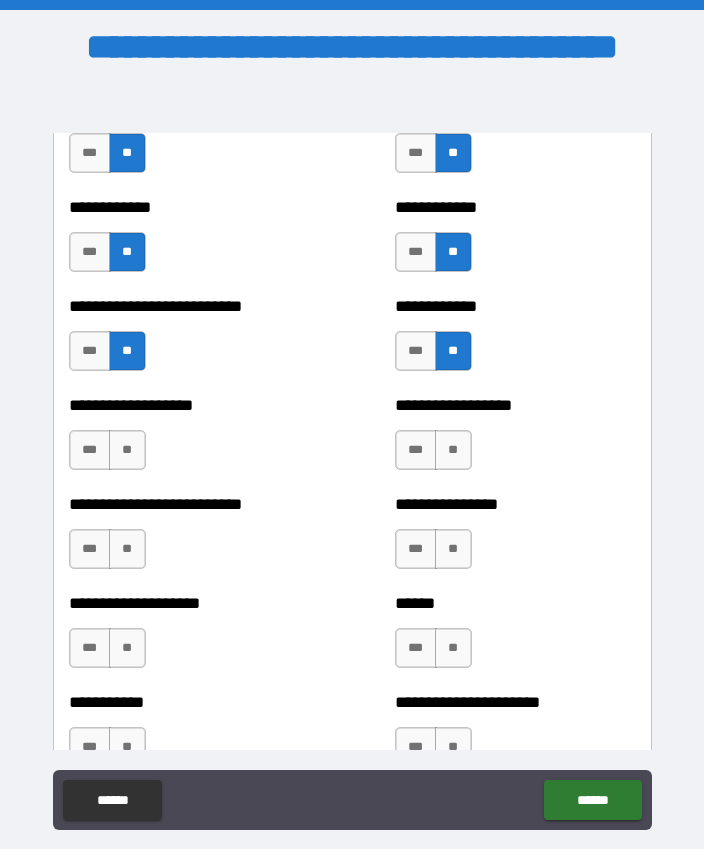 scroll, scrollTop: 5619, scrollLeft: 0, axis: vertical 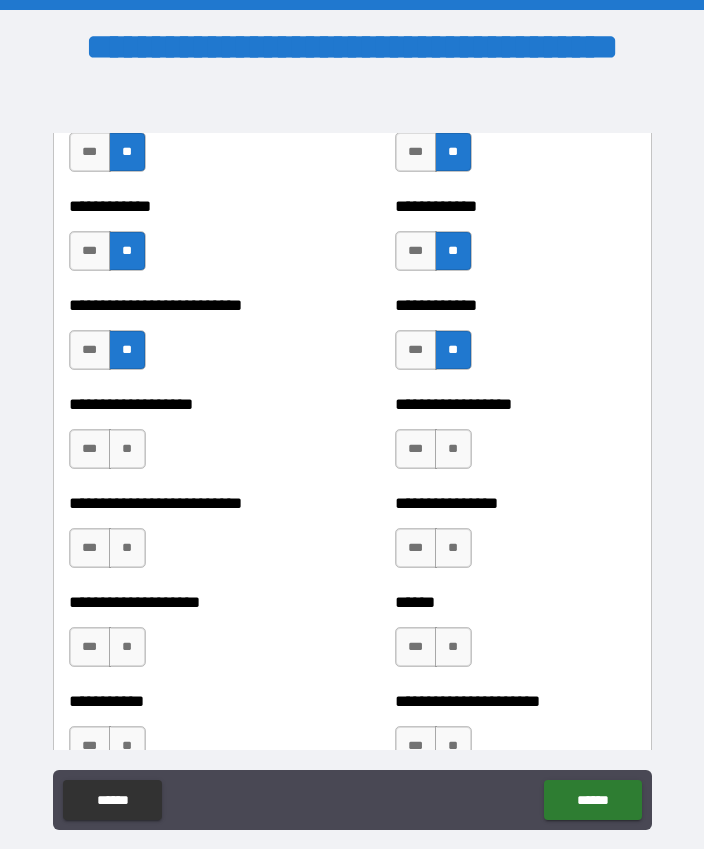click on "**" at bounding box center (127, 449) 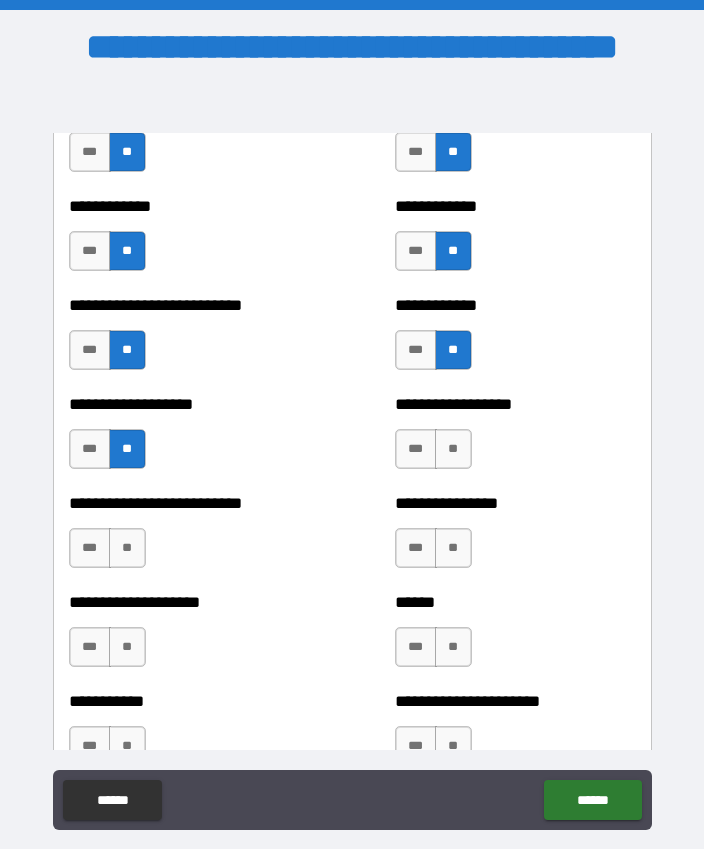 click on "**" at bounding box center [453, 449] 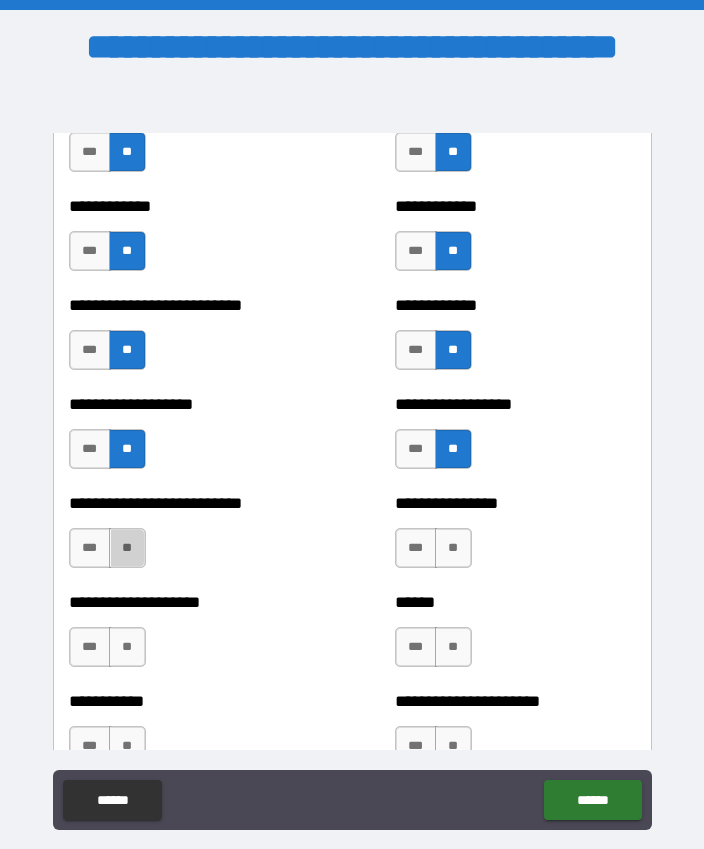 click on "**" at bounding box center (127, 548) 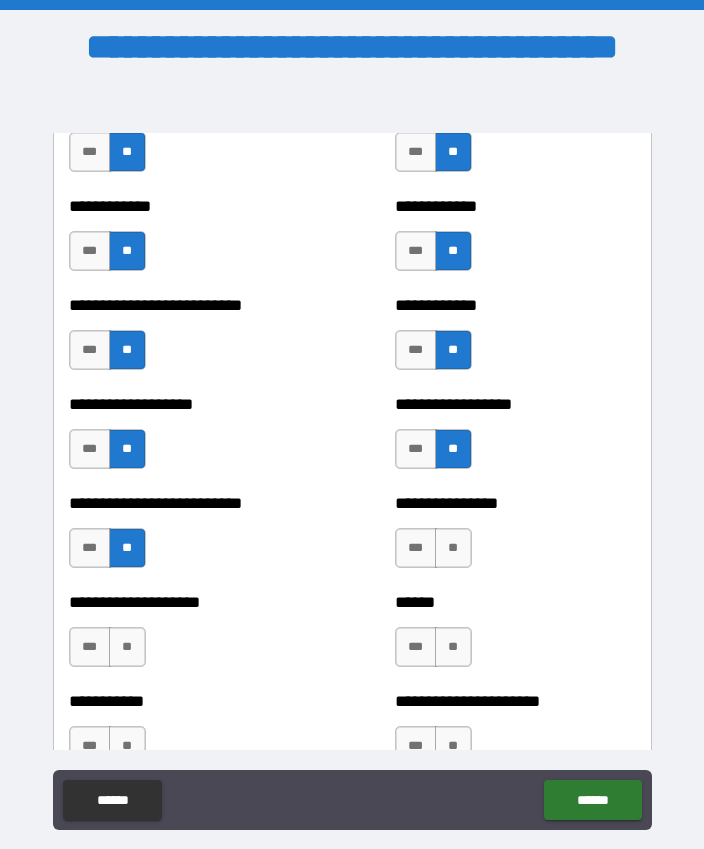 click on "**" at bounding box center [453, 548] 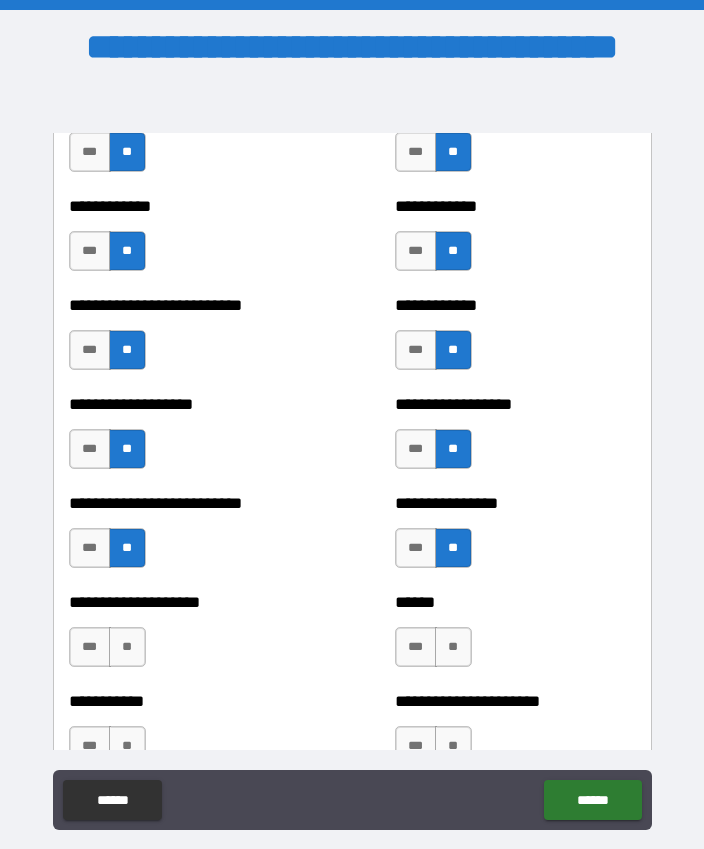 click on "**" at bounding box center [127, 647] 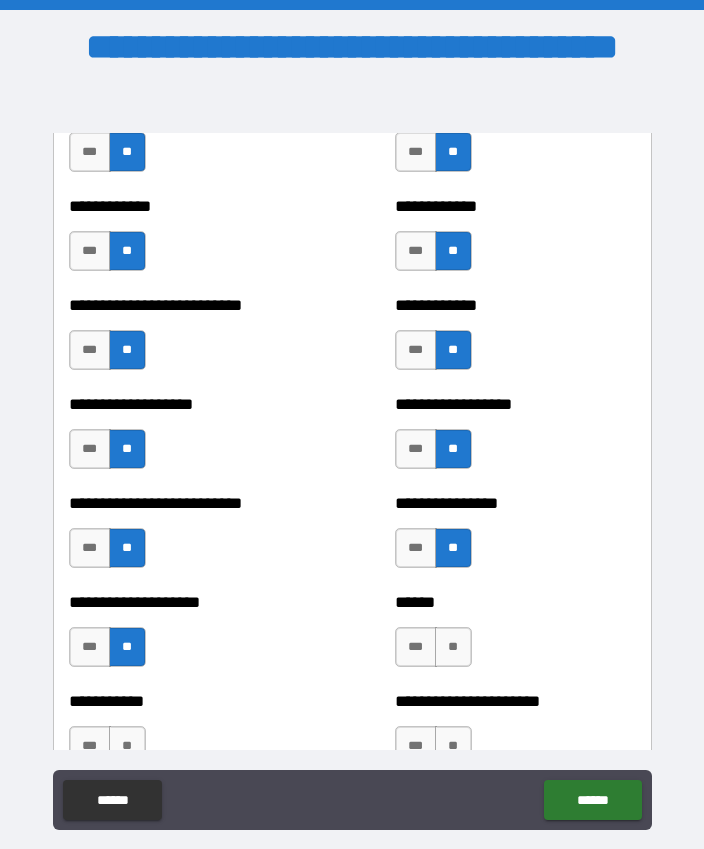 click on "**" at bounding box center (453, 647) 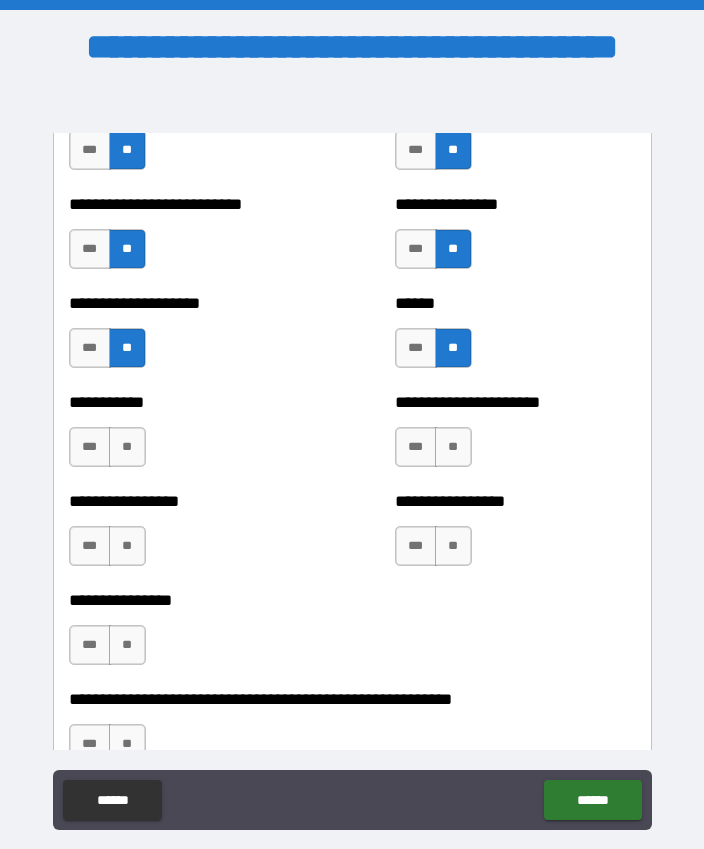 scroll, scrollTop: 5973, scrollLeft: 0, axis: vertical 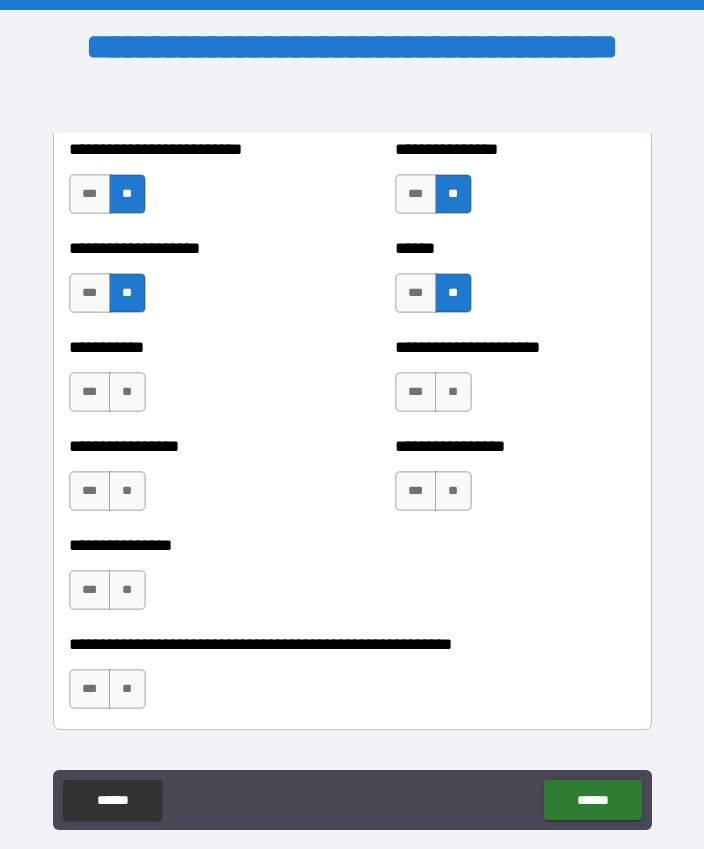 click on "**" at bounding box center (127, 392) 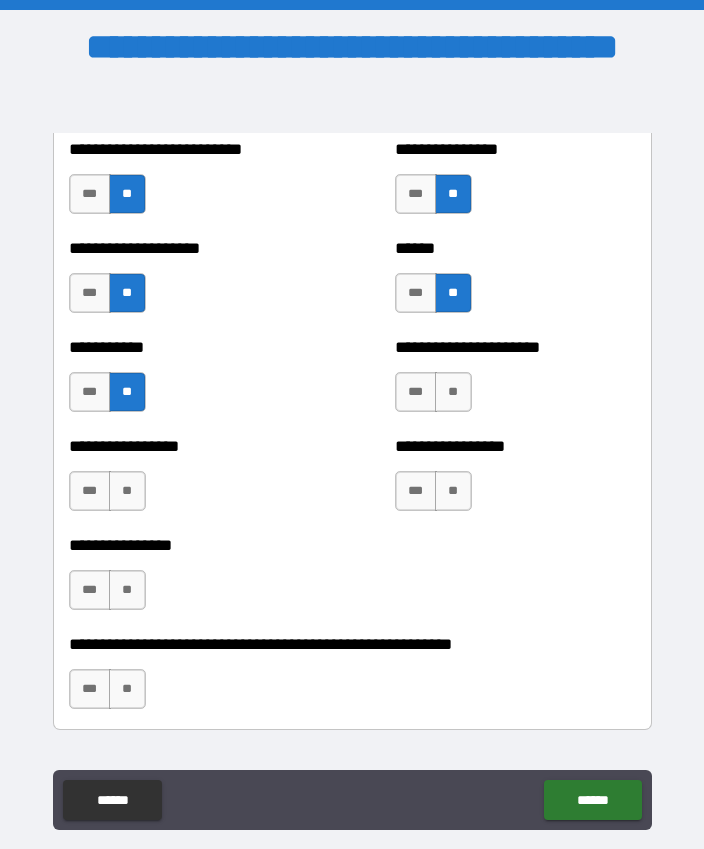 click on "**" at bounding box center (453, 392) 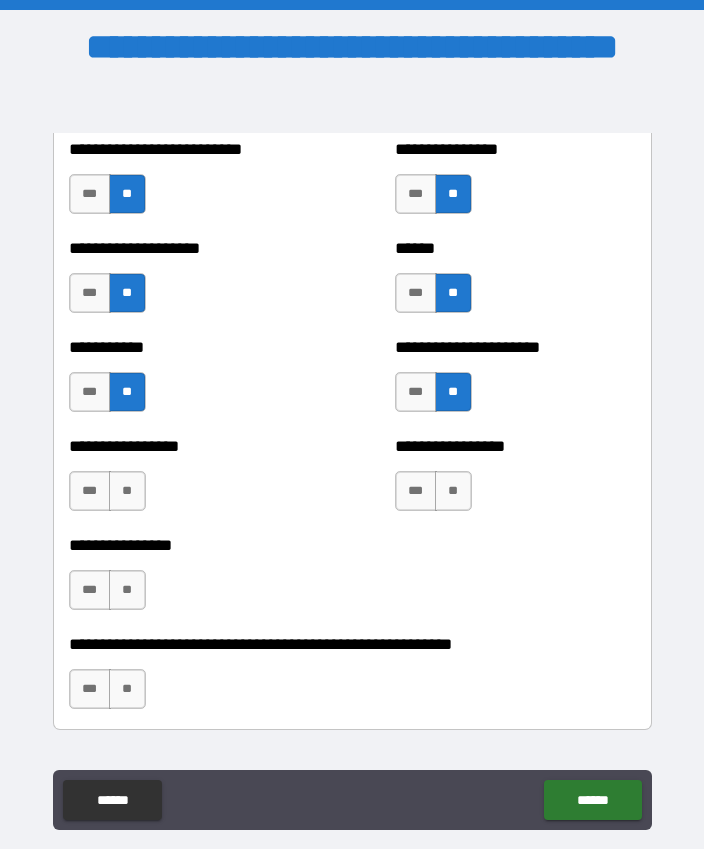click on "**" at bounding box center (127, 491) 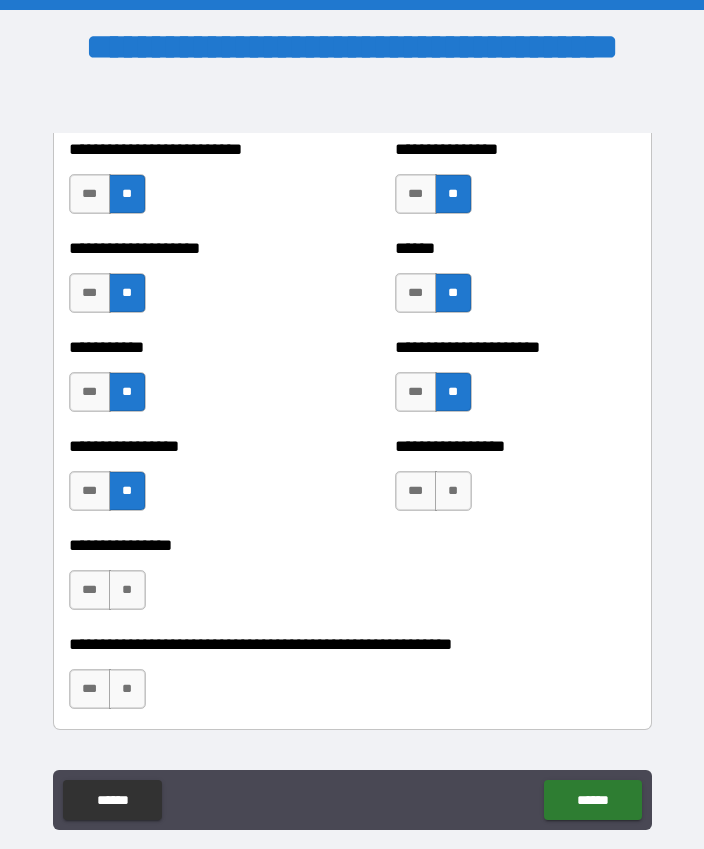 click on "**" at bounding box center (453, 491) 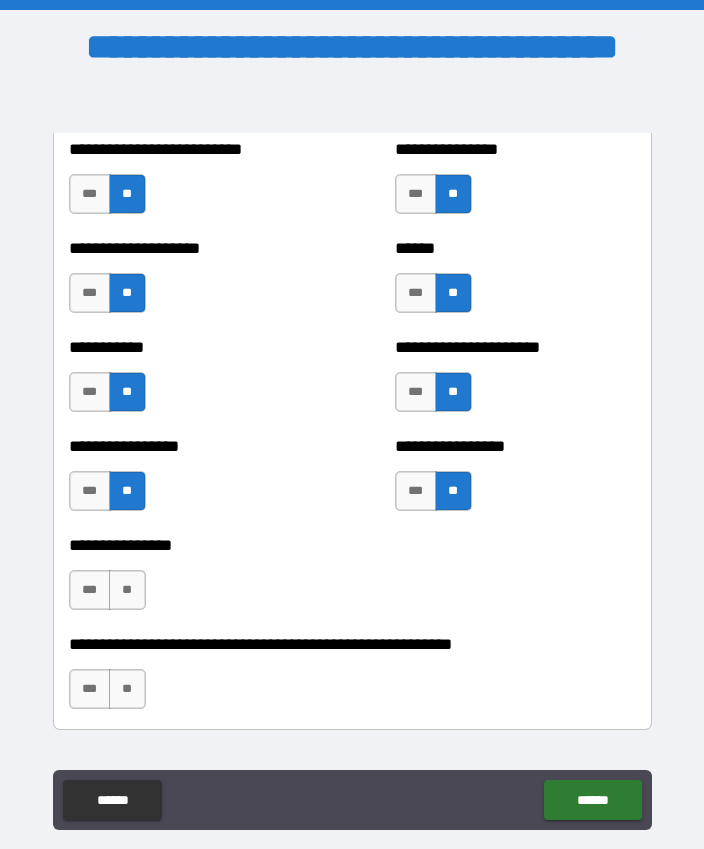 click on "**" at bounding box center [127, 590] 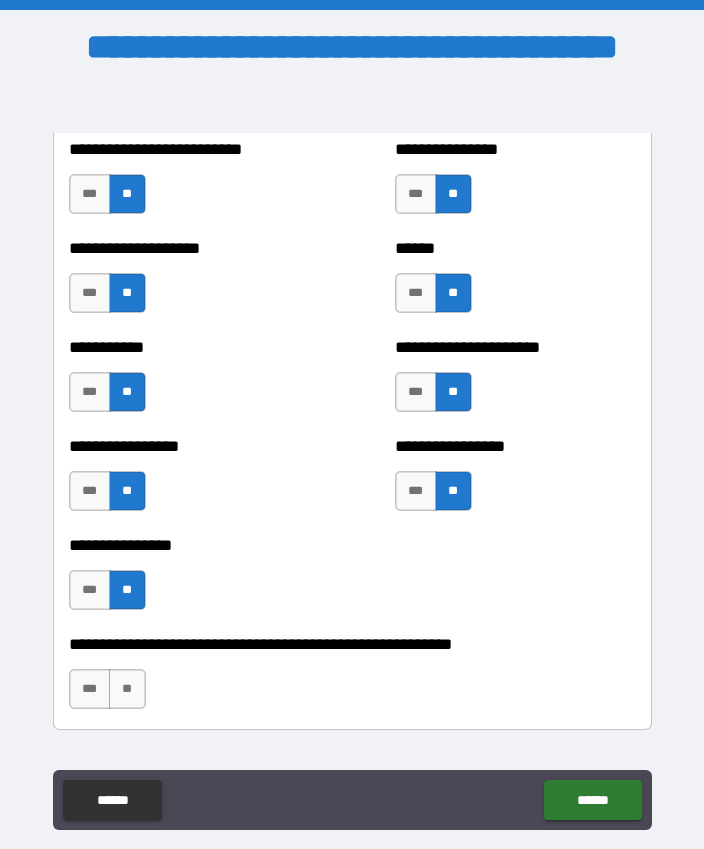 click on "**" at bounding box center (127, 689) 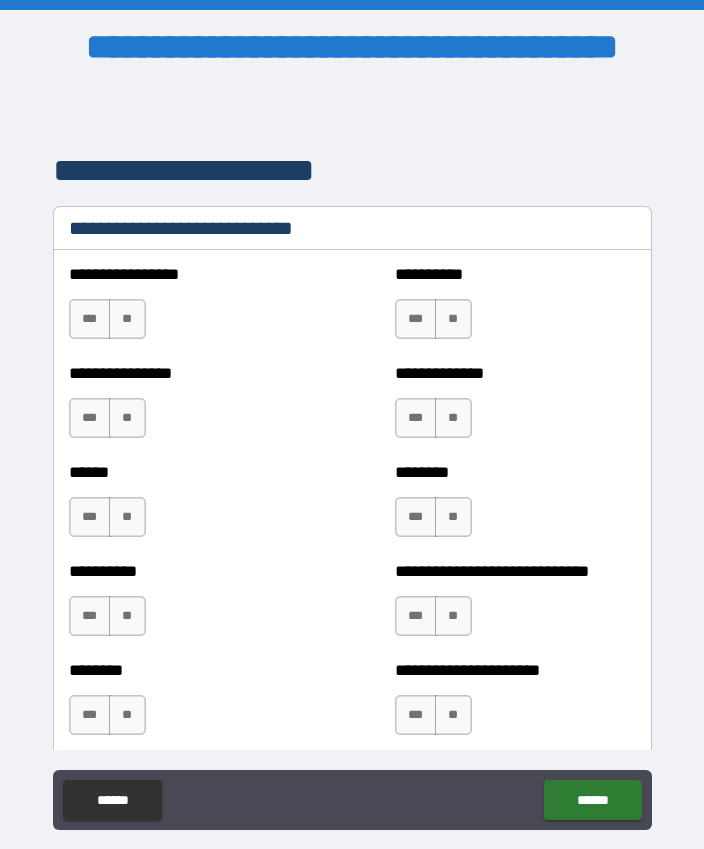 scroll, scrollTop: 6752, scrollLeft: 0, axis: vertical 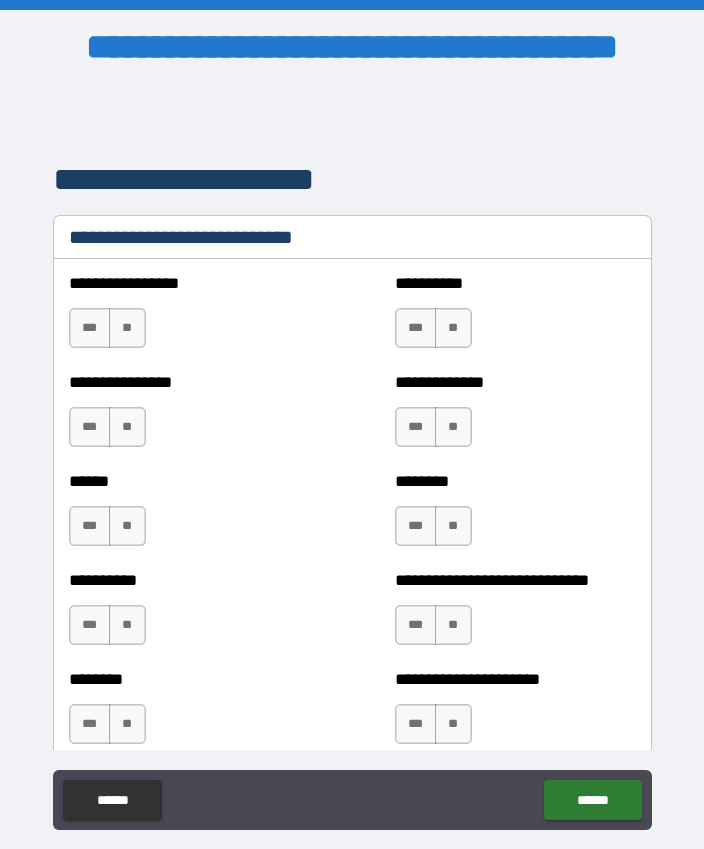 click on "***" at bounding box center (90, 328) 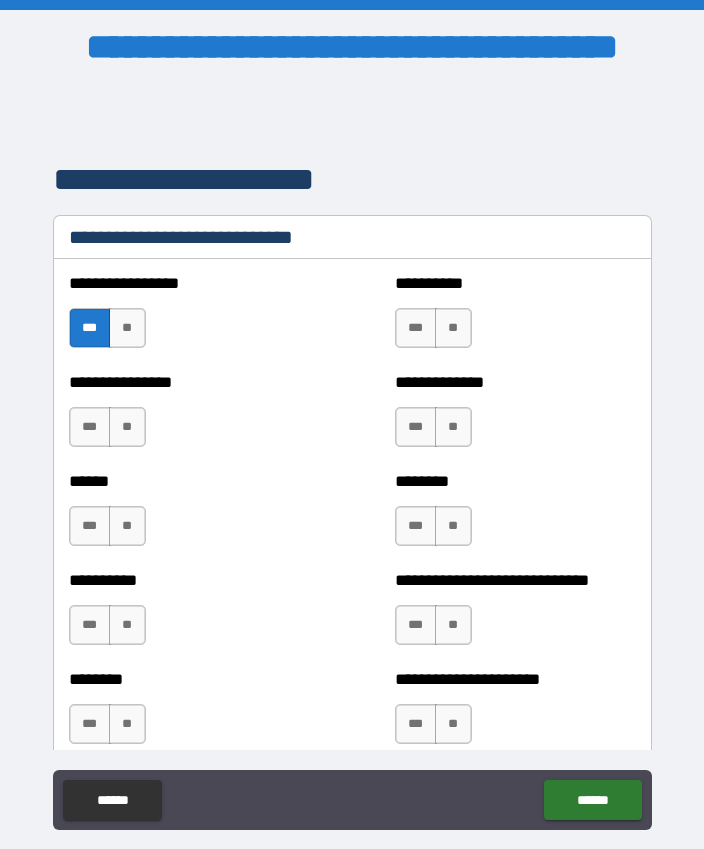click on "***" at bounding box center (416, 328) 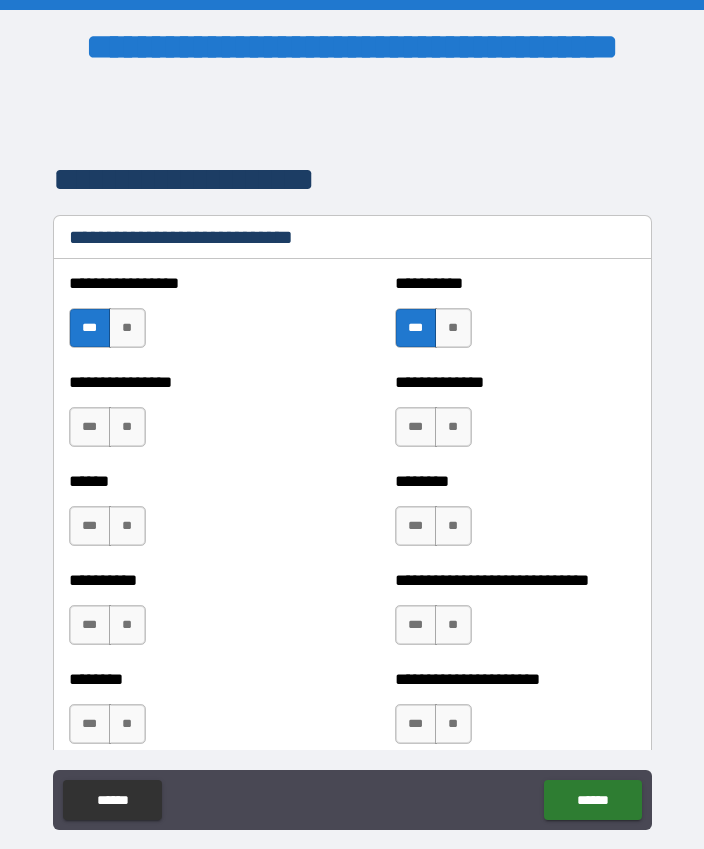 click on "***" at bounding box center [90, 427] 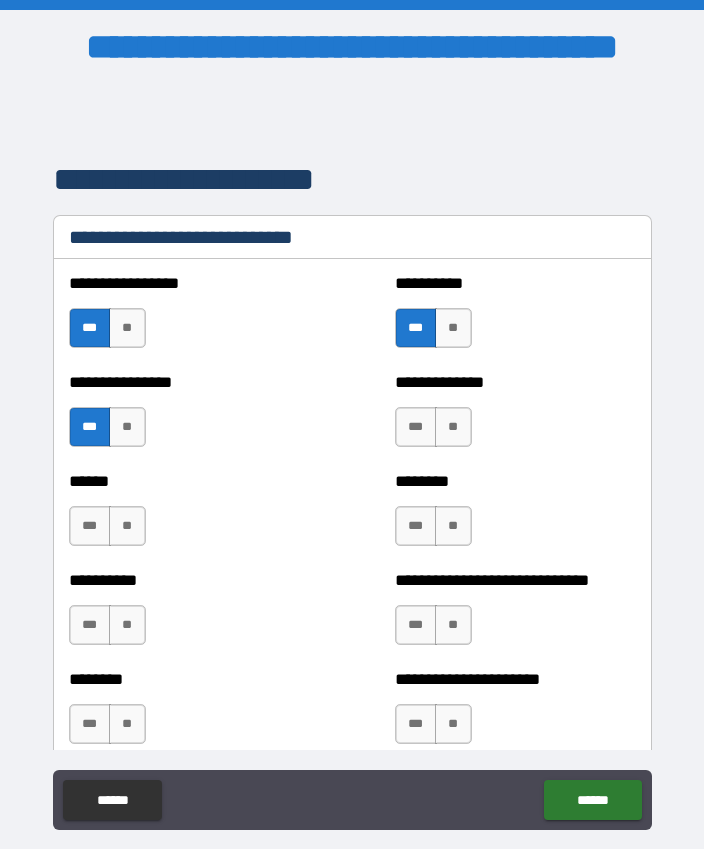 click on "***" at bounding box center (416, 427) 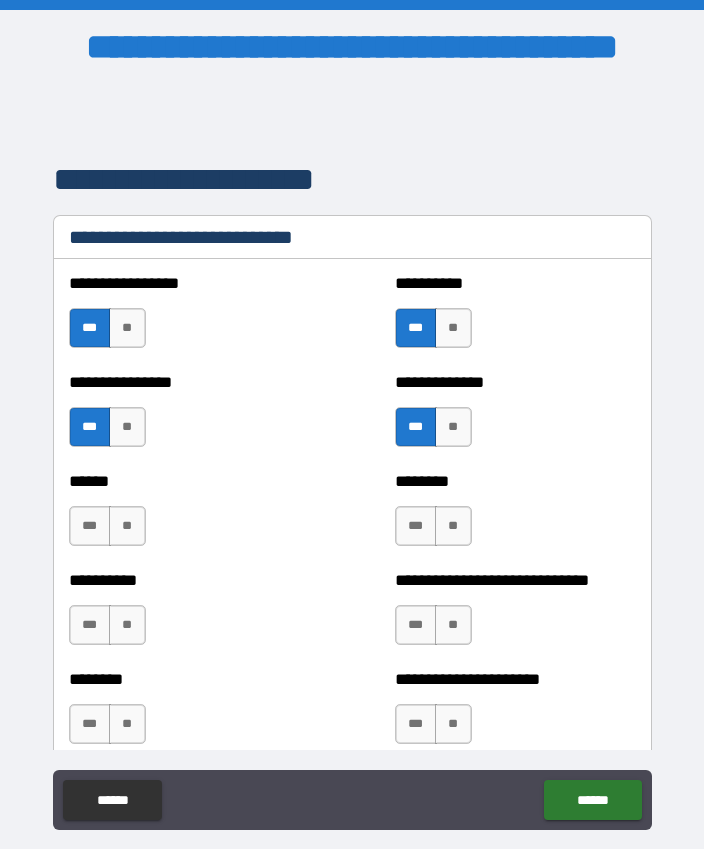 click on "***" at bounding box center [90, 526] 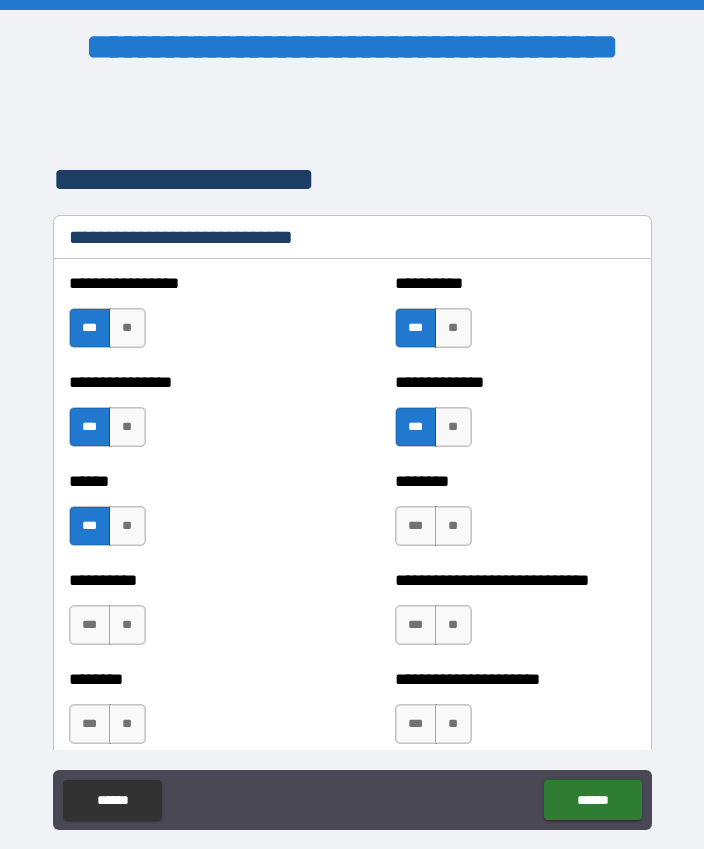 click on "**" at bounding box center [453, 526] 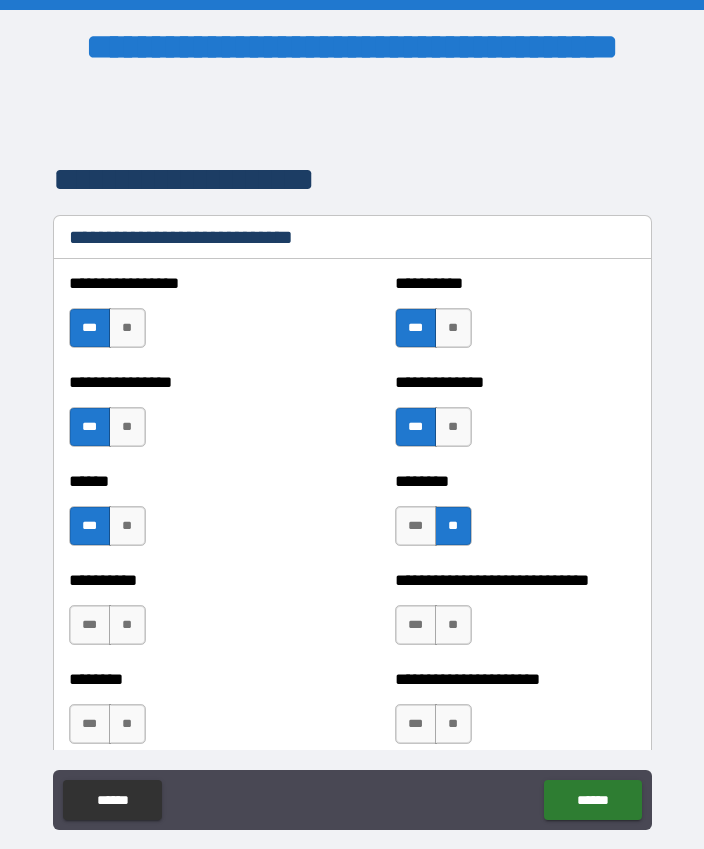 click on "**" at bounding box center [127, 625] 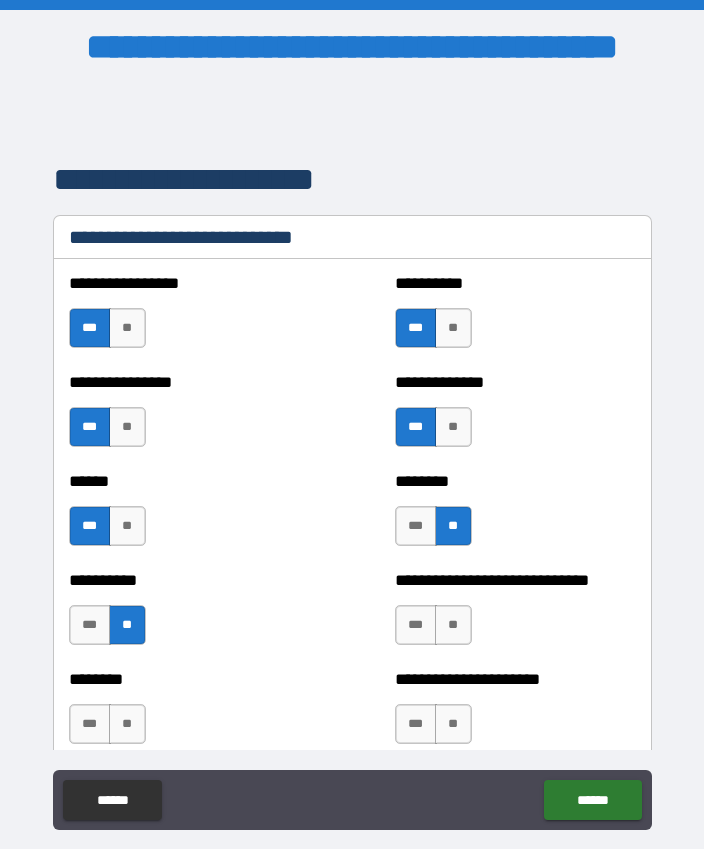 click on "***" at bounding box center [416, 625] 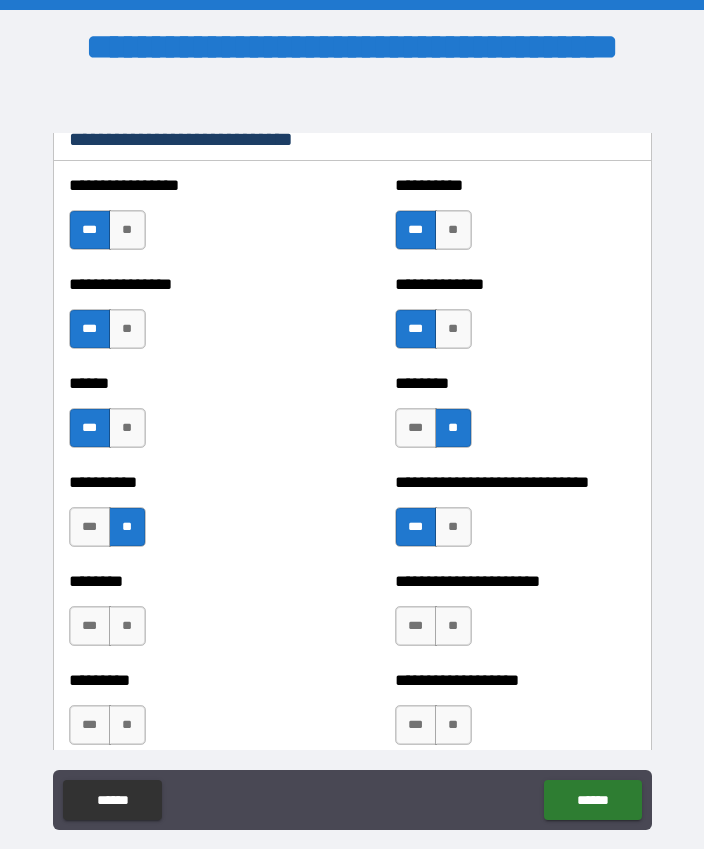 scroll, scrollTop: 6851, scrollLeft: 0, axis: vertical 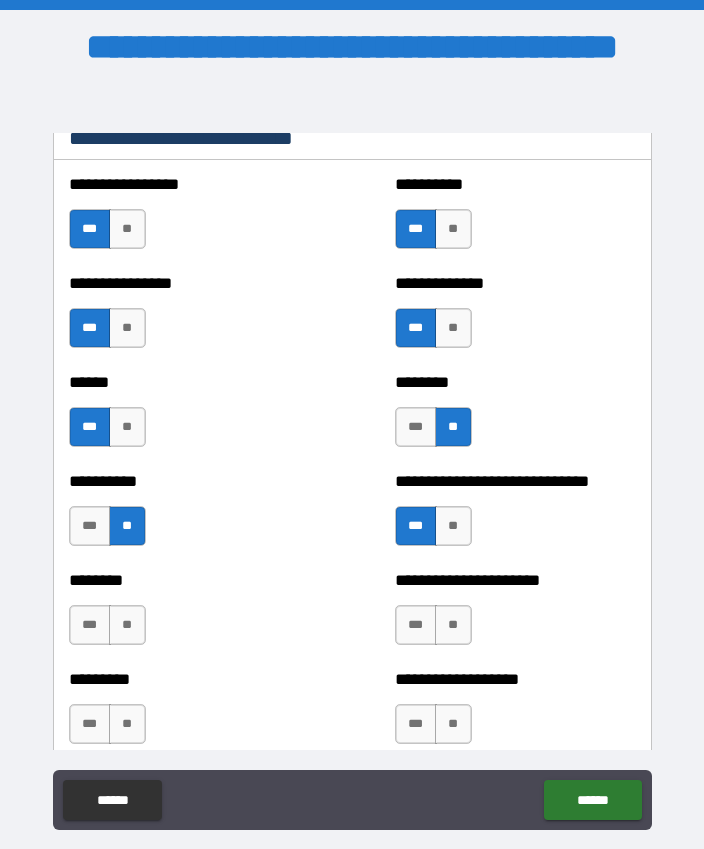 click on "***" at bounding box center (416, 625) 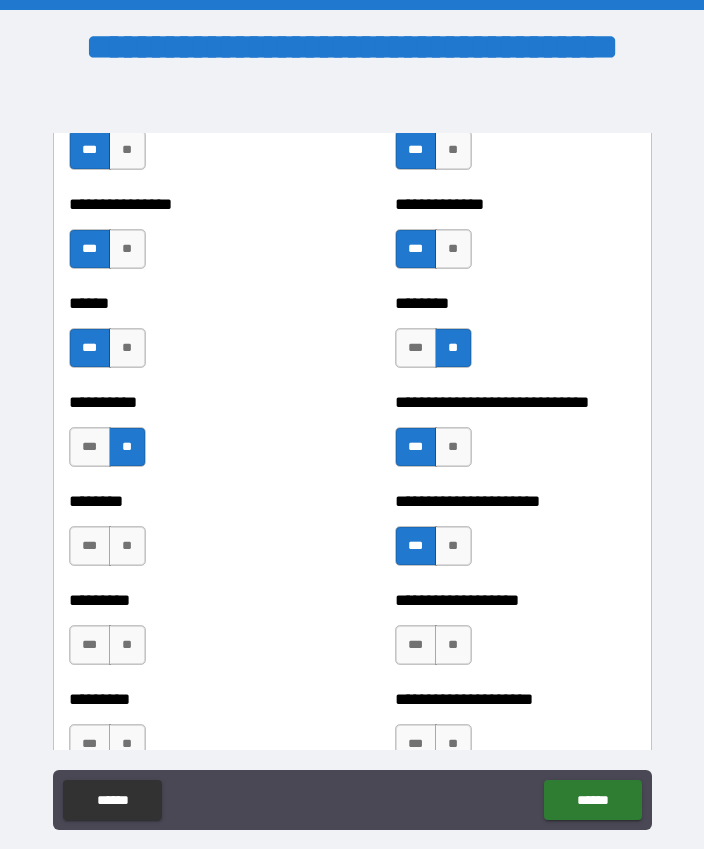 scroll, scrollTop: 6932, scrollLeft: 0, axis: vertical 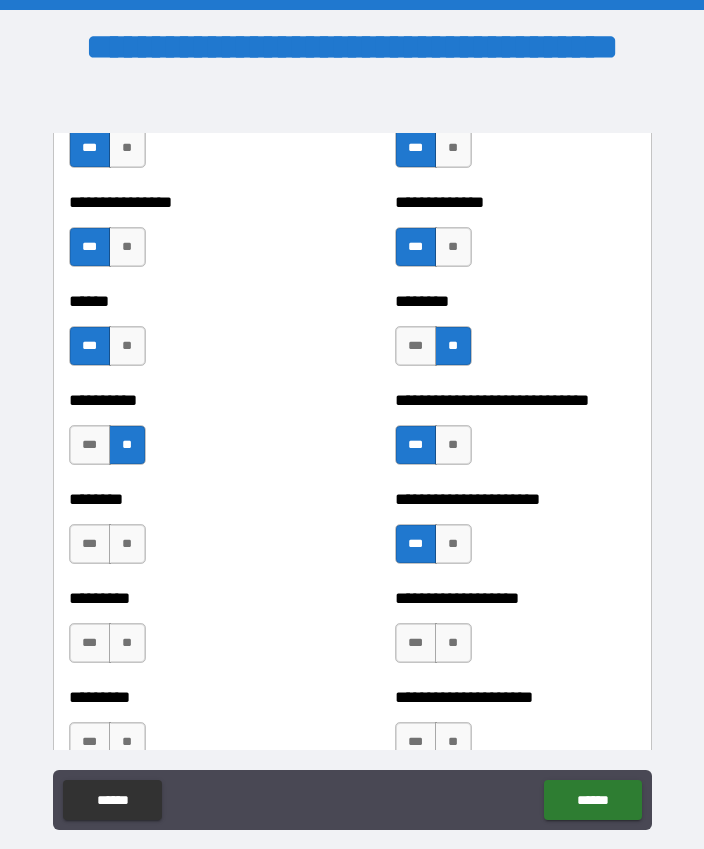 click on "**" at bounding box center [127, 643] 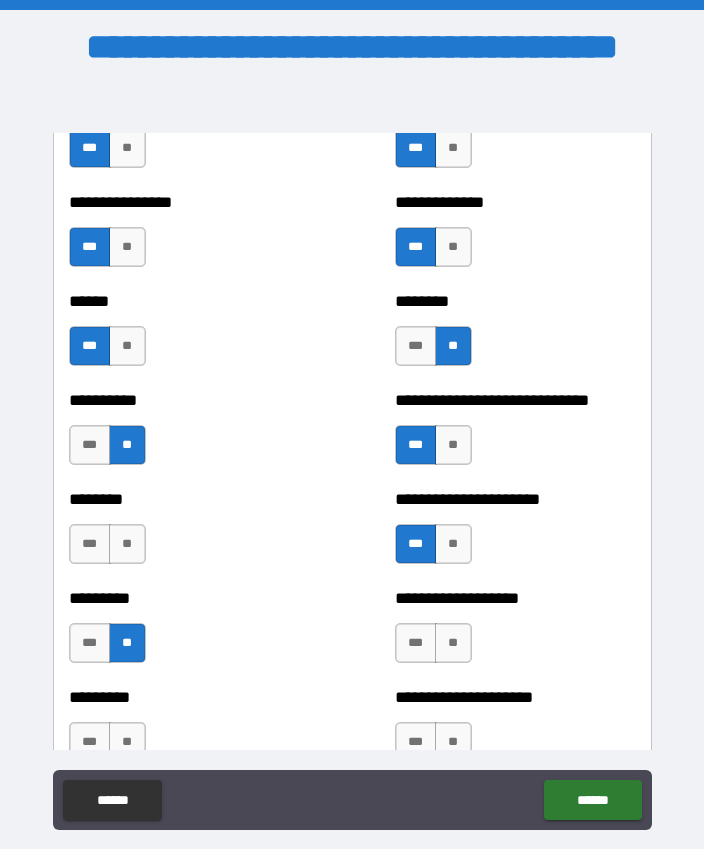 click on "**" at bounding box center [127, 544] 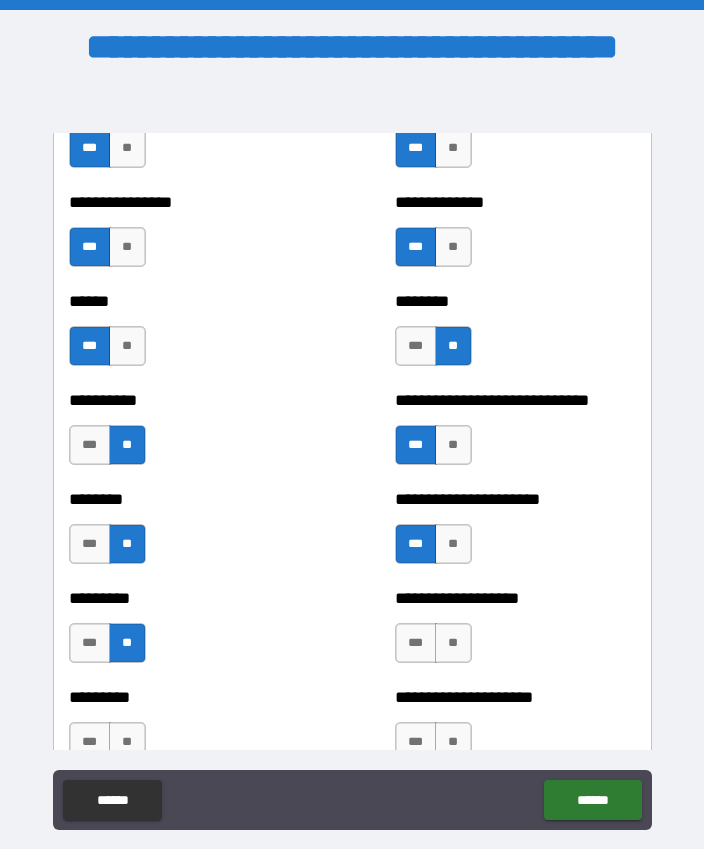 click on "**" at bounding box center (453, 643) 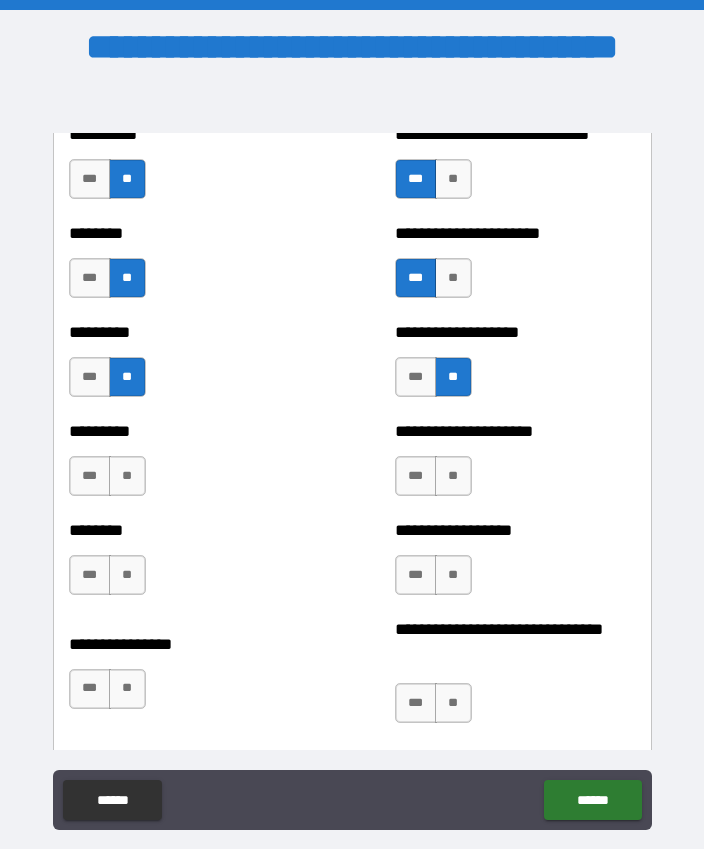 scroll, scrollTop: 7211, scrollLeft: 0, axis: vertical 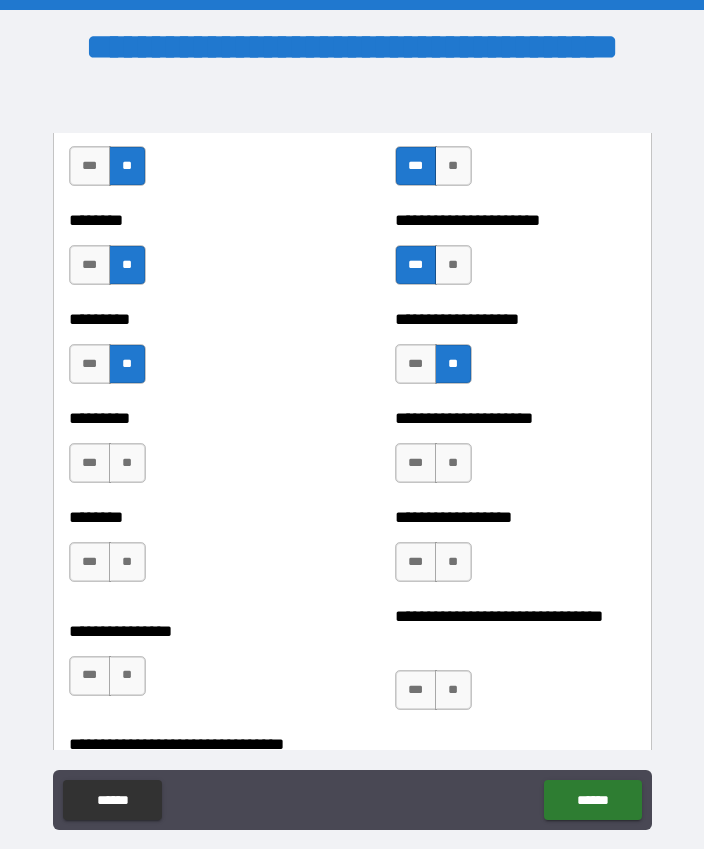 click on "**" at bounding box center [127, 463] 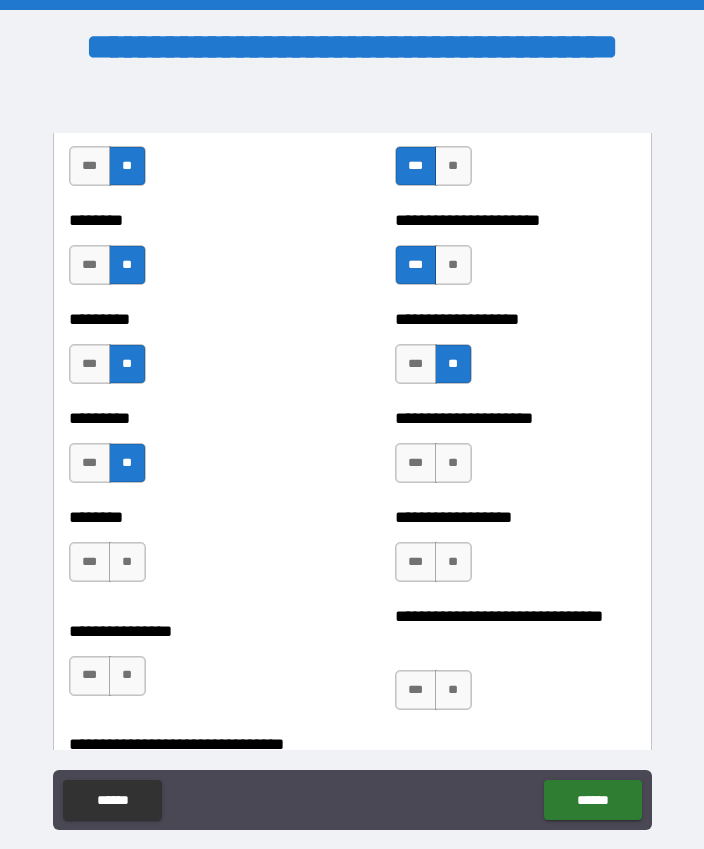 click on "**" at bounding box center [453, 463] 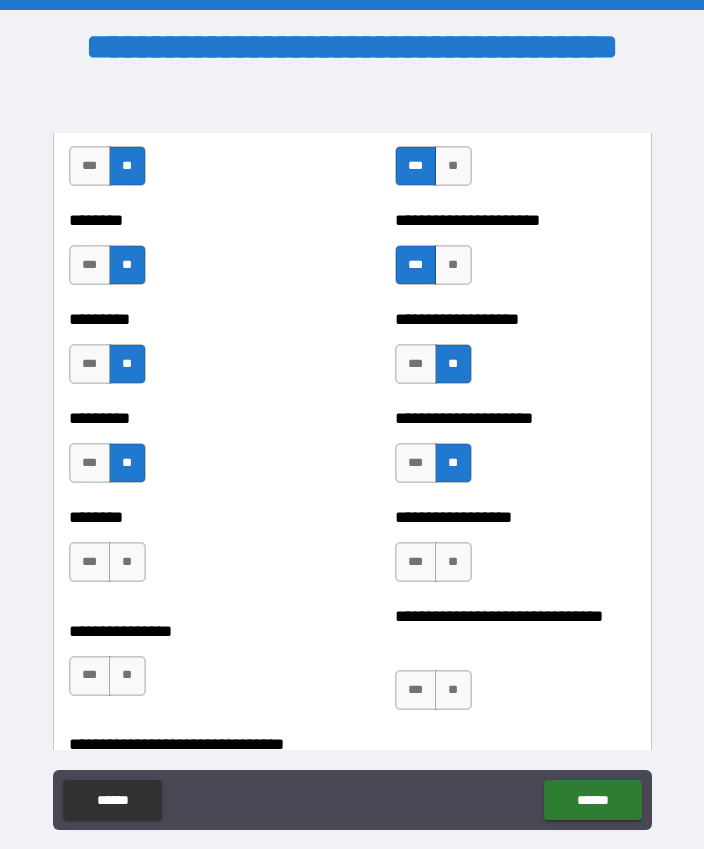 click on "**" at bounding box center [127, 562] 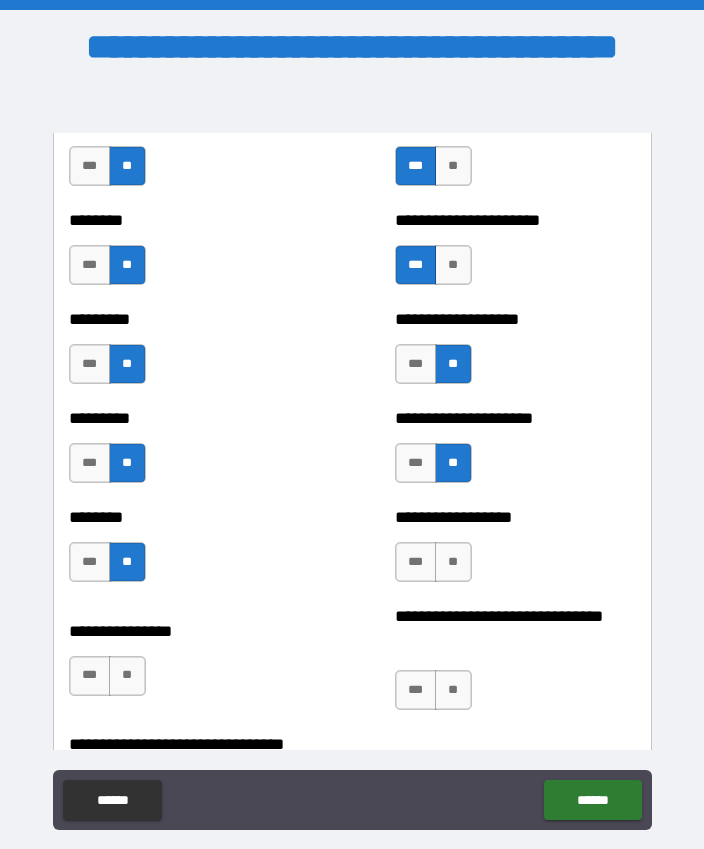 click on "**" at bounding box center (453, 562) 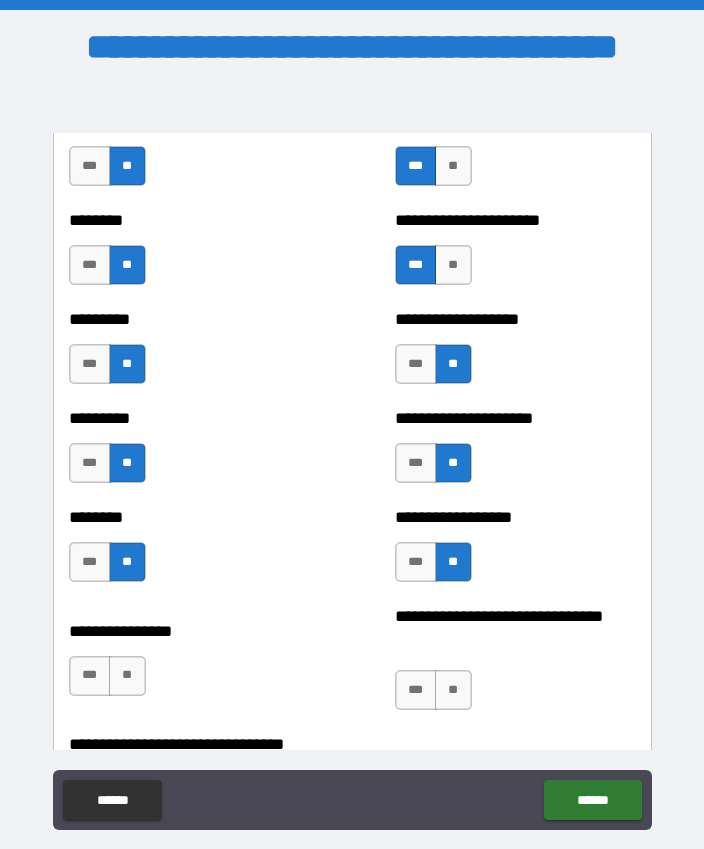 click on "**" at bounding box center [127, 676] 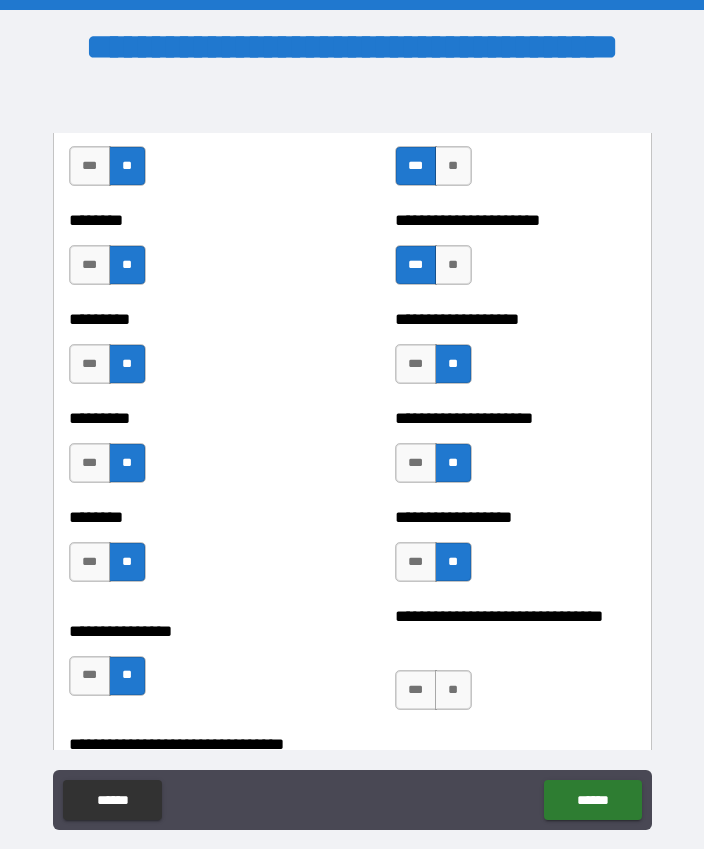 click on "**" at bounding box center [453, 690] 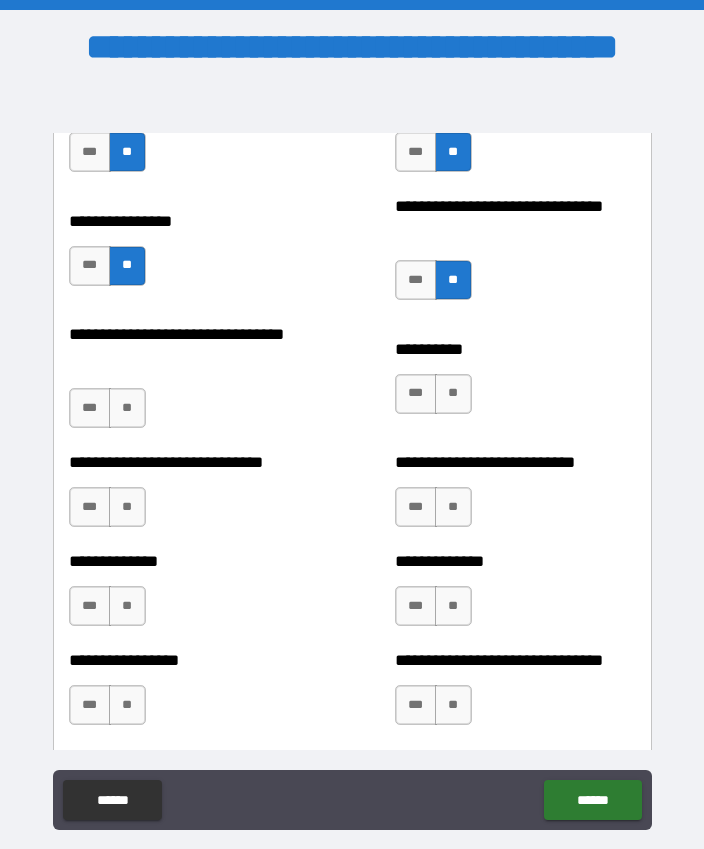 scroll, scrollTop: 7623, scrollLeft: 0, axis: vertical 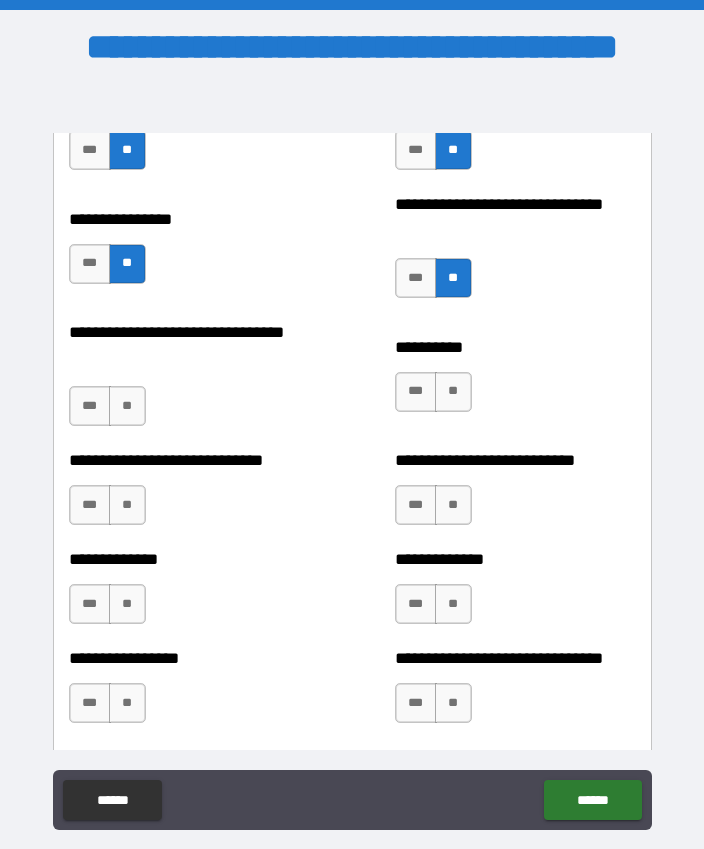 click on "**" at bounding box center (127, 406) 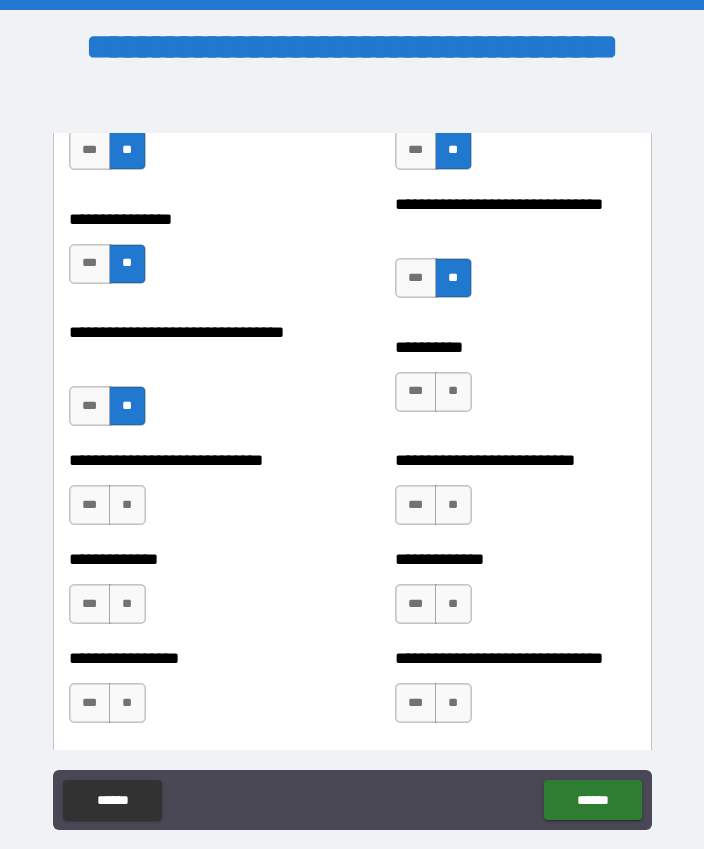 click on "***" at bounding box center (416, 392) 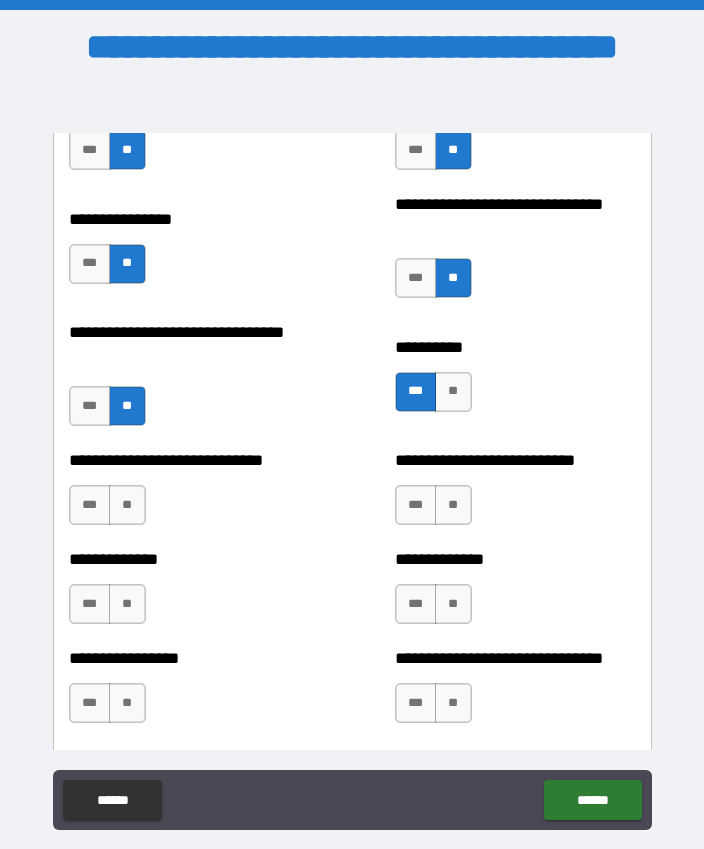 click on "***" at bounding box center [90, 505] 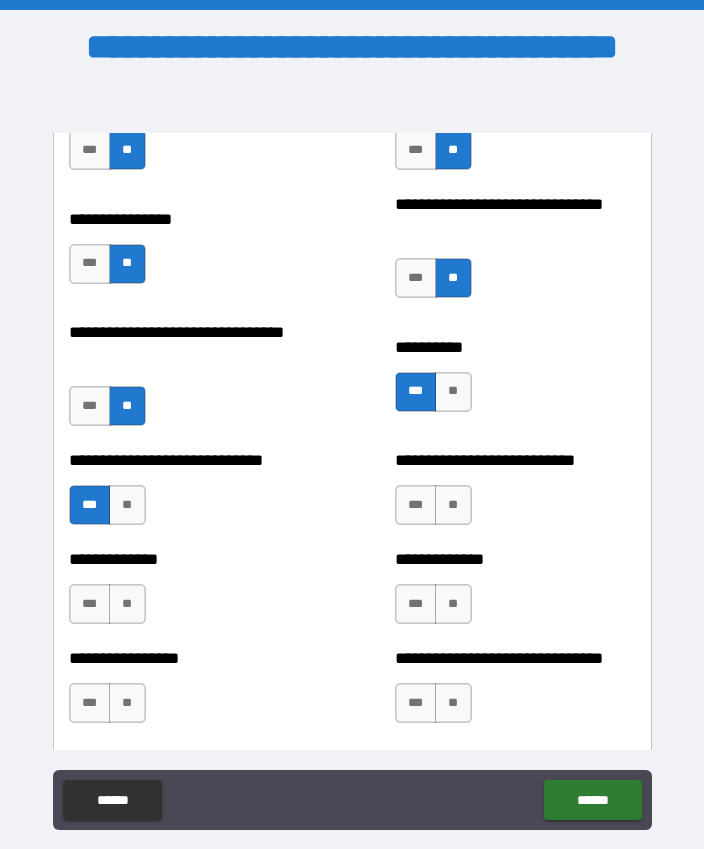 click on "**" at bounding box center [453, 505] 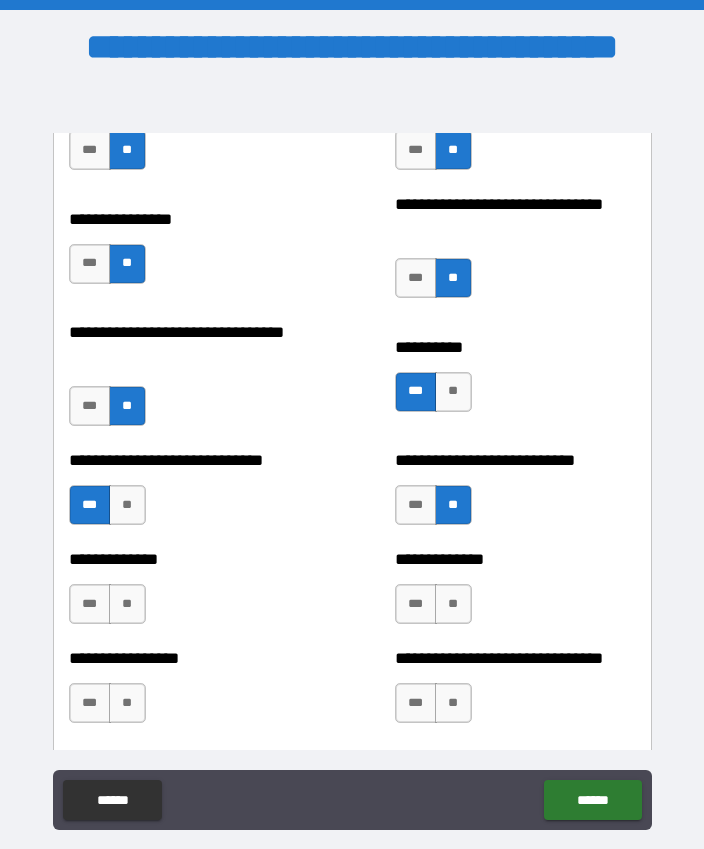 click on "**" at bounding box center (127, 604) 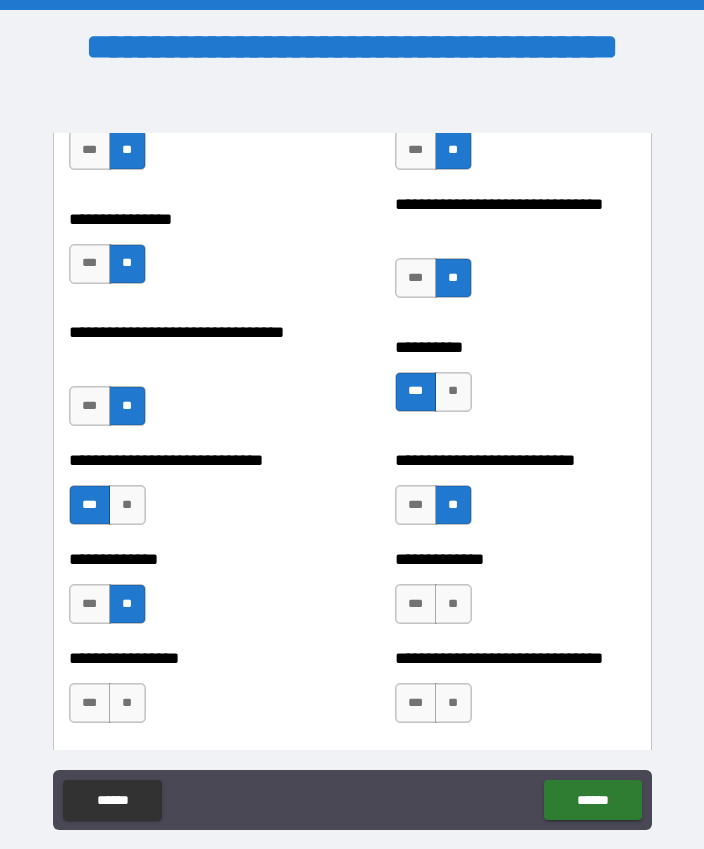 click on "***" at bounding box center (416, 604) 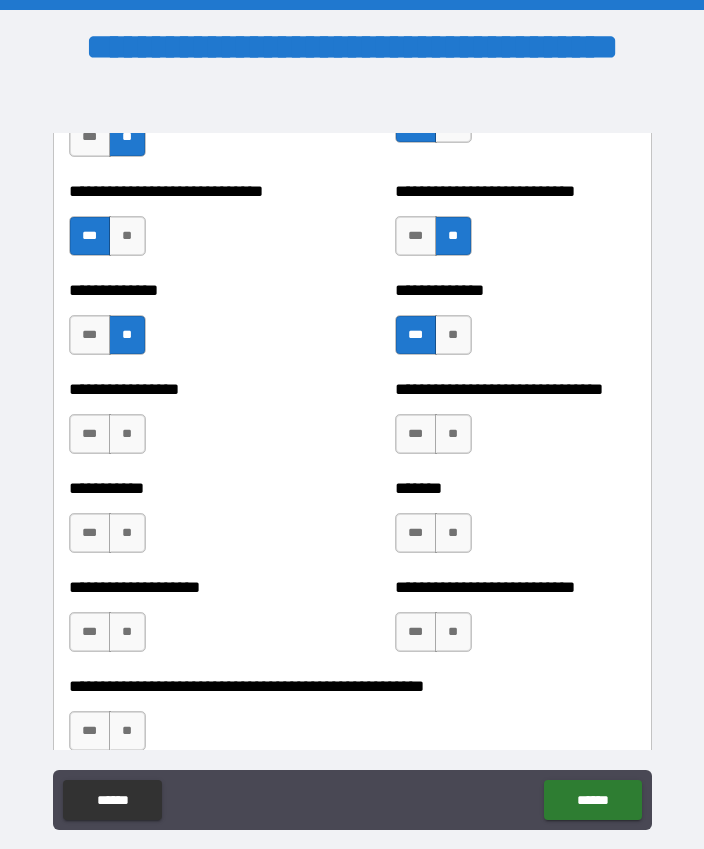 scroll, scrollTop: 7893, scrollLeft: 0, axis: vertical 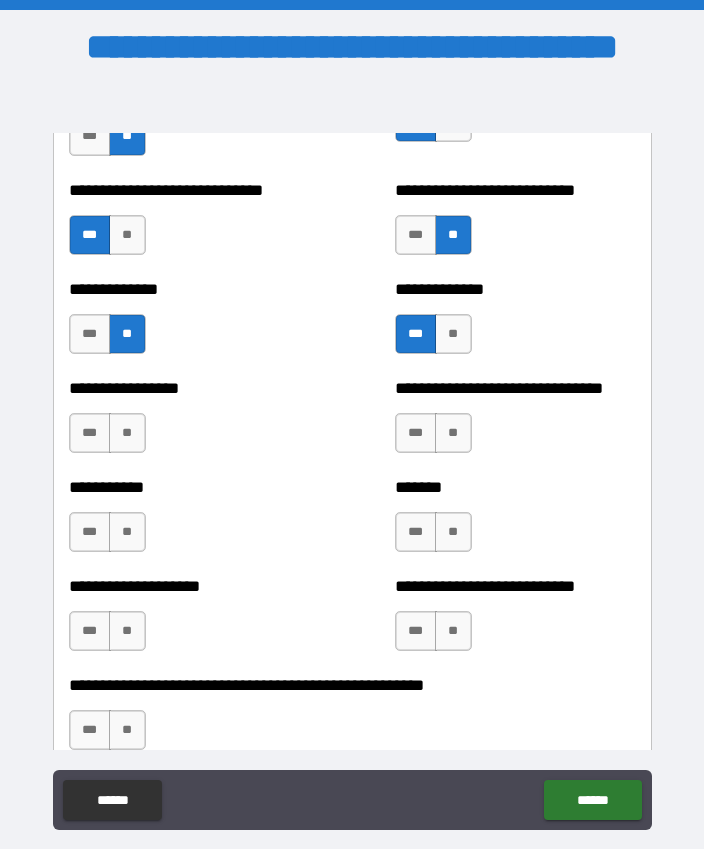click on "**" at bounding box center (127, 433) 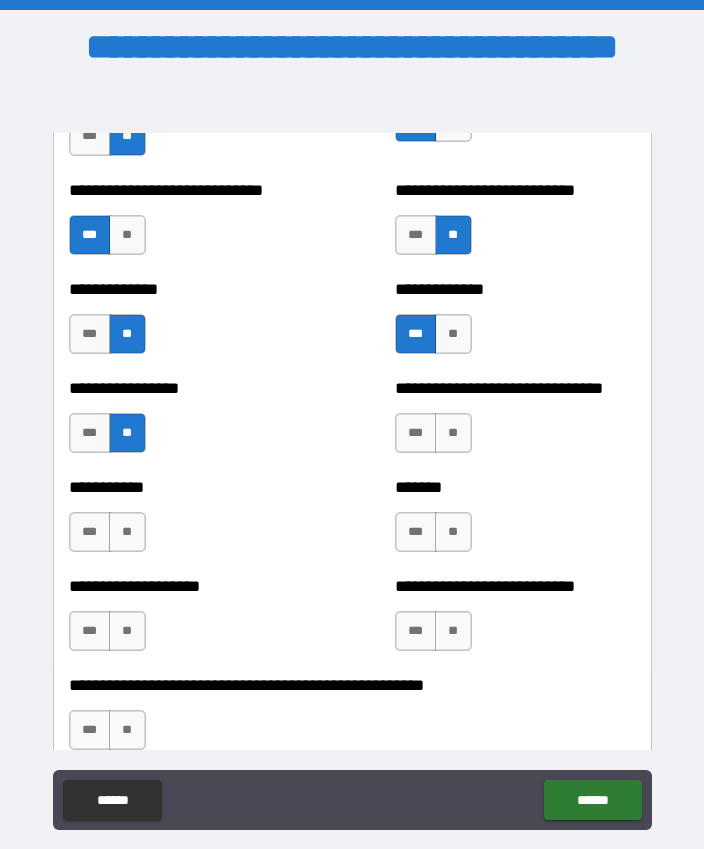 click on "**" at bounding box center (453, 433) 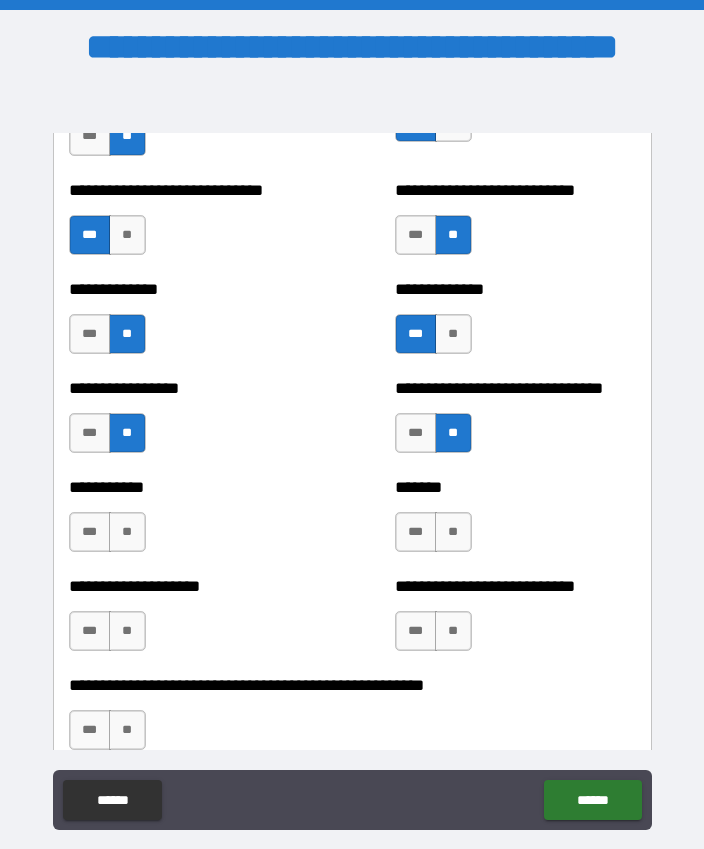 click on "***" at bounding box center [90, 532] 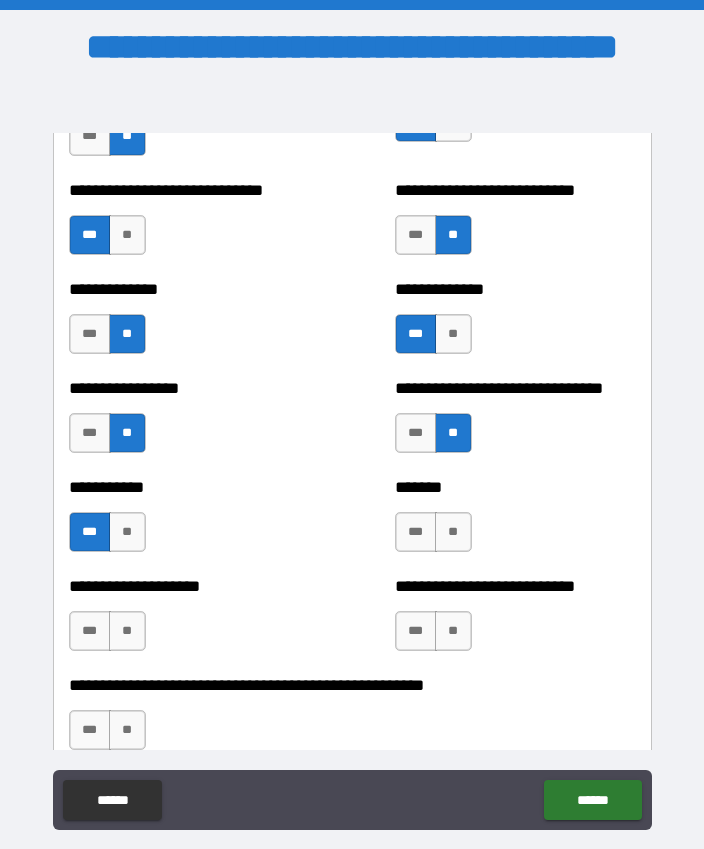 click on "**" at bounding box center [453, 532] 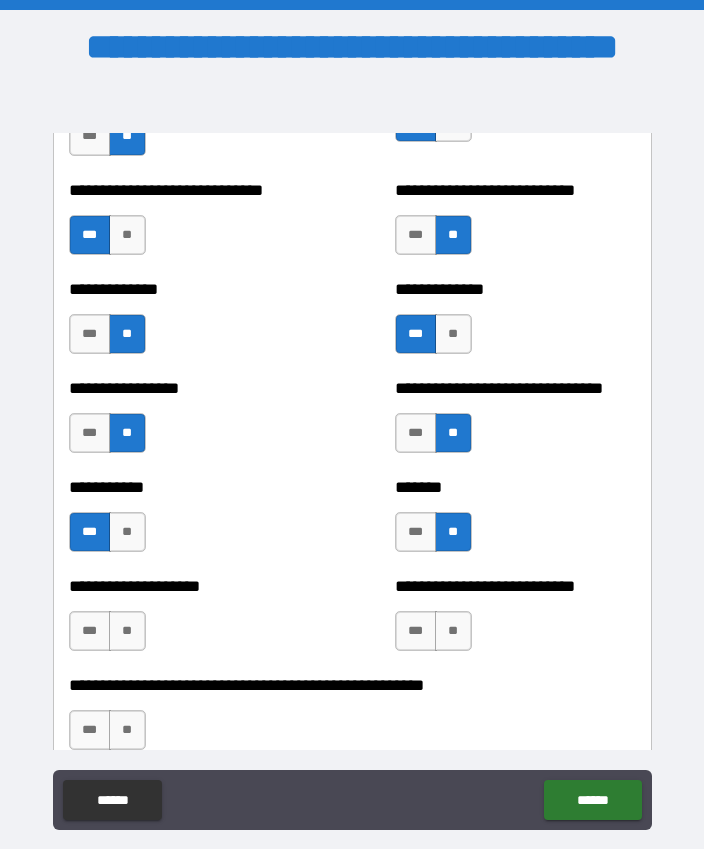 click on "**" at bounding box center (127, 631) 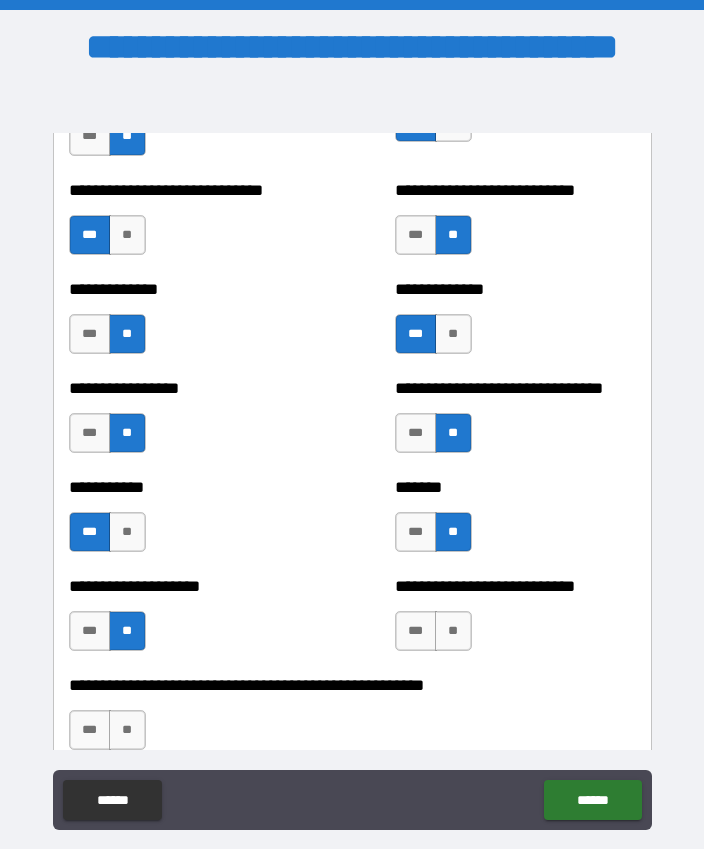 click on "**" at bounding box center [453, 631] 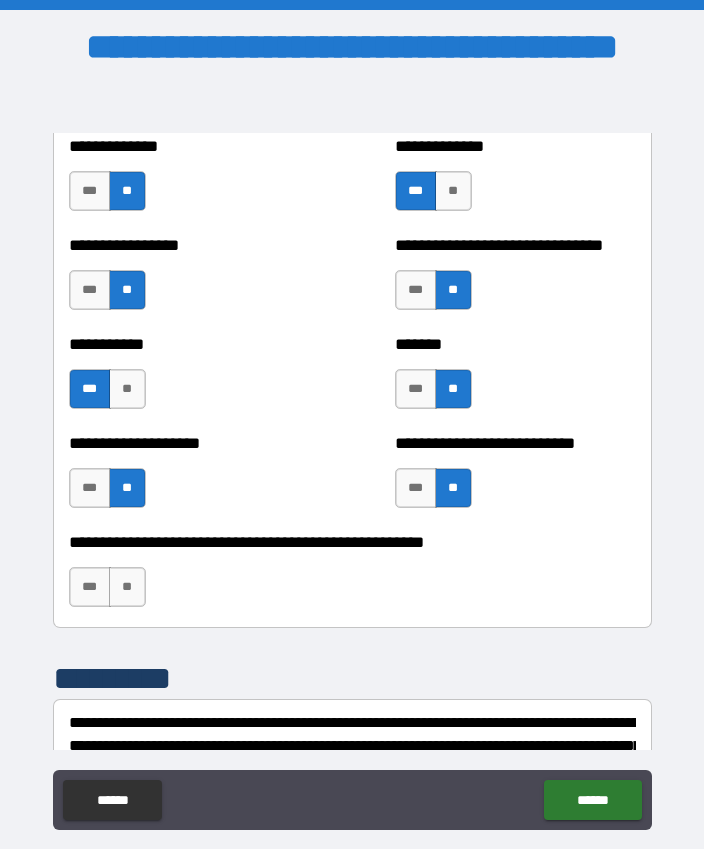 scroll, scrollTop: 8055, scrollLeft: 0, axis: vertical 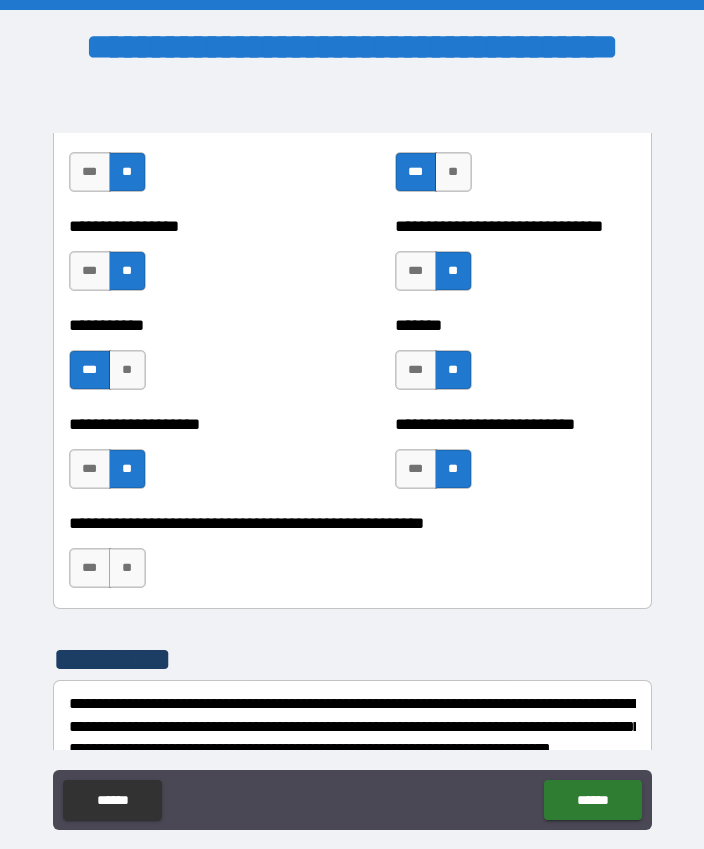 click on "**" at bounding box center (127, 568) 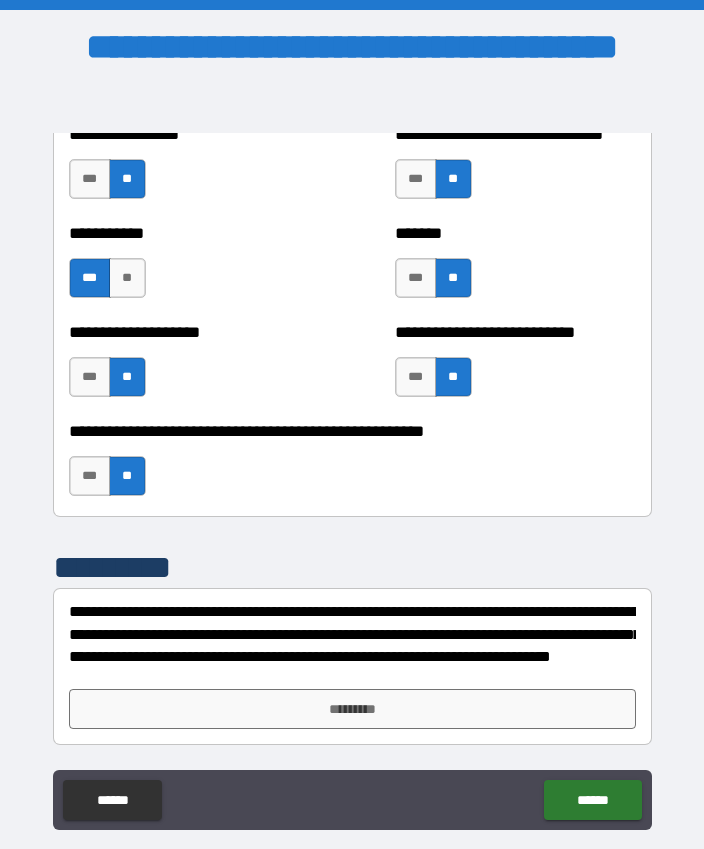 scroll, scrollTop: 8147, scrollLeft: 0, axis: vertical 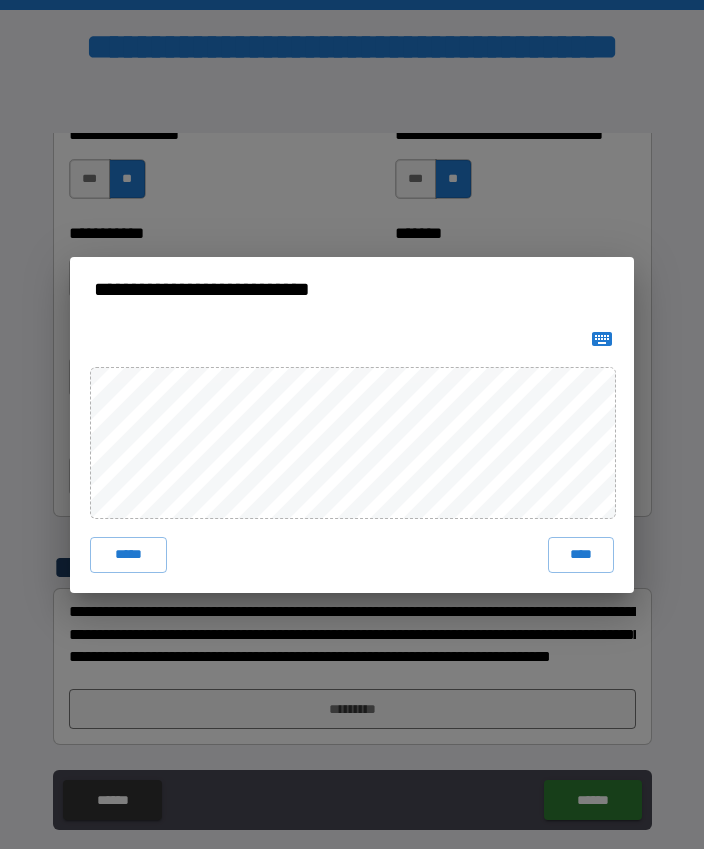 click on "****" at bounding box center (581, 555) 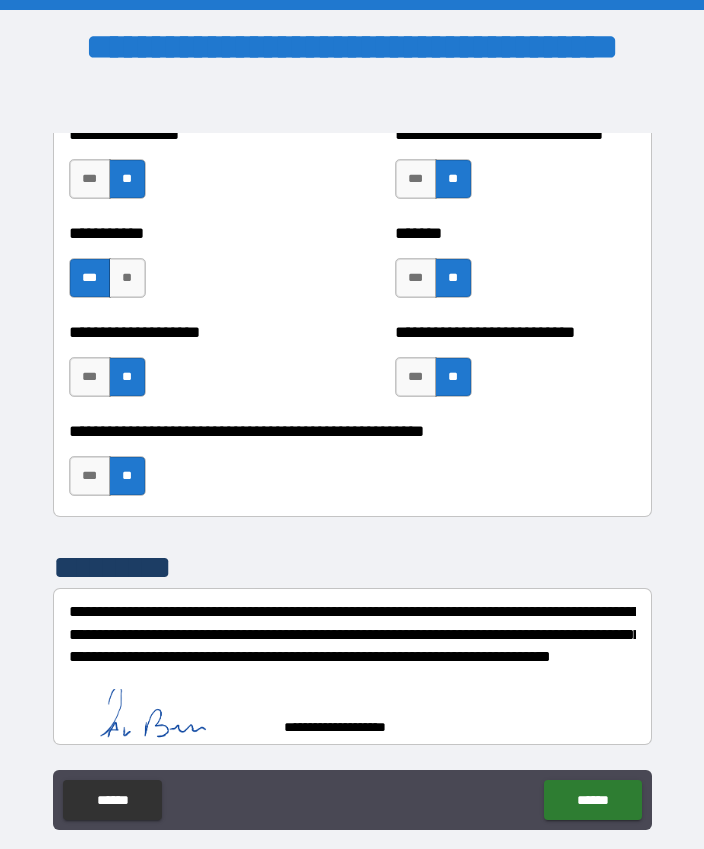 scroll, scrollTop: 8137, scrollLeft: 0, axis: vertical 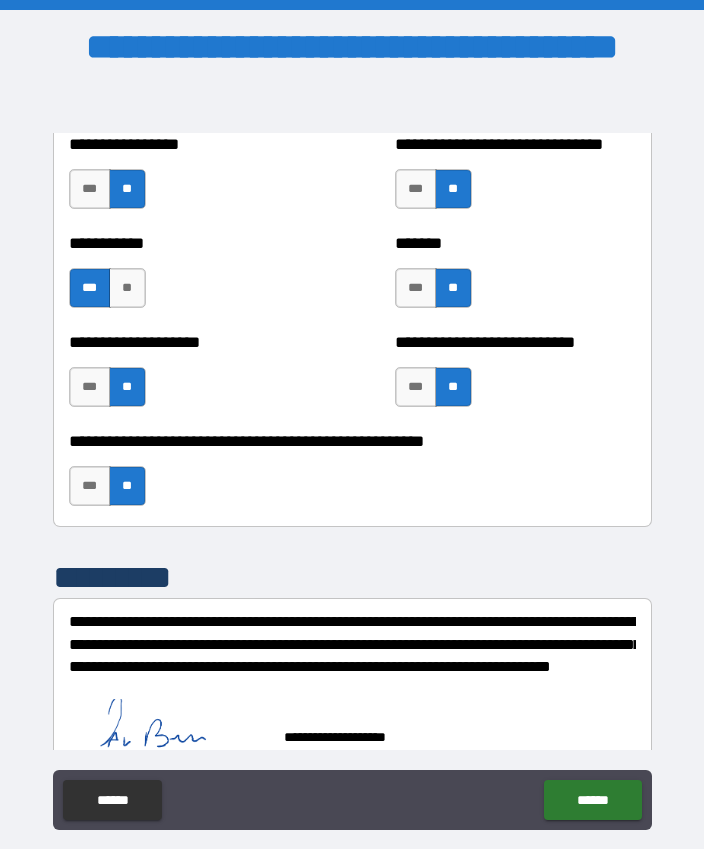 click on "******" at bounding box center (592, 800) 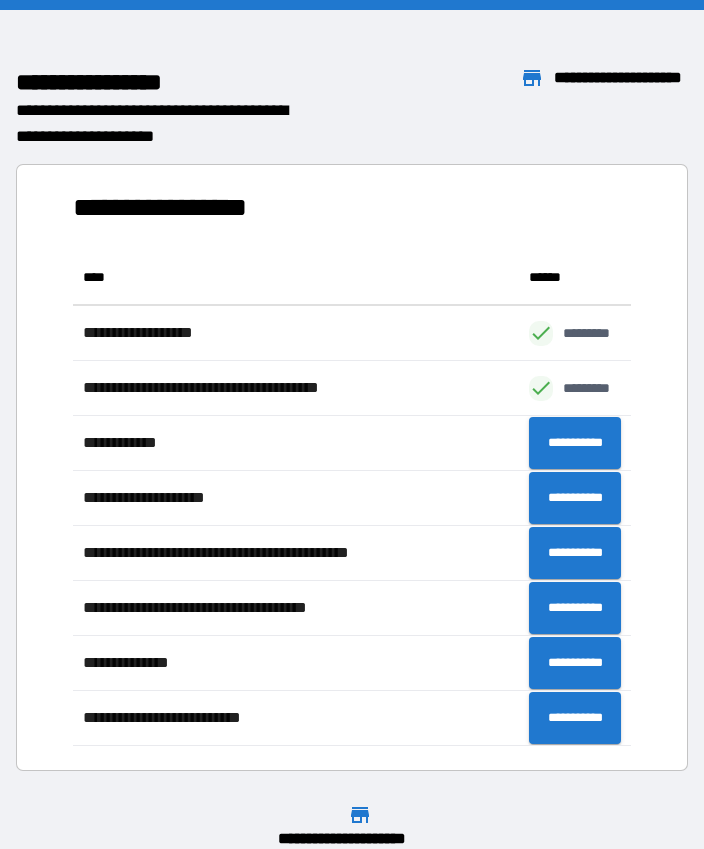 scroll, scrollTop: 496, scrollLeft: 559, axis: both 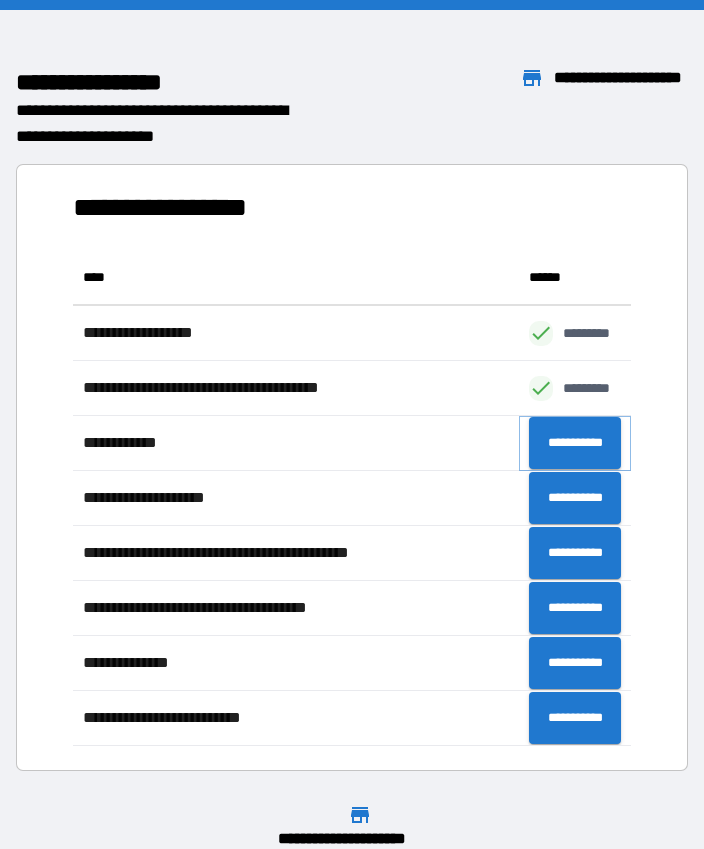 click on "**********" at bounding box center (575, 443) 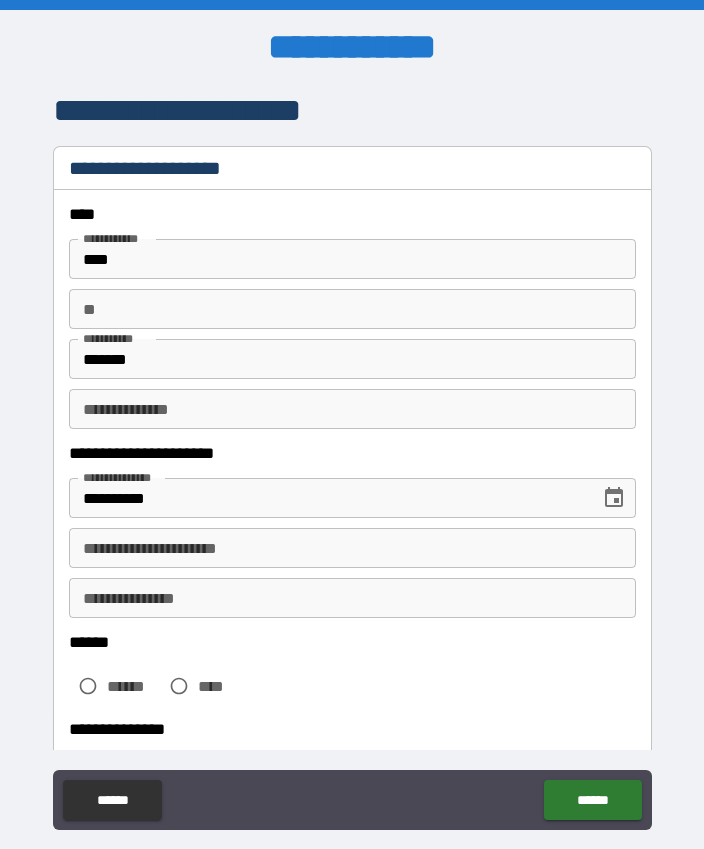 click on "**********" at bounding box center [352, 548] 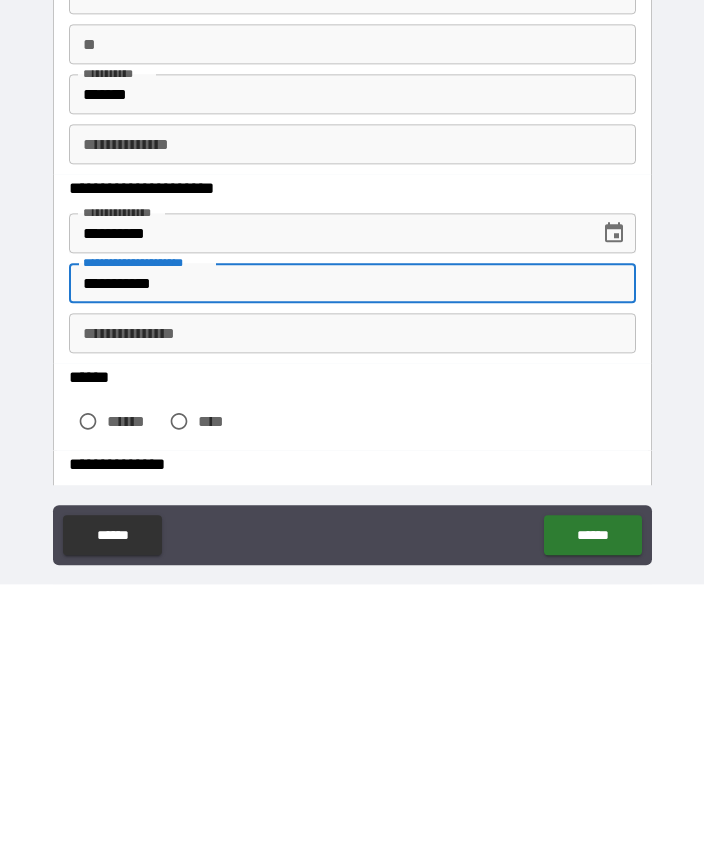 type on "**********" 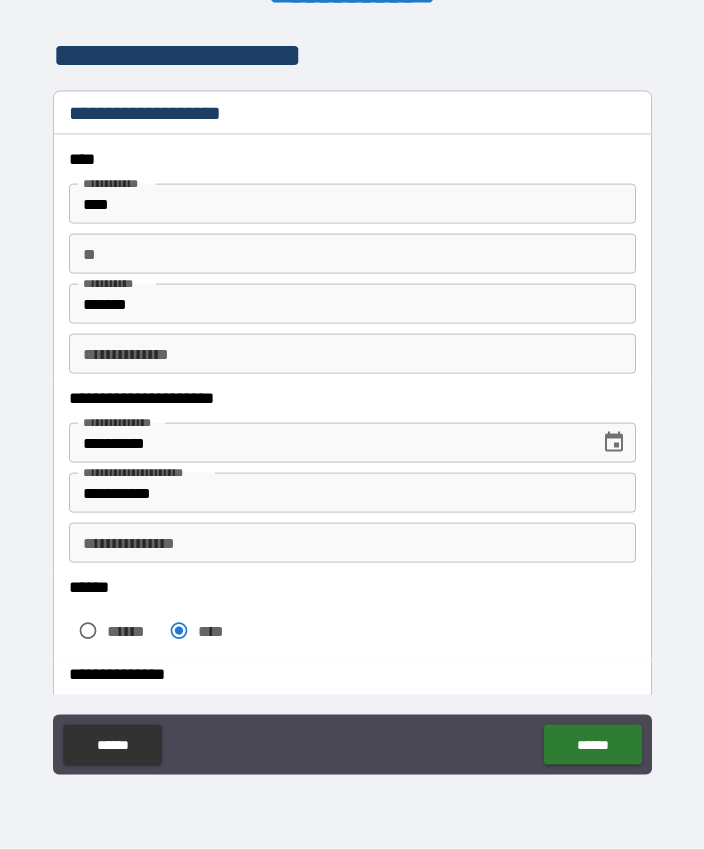 scroll, scrollTop: 55, scrollLeft: 0, axis: vertical 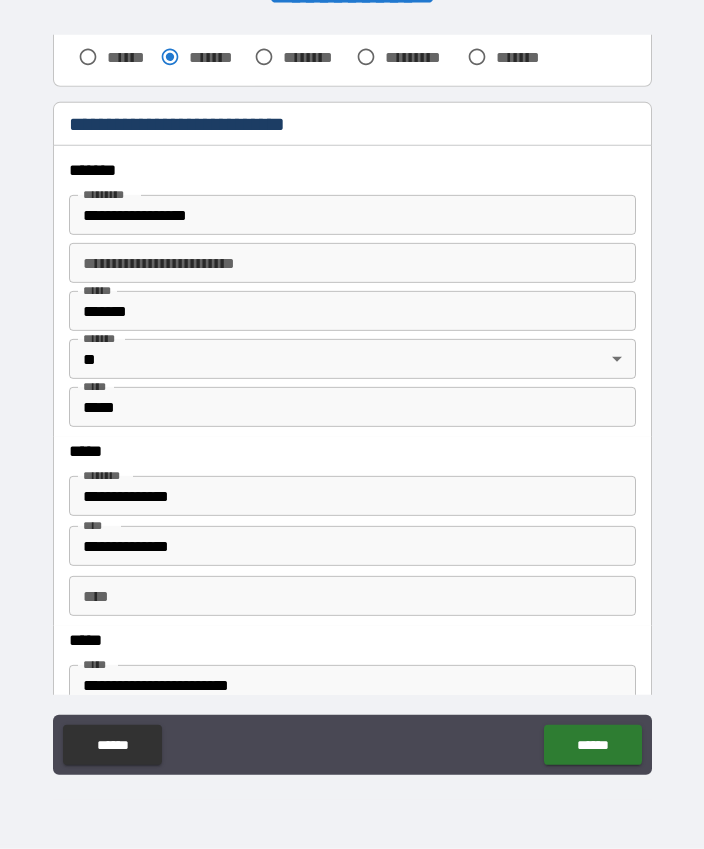 click on "**********" at bounding box center (352, 546) 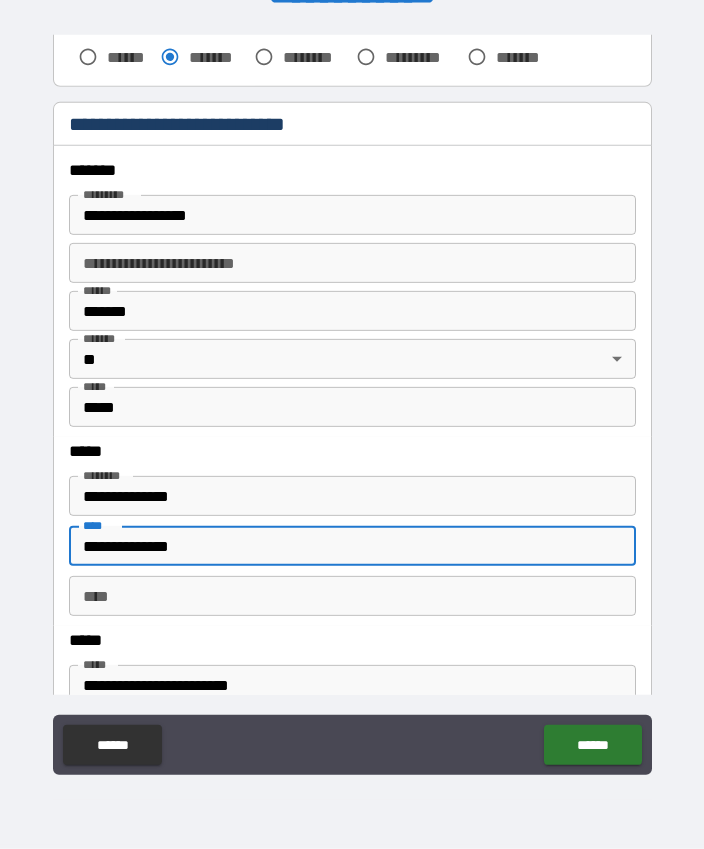 scroll, scrollTop: 55, scrollLeft: 0, axis: vertical 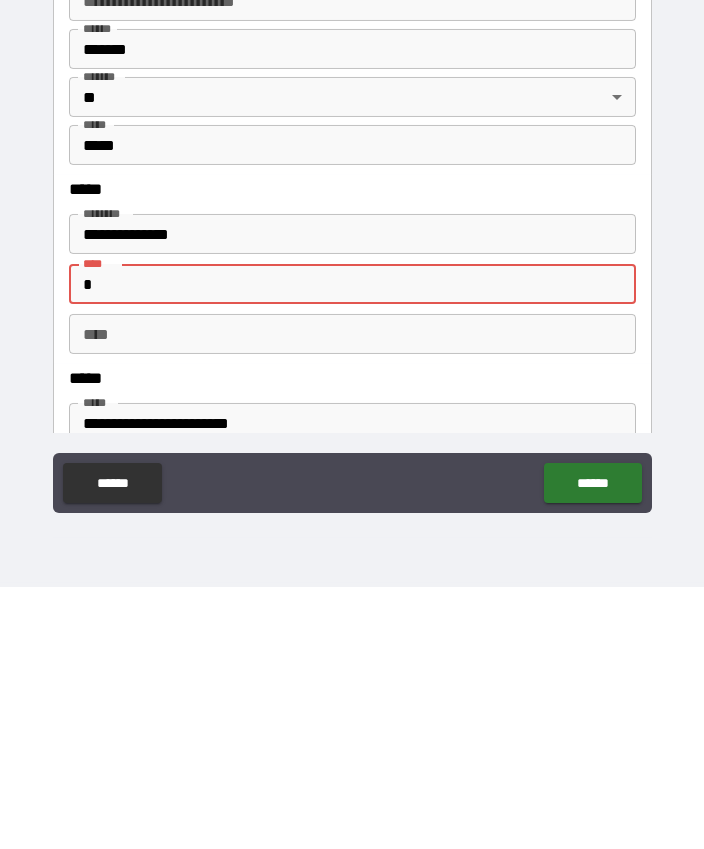 type on "*" 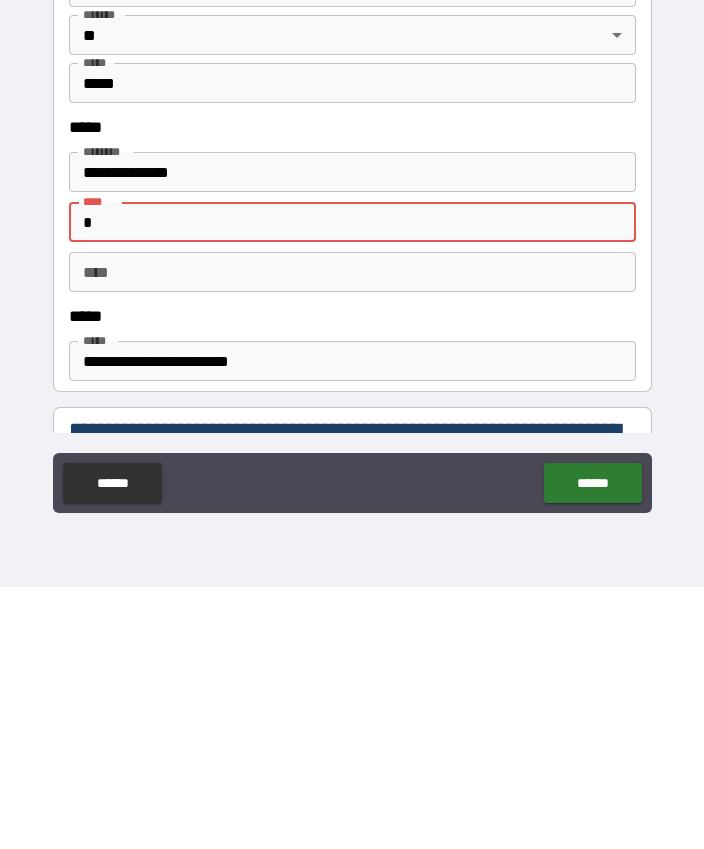 scroll, scrollTop: 730, scrollLeft: 0, axis: vertical 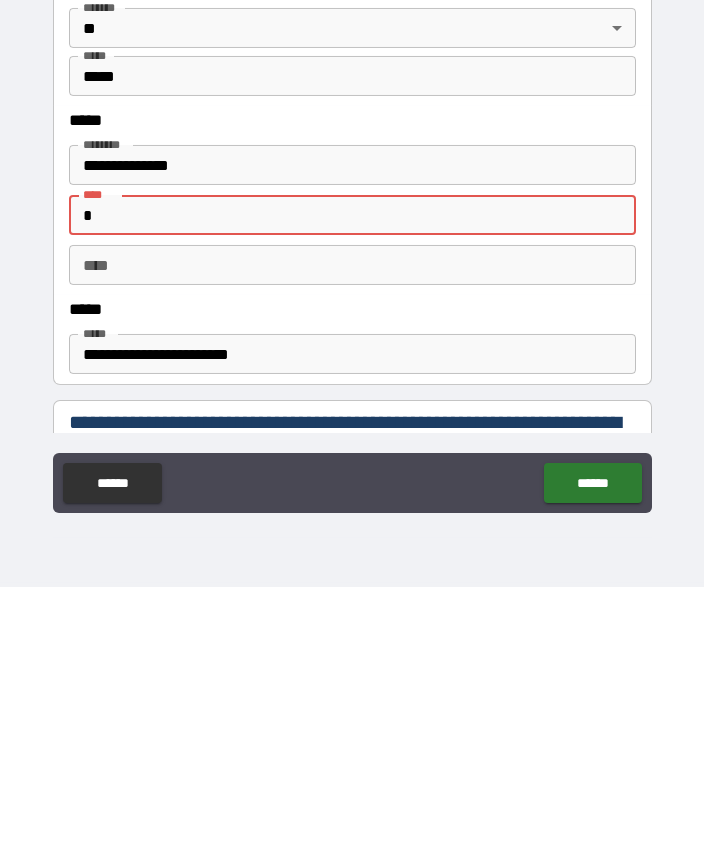 click on "**********" at bounding box center (352, 616) 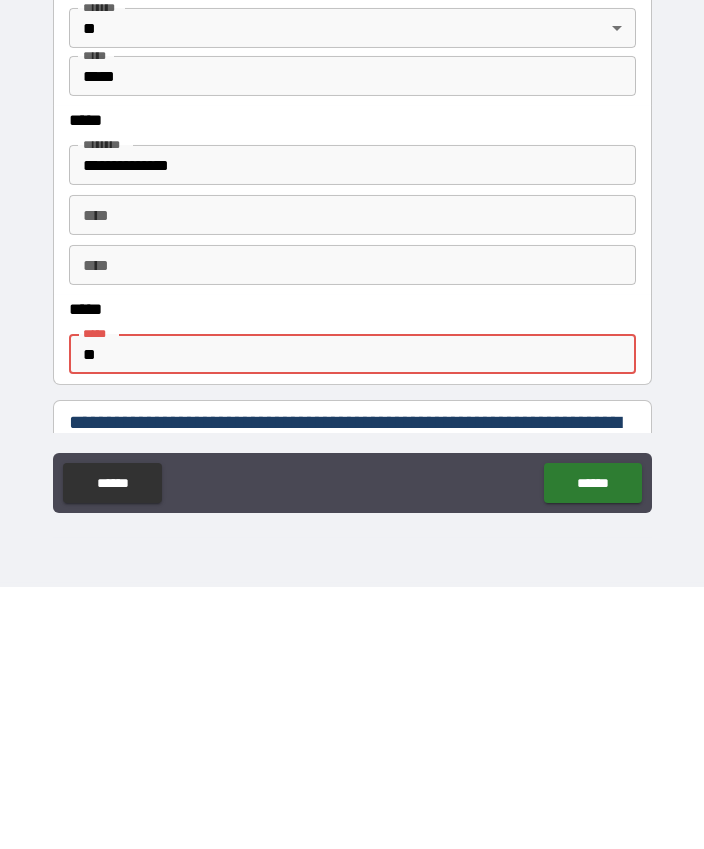 type on "*" 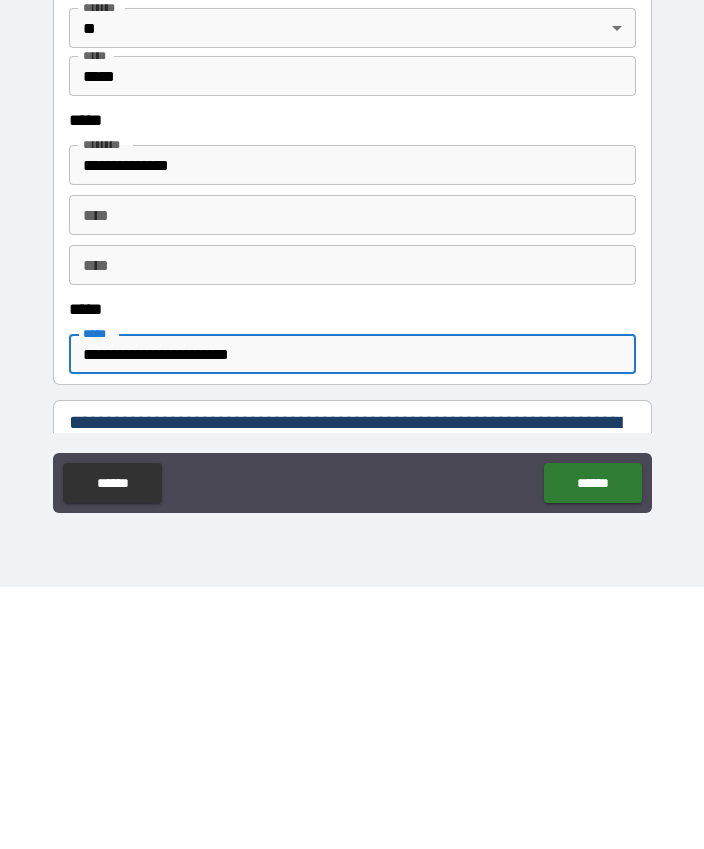 scroll, scrollTop: 56, scrollLeft: 0, axis: vertical 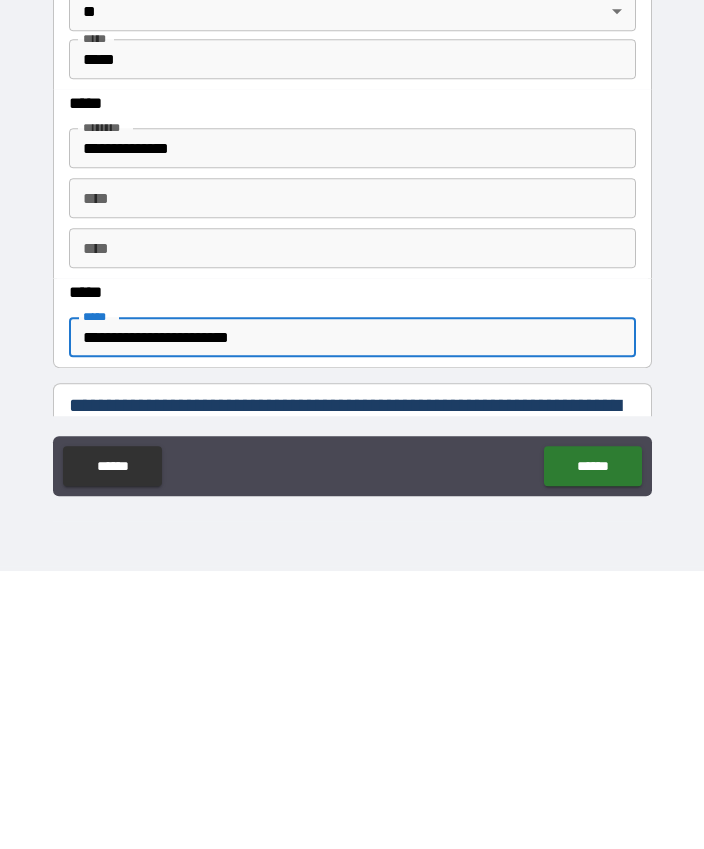 type on "**********" 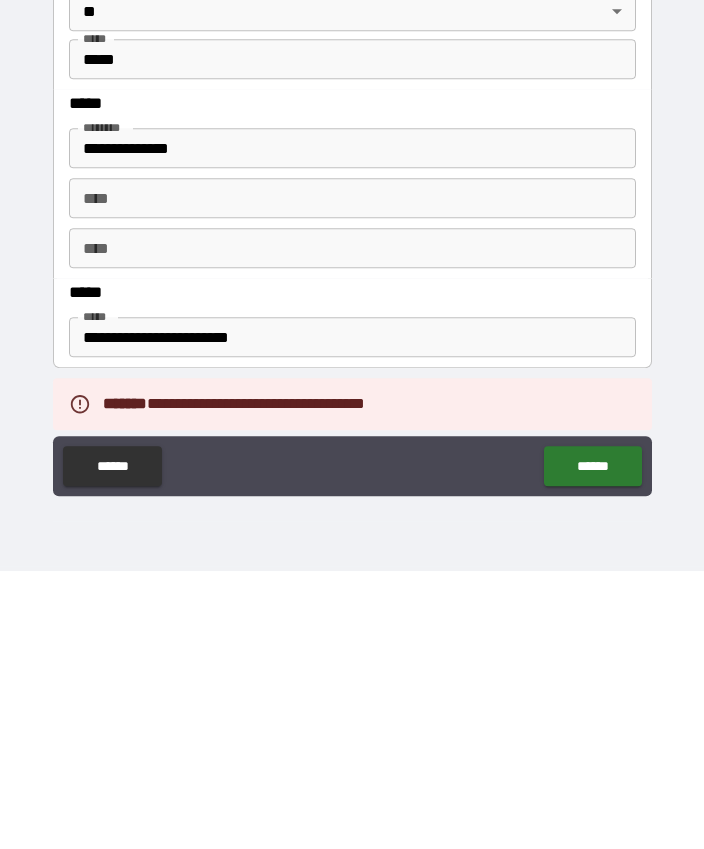 scroll, scrollTop: 55, scrollLeft: 0, axis: vertical 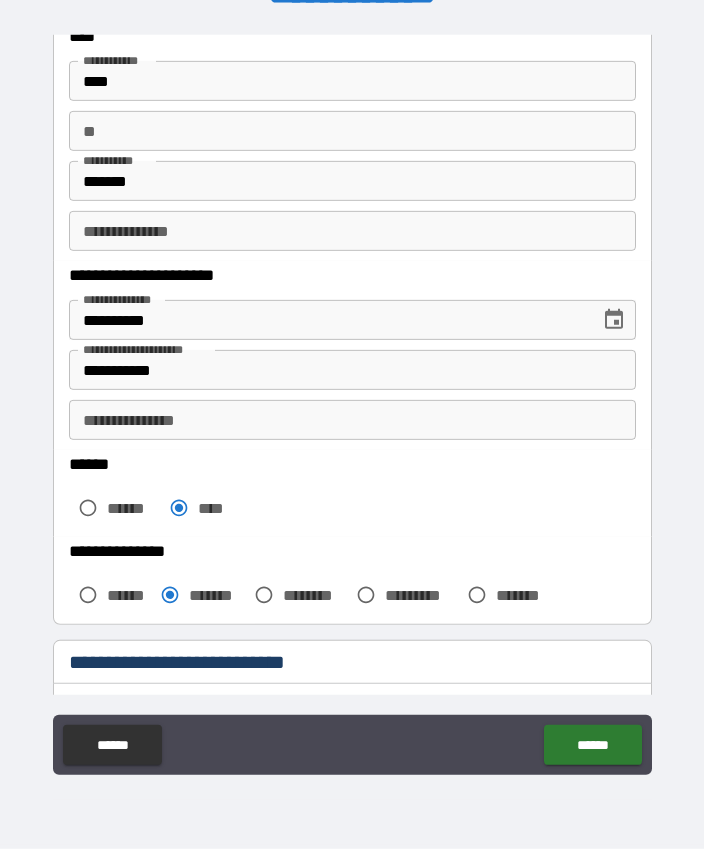 click on "**********" at bounding box center [352, 420] 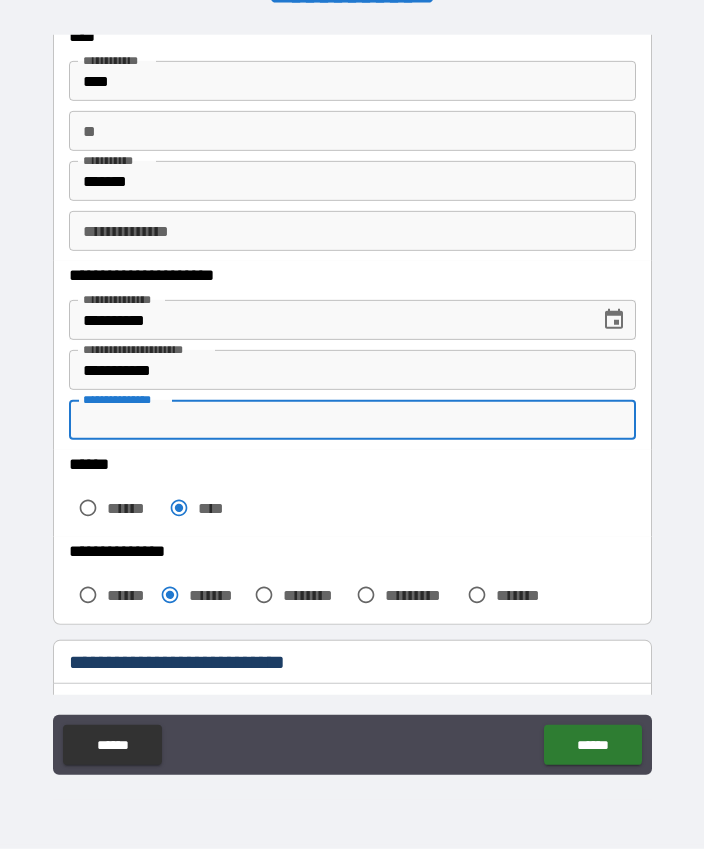 scroll, scrollTop: 55, scrollLeft: 0, axis: vertical 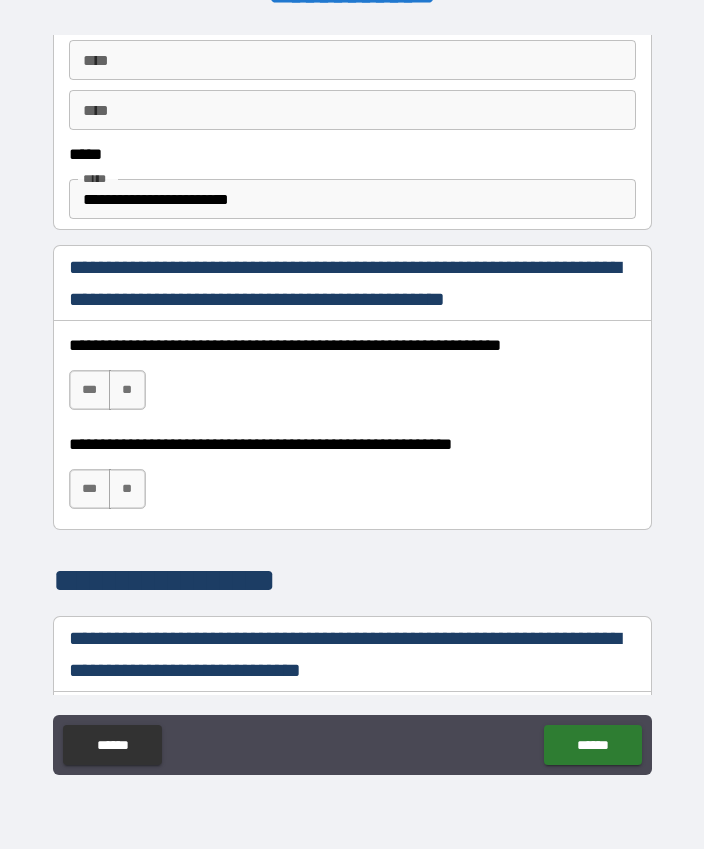type on "**********" 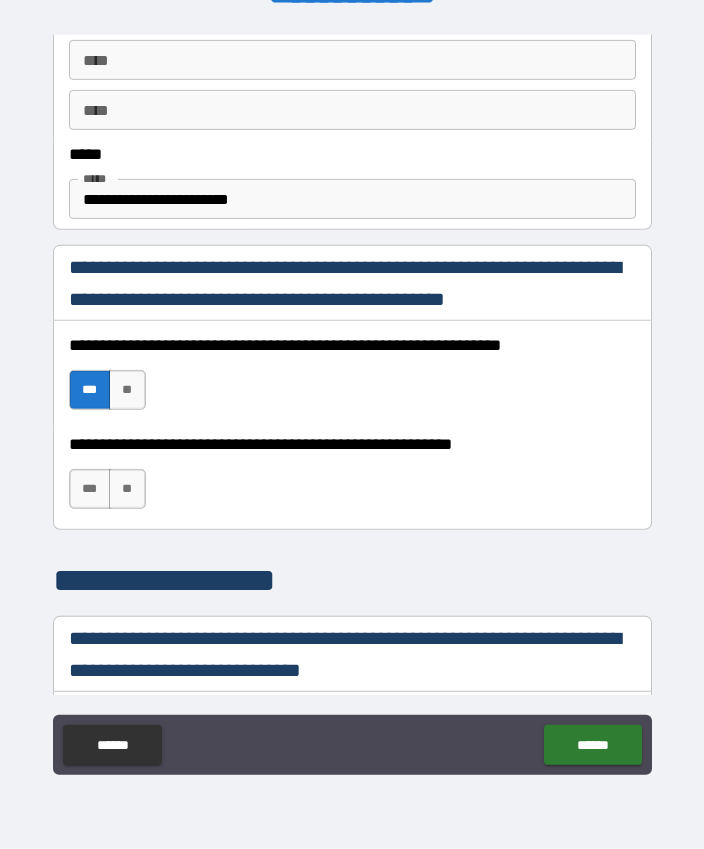 click on "***" at bounding box center [90, 489] 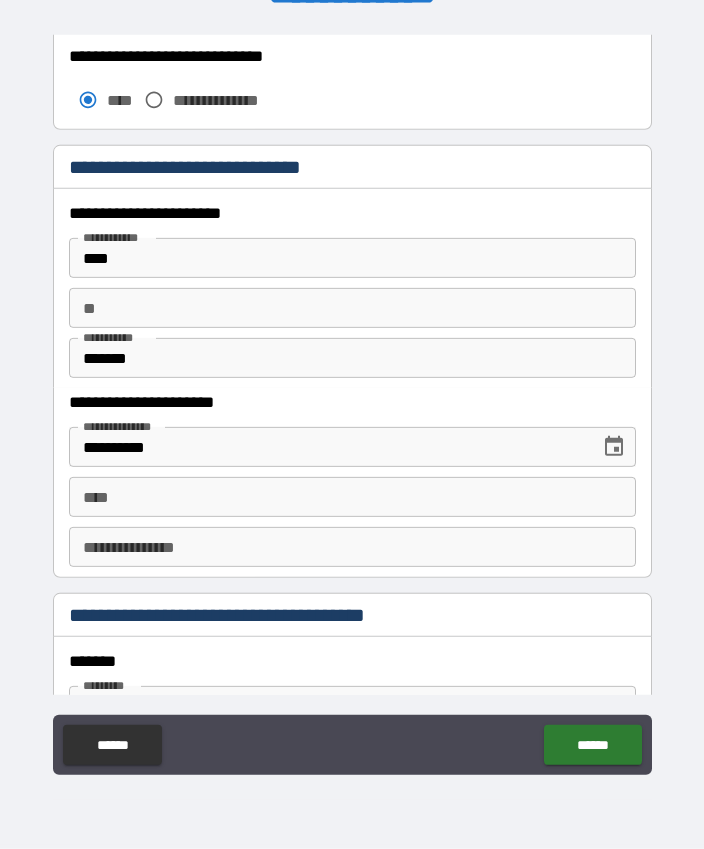 scroll, scrollTop: 1810, scrollLeft: 0, axis: vertical 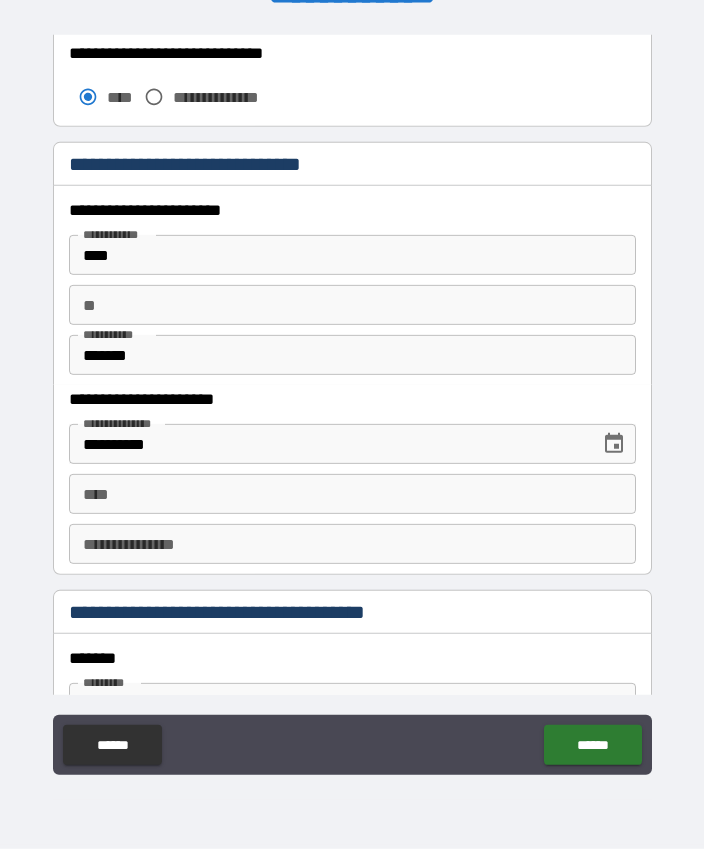 click on "**** ****" at bounding box center [352, 494] 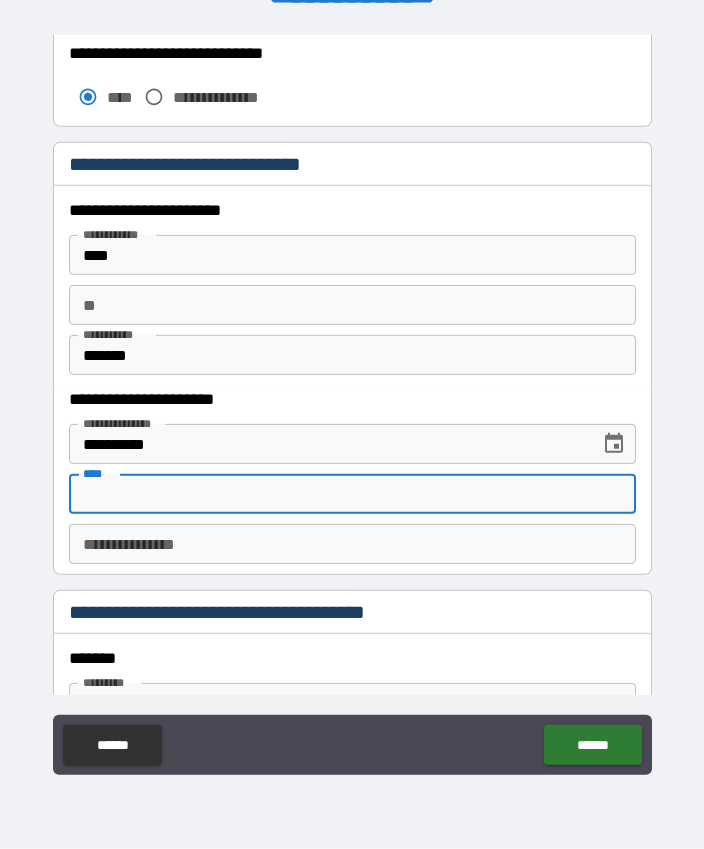 scroll, scrollTop: 55, scrollLeft: 0, axis: vertical 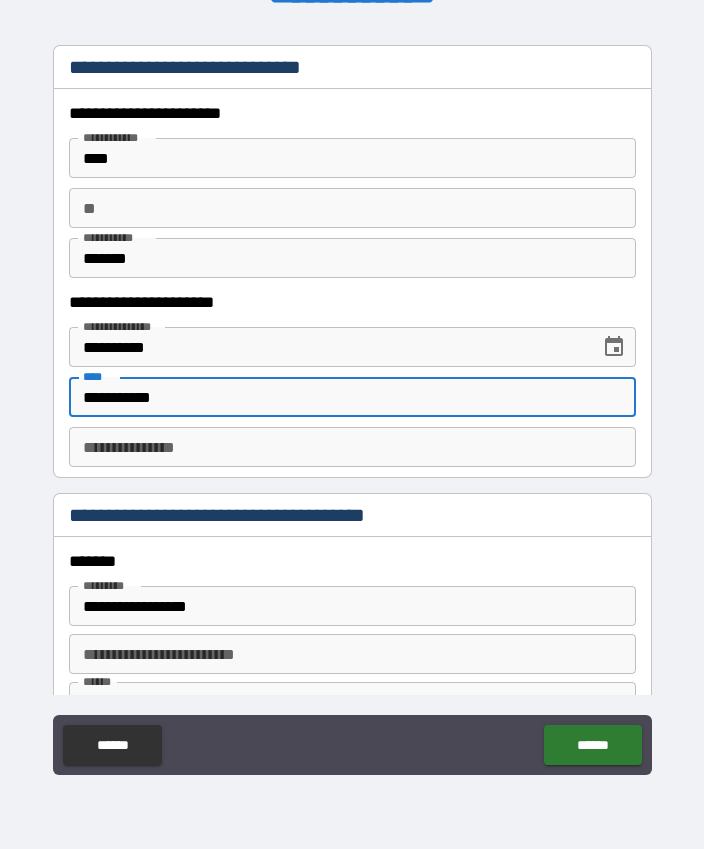 type on "**********" 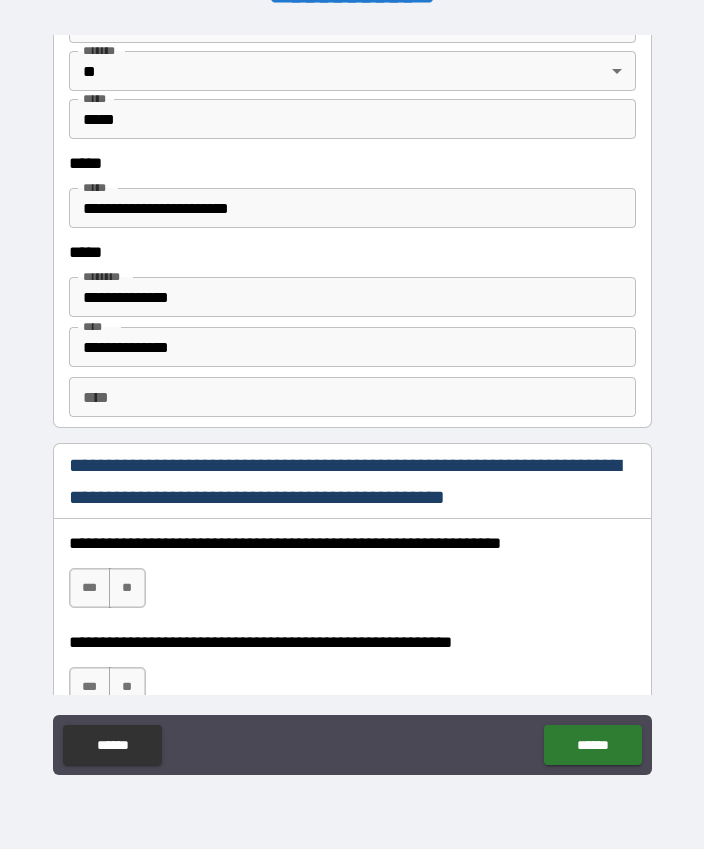 scroll, scrollTop: 2536, scrollLeft: 0, axis: vertical 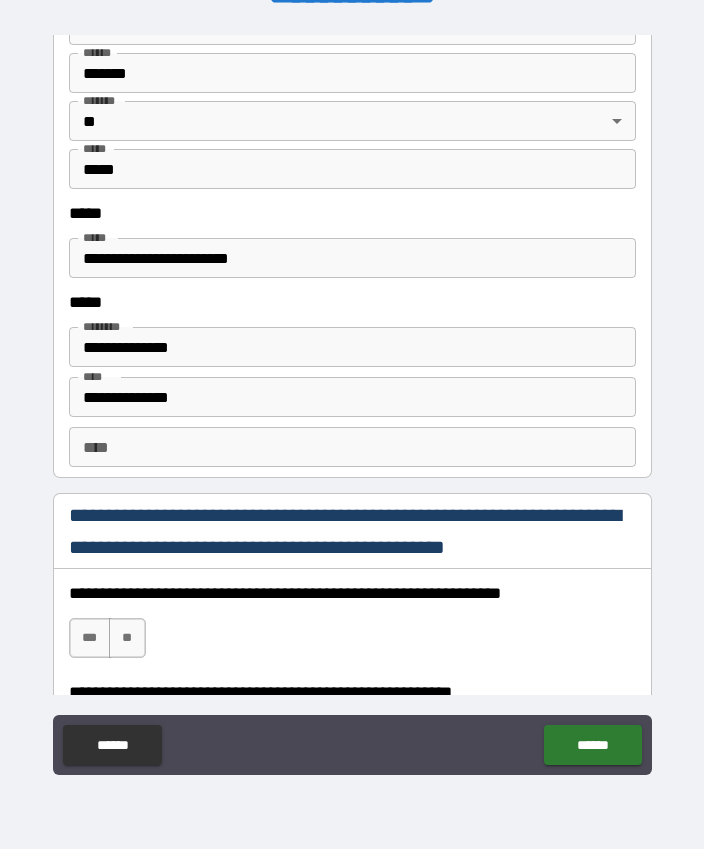 type on "**********" 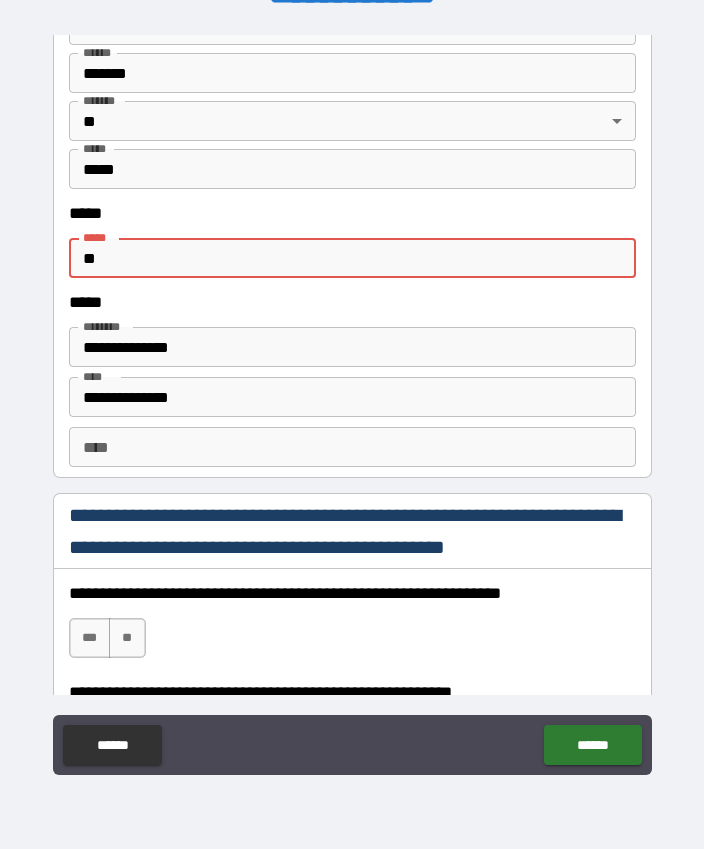type on "*" 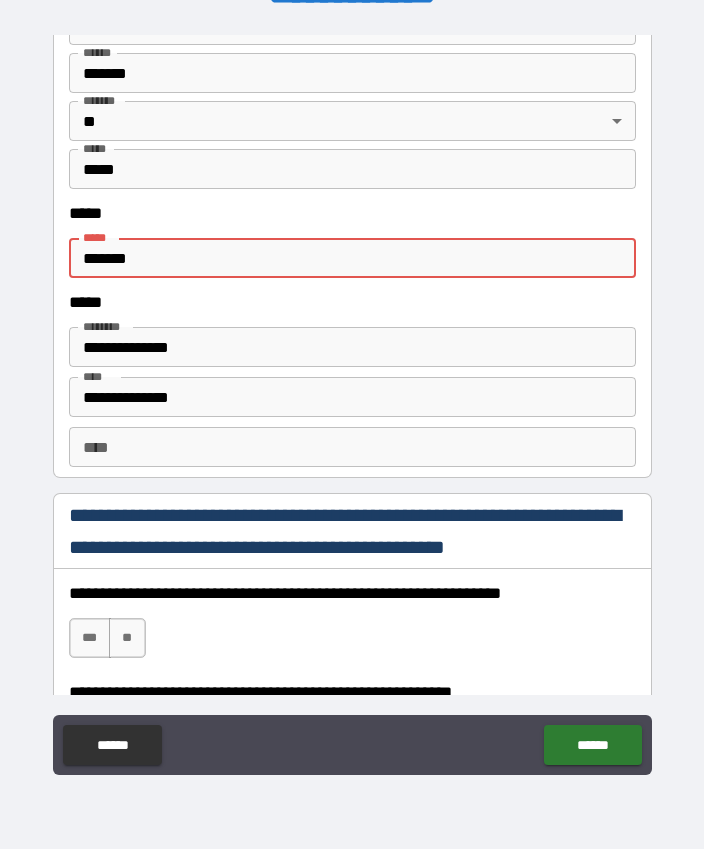 click on "*******" at bounding box center (352, 258) 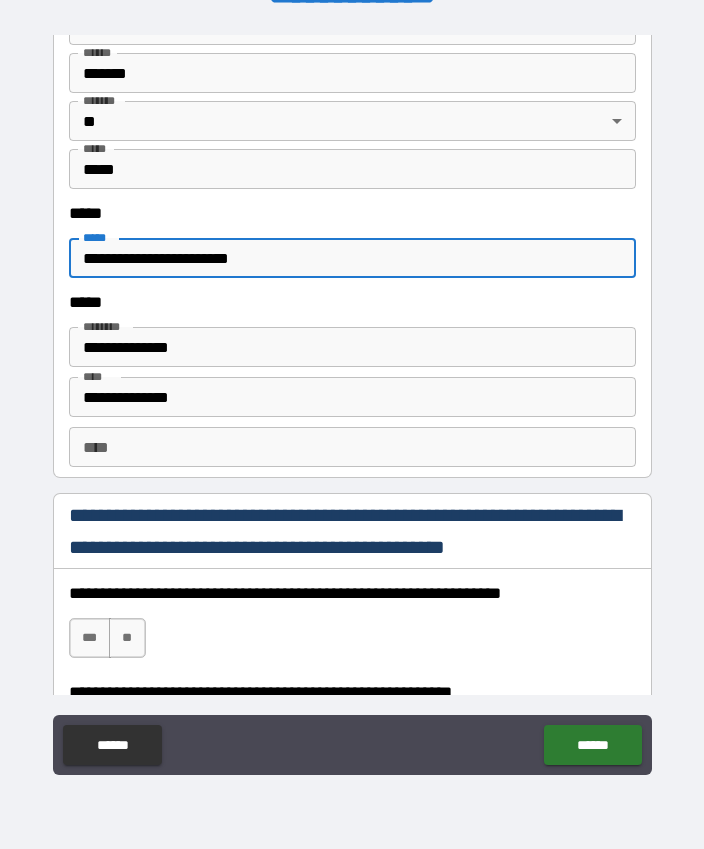 type on "**********" 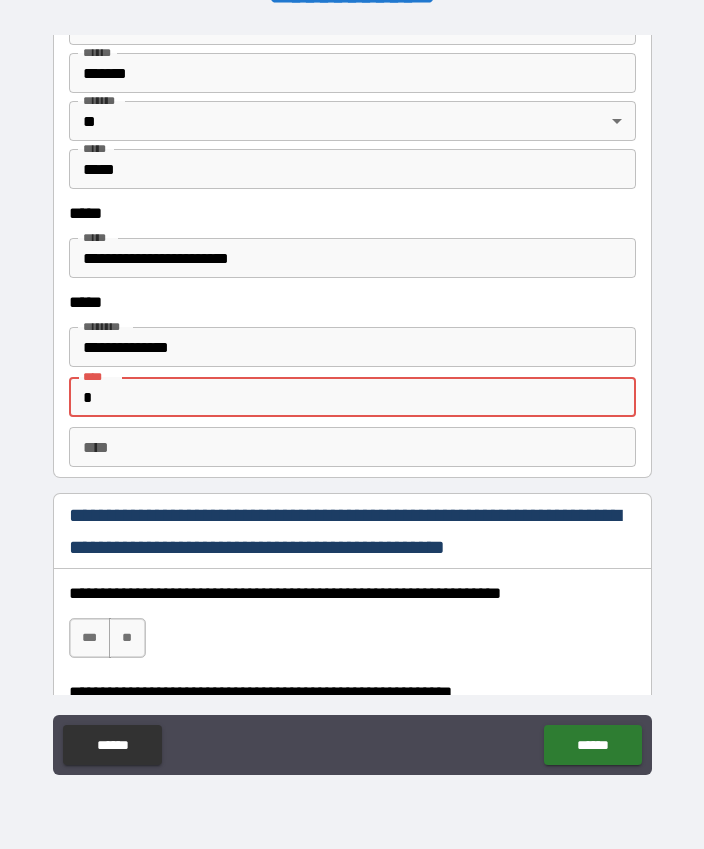 type on "*" 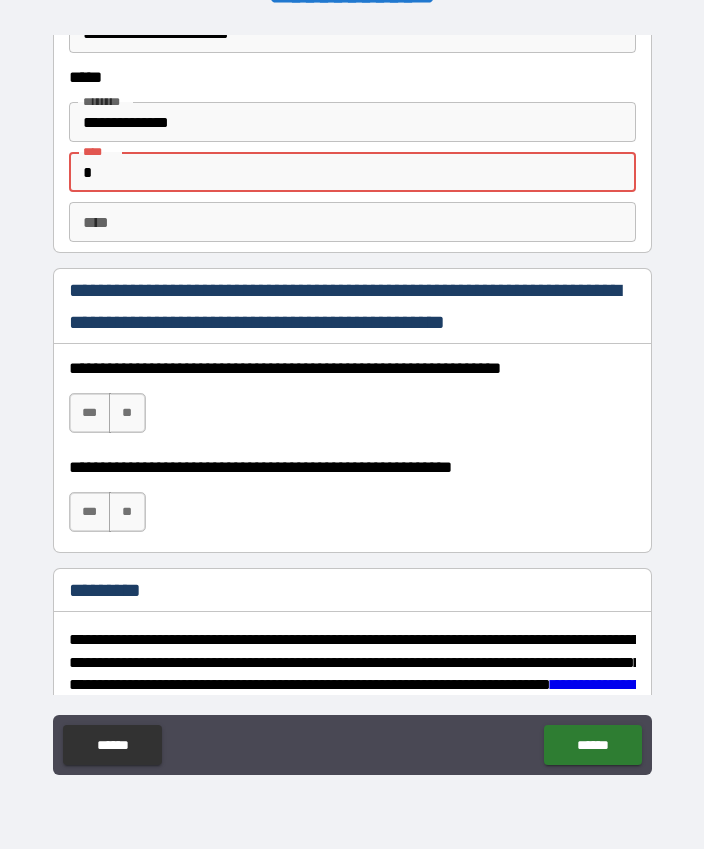 scroll, scrollTop: 2770, scrollLeft: 0, axis: vertical 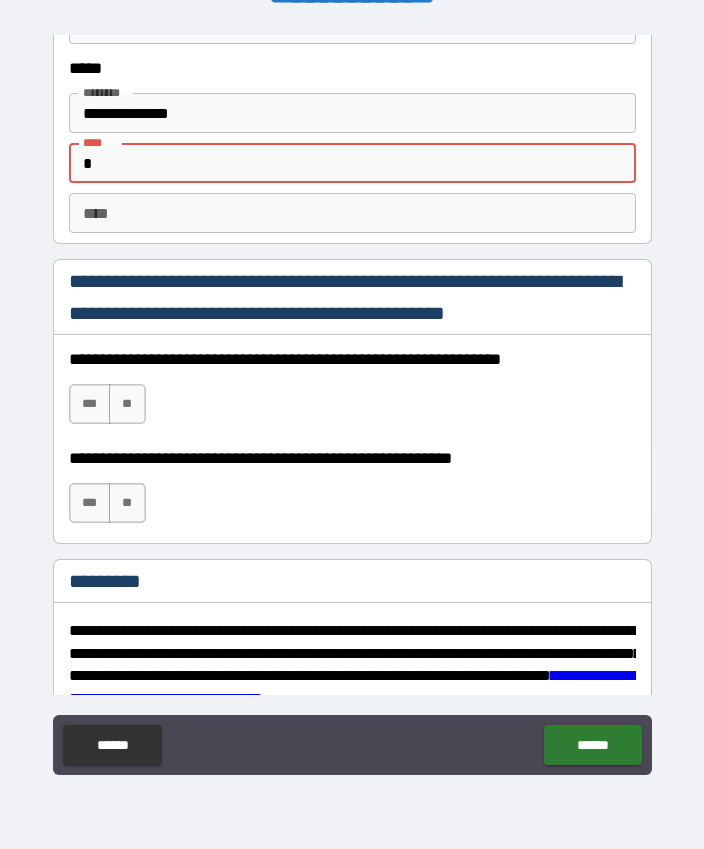 click on "***" at bounding box center (90, 404) 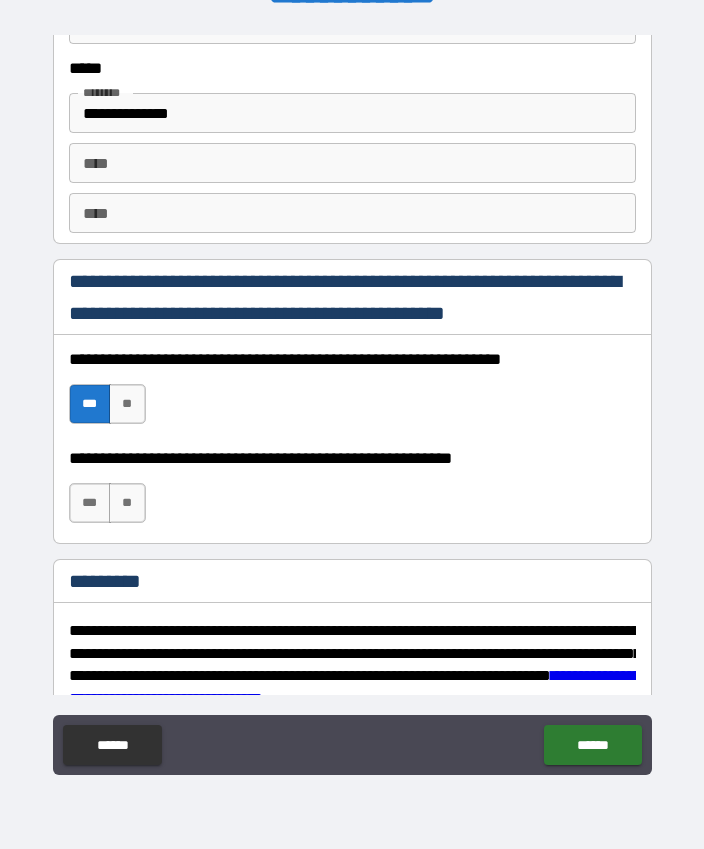 scroll, scrollTop: 55, scrollLeft: 0, axis: vertical 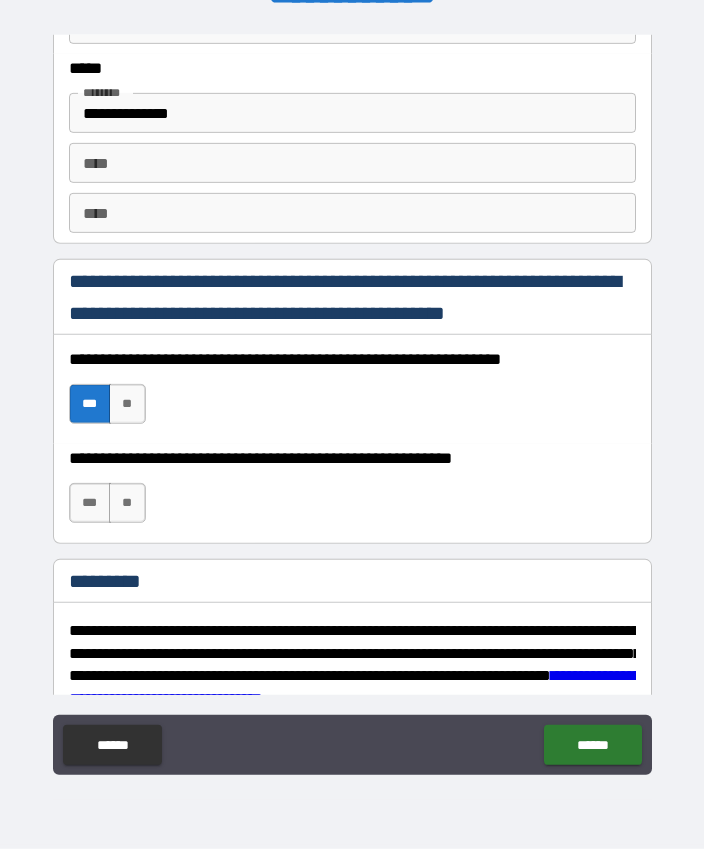 click on "***" at bounding box center (90, 503) 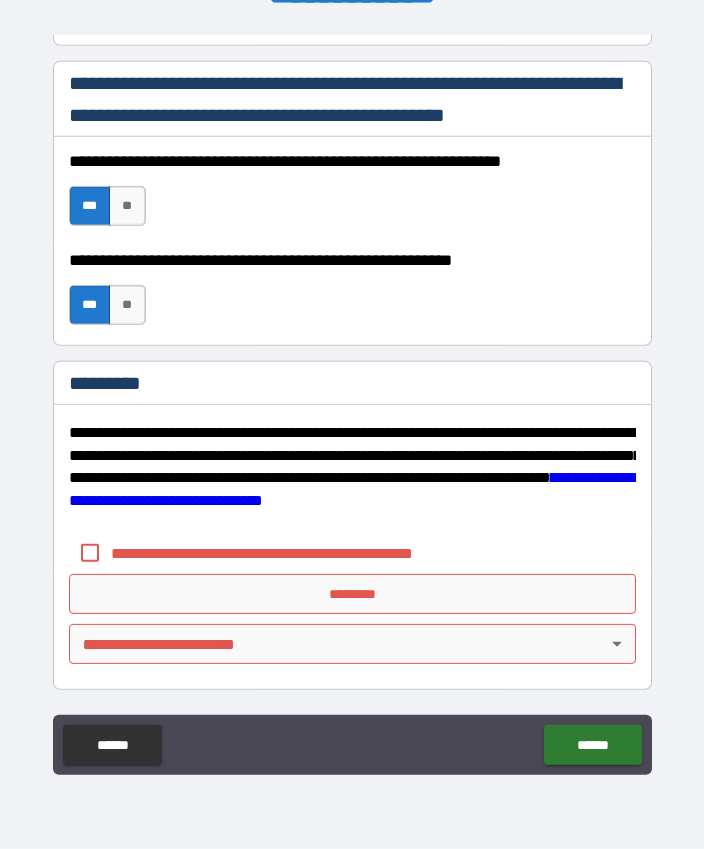scroll, scrollTop: 2968, scrollLeft: 0, axis: vertical 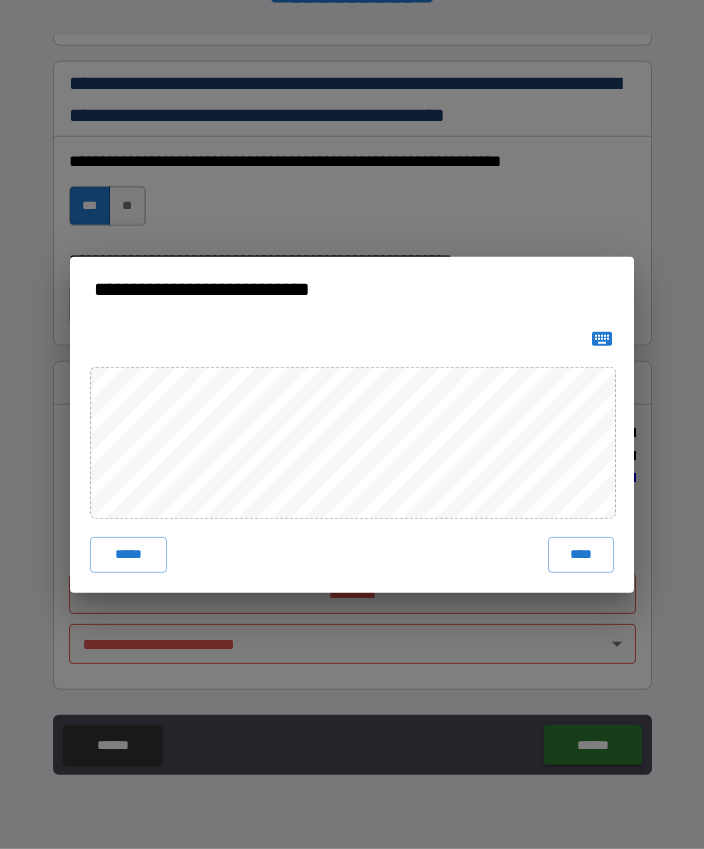click on "****" at bounding box center [581, 555] 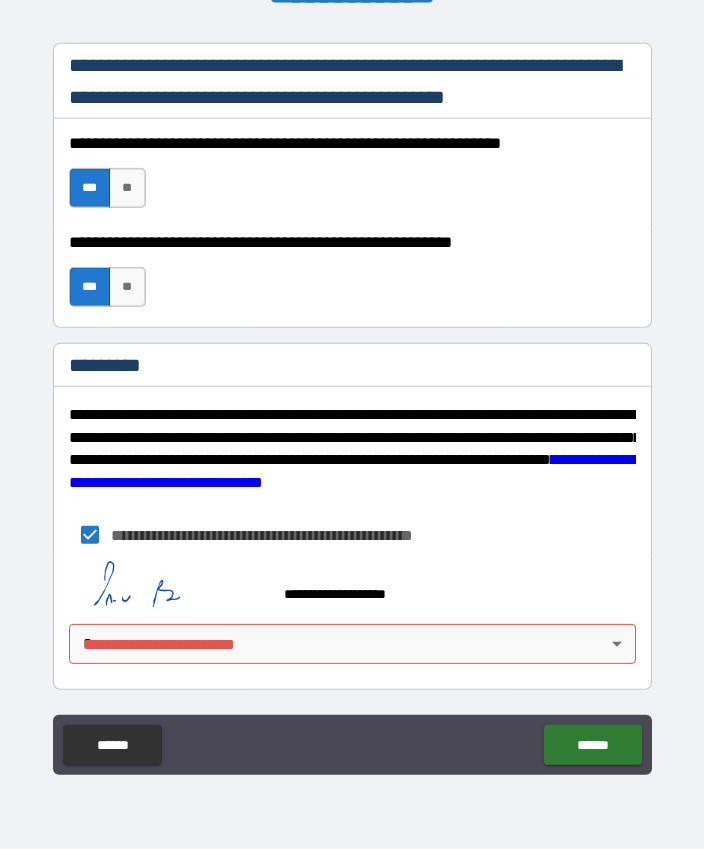 scroll, scrollTop: 2986, scrollLeft: 0, axis: vertical 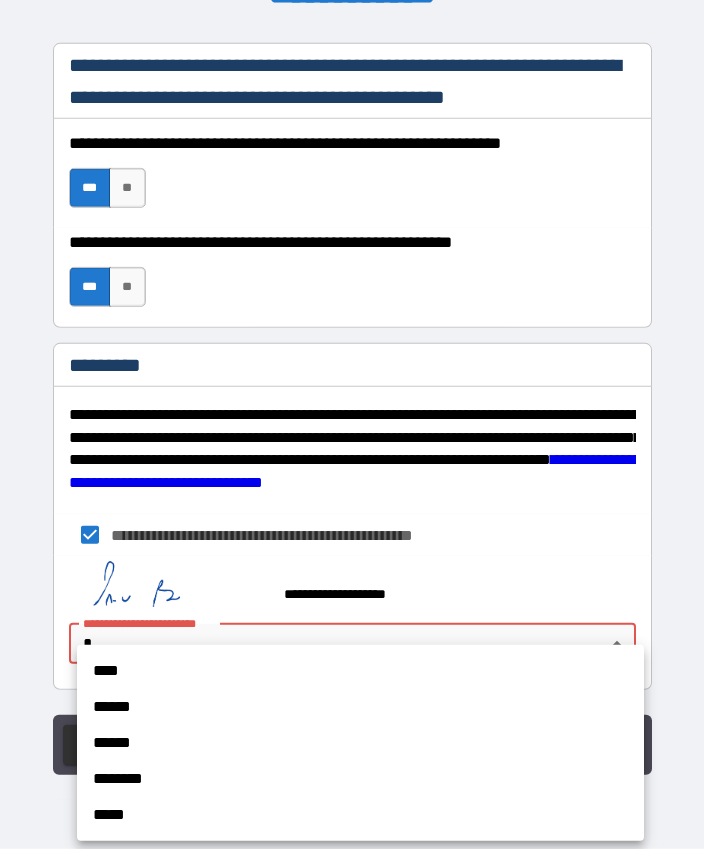 click on "****" at bounding box center [360, 671] 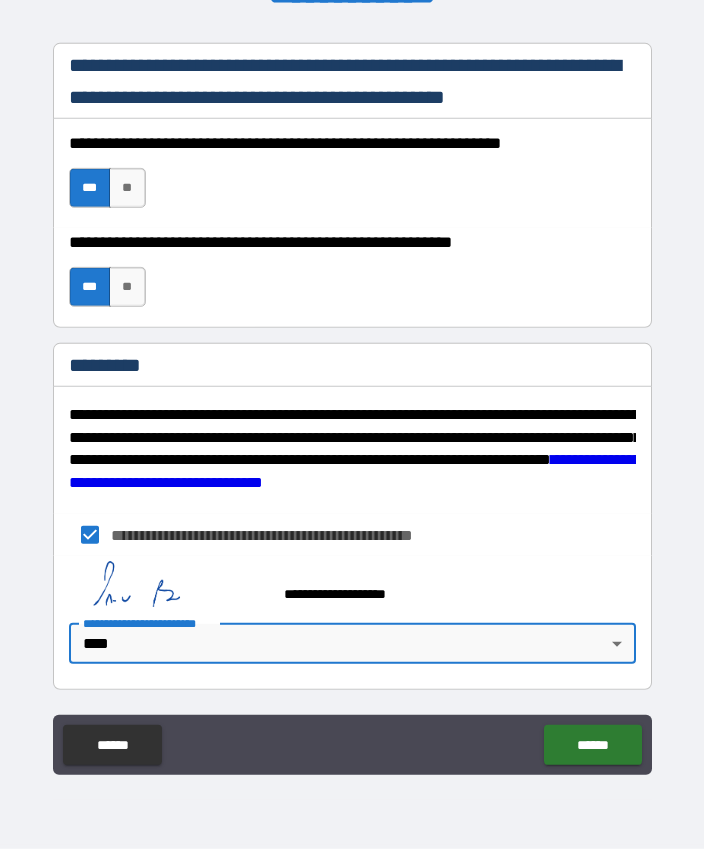 click on "******" at bounding box center [592, 745] 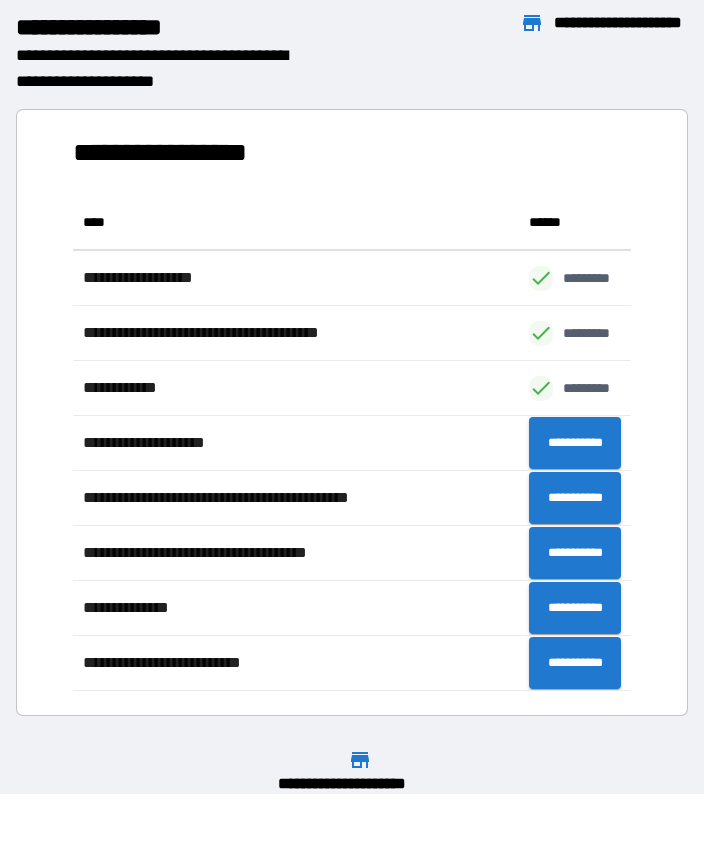 scroll, scrollTop: 1, scrollLeft: 1, axis: both 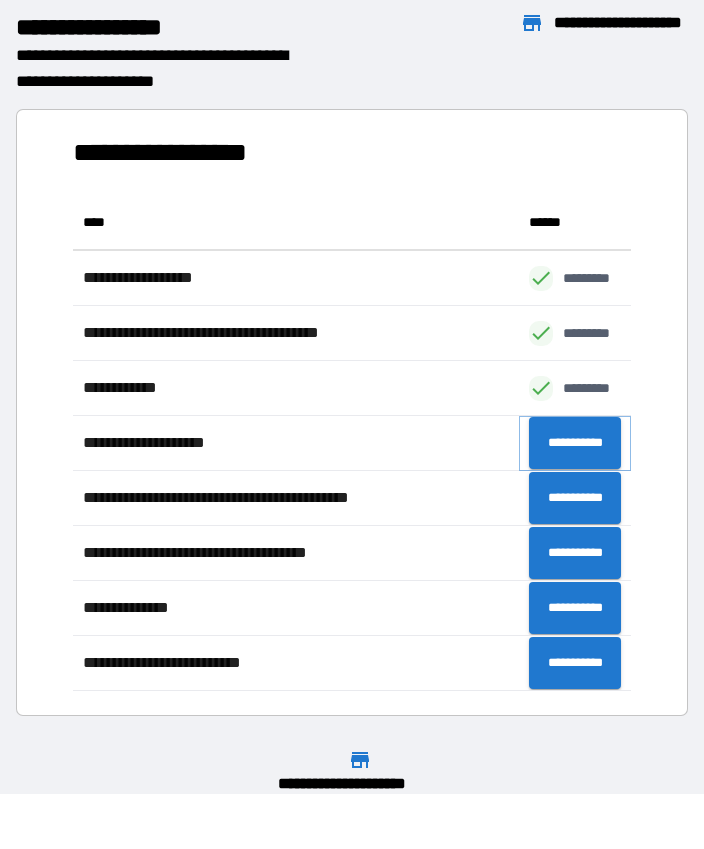 click on "**********" at bounding box center (575, 443) 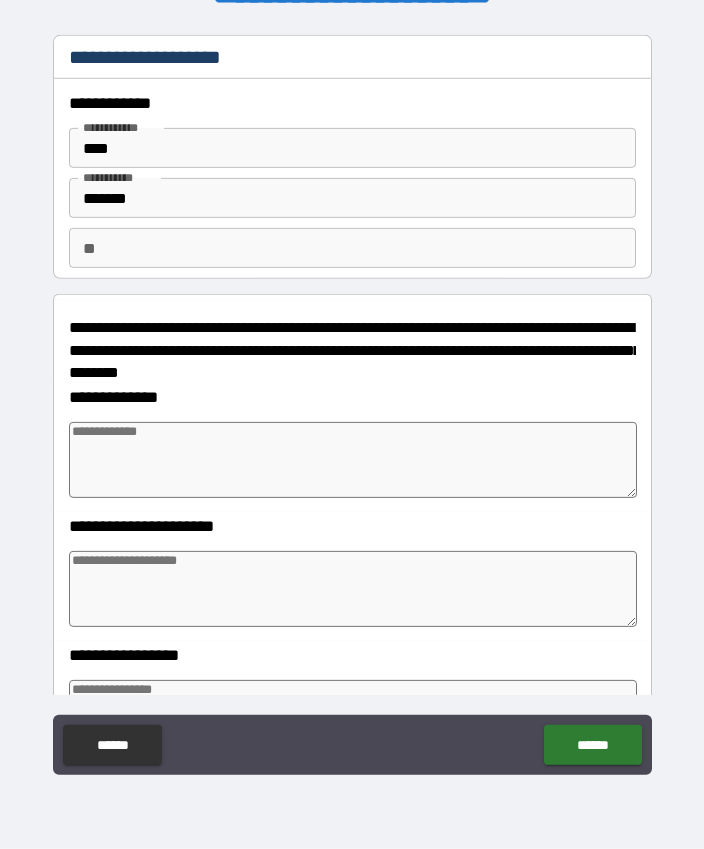 type on "*" 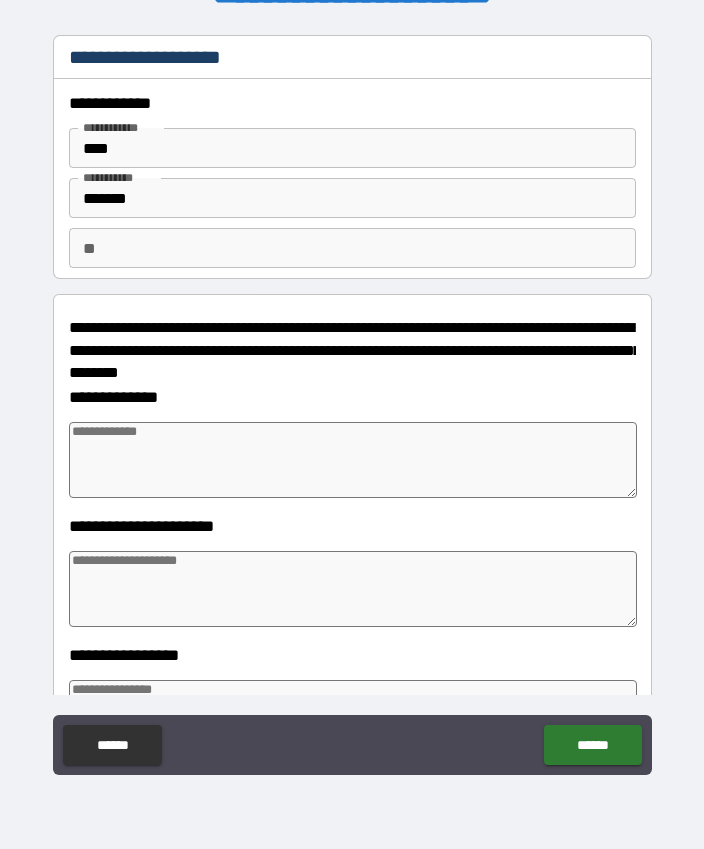 type on "*" 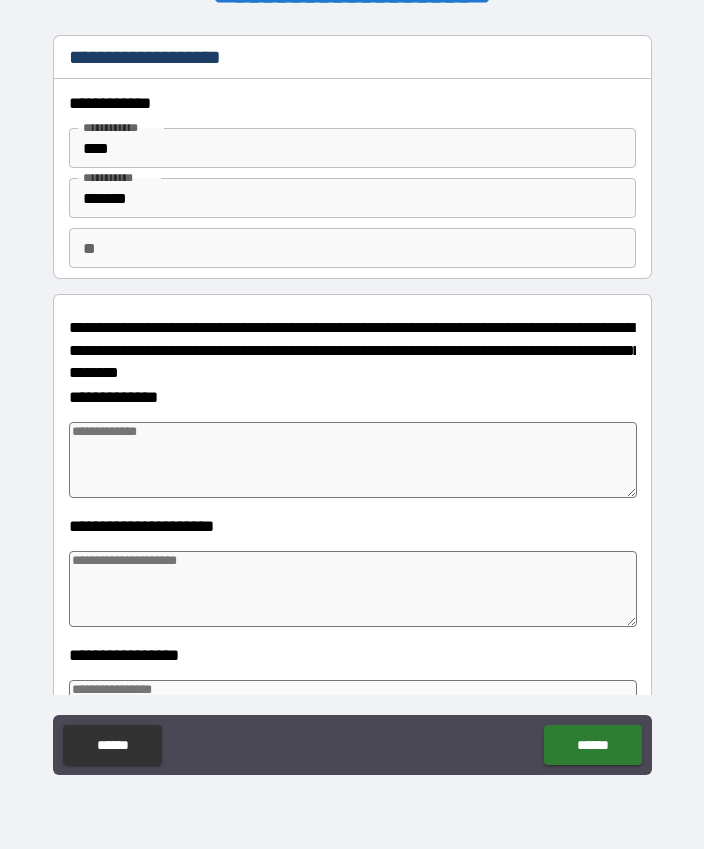 type on "*" 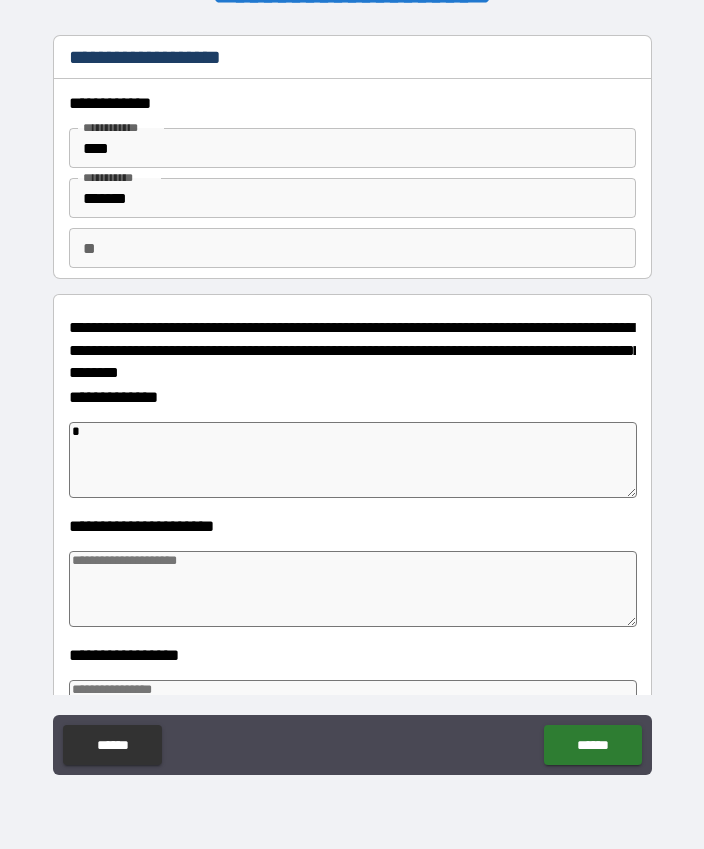 type on "**" 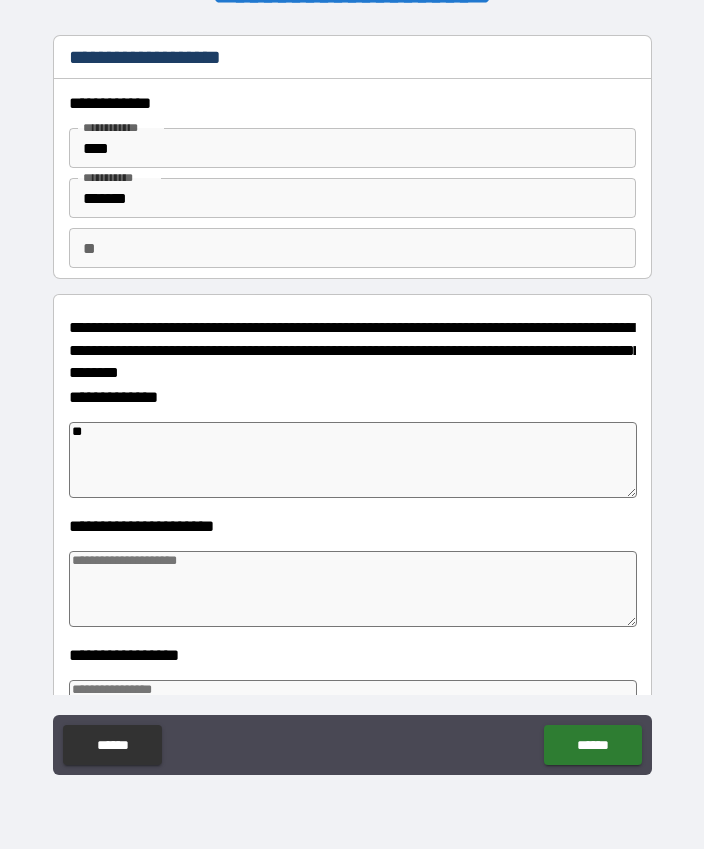 type on "*" 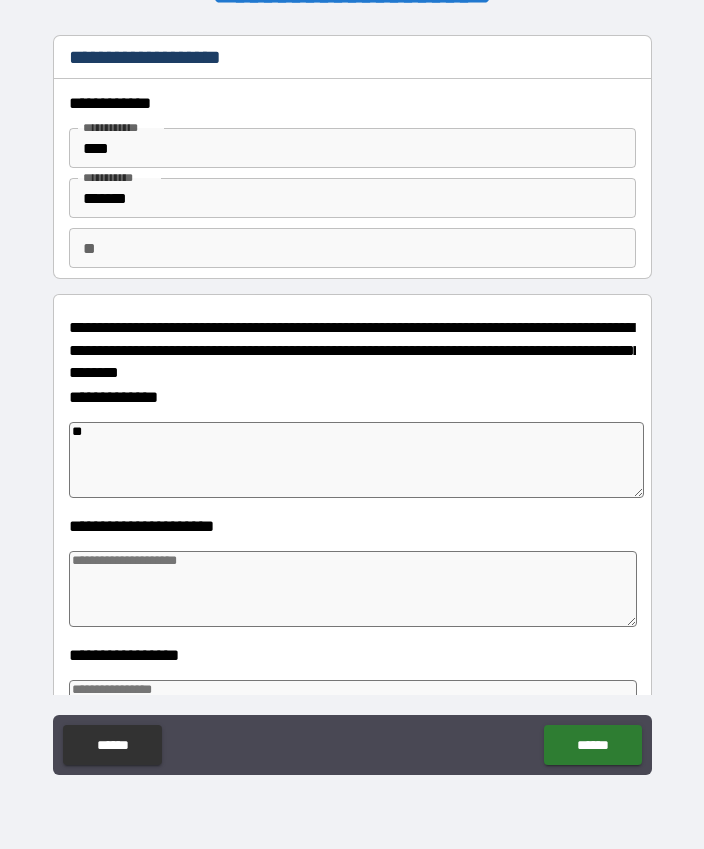 type on "*" 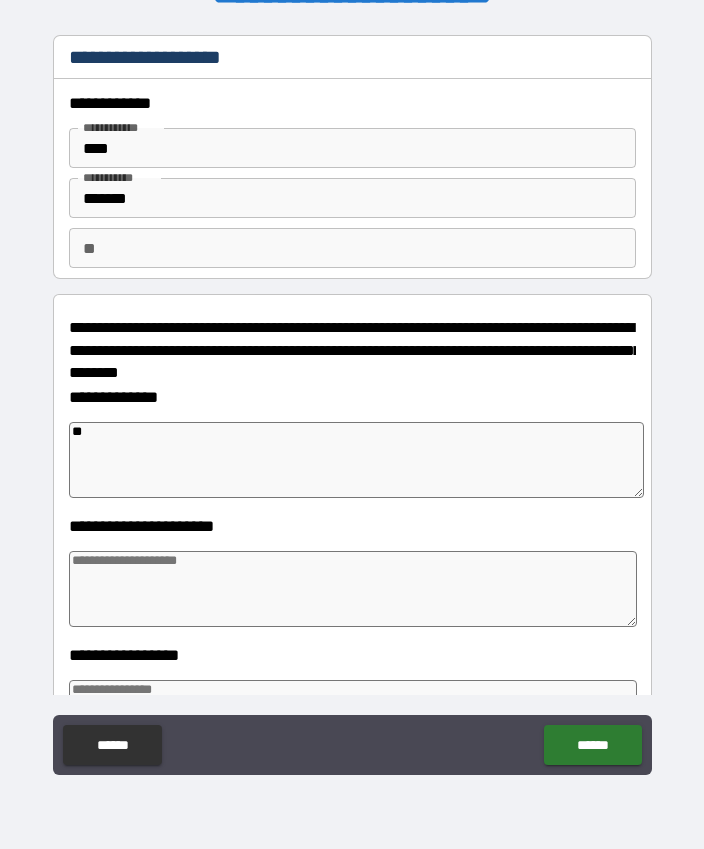 type on "*" 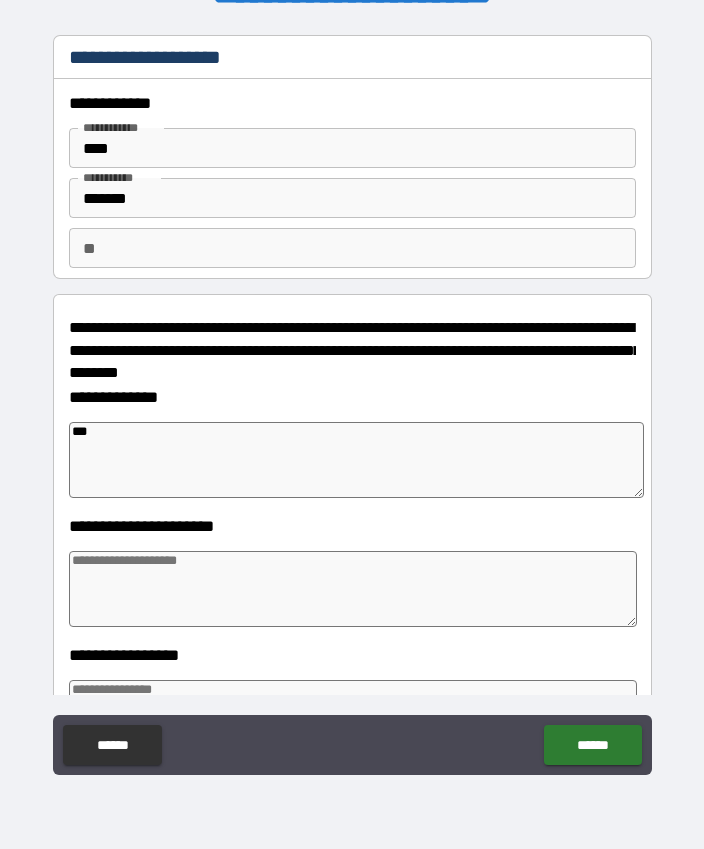 type on "*" 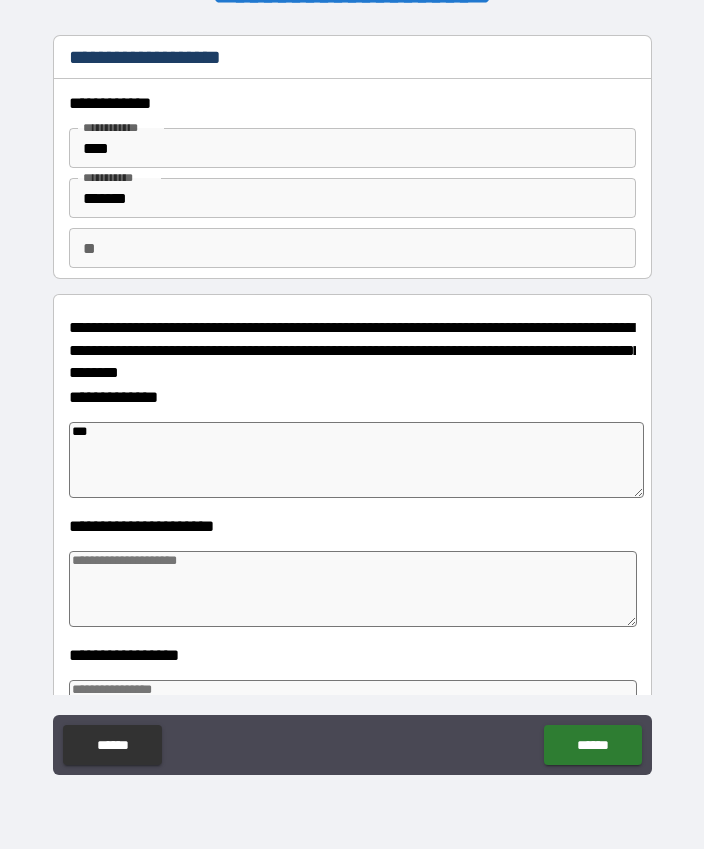 type on "****" 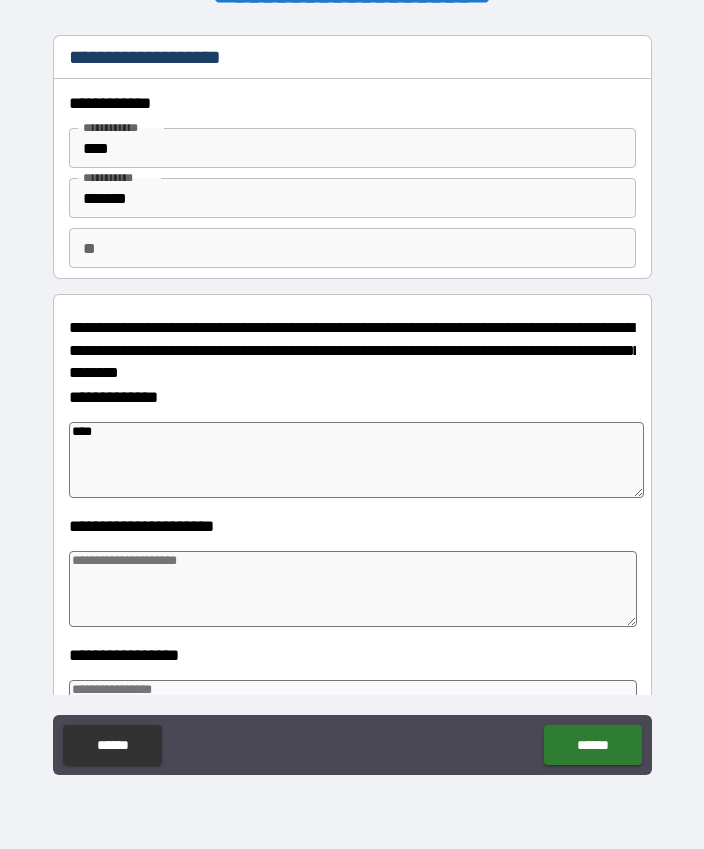 type on "*" 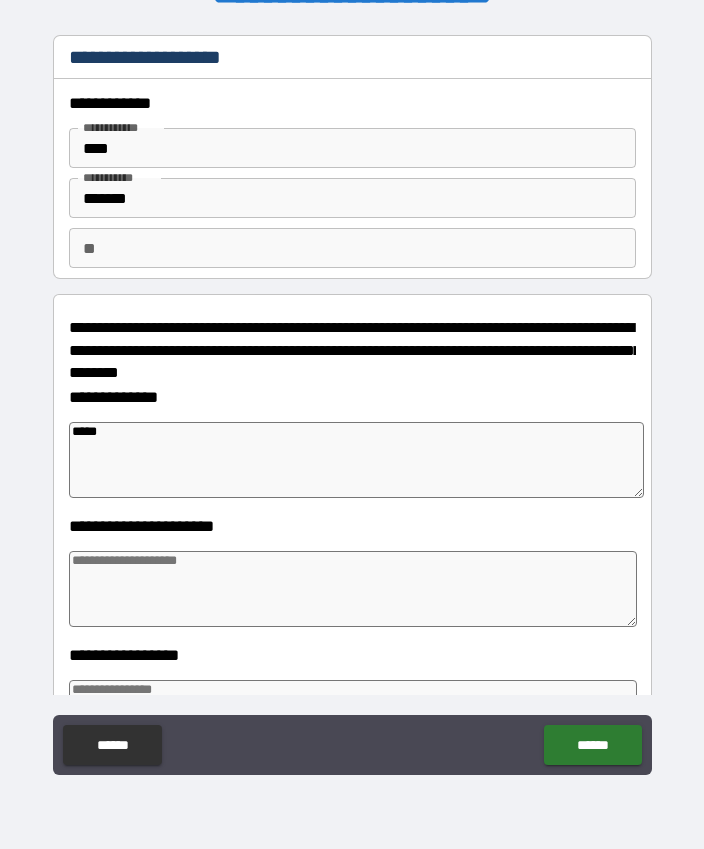 type on "*" 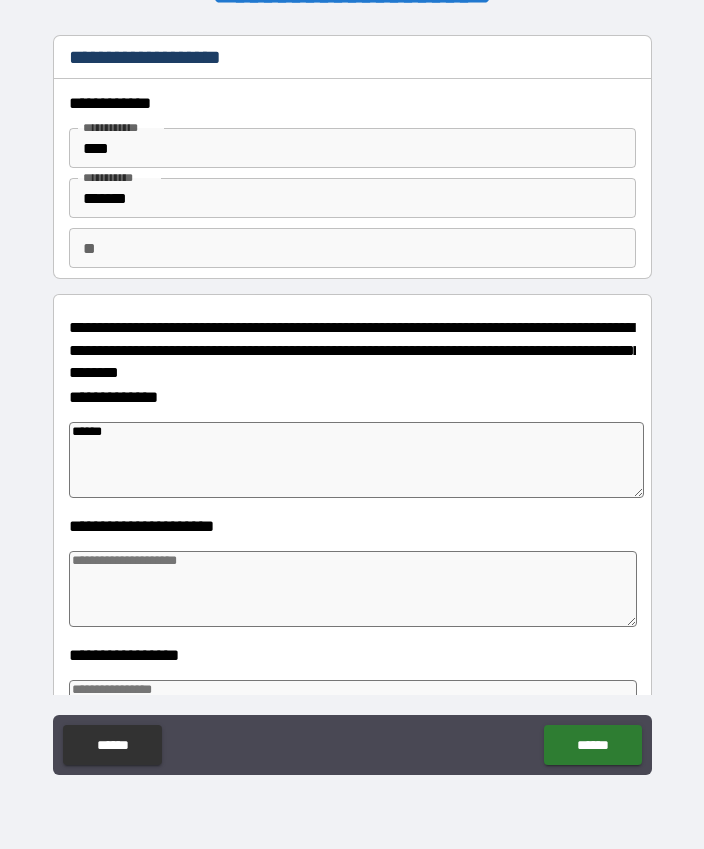 type on "*" 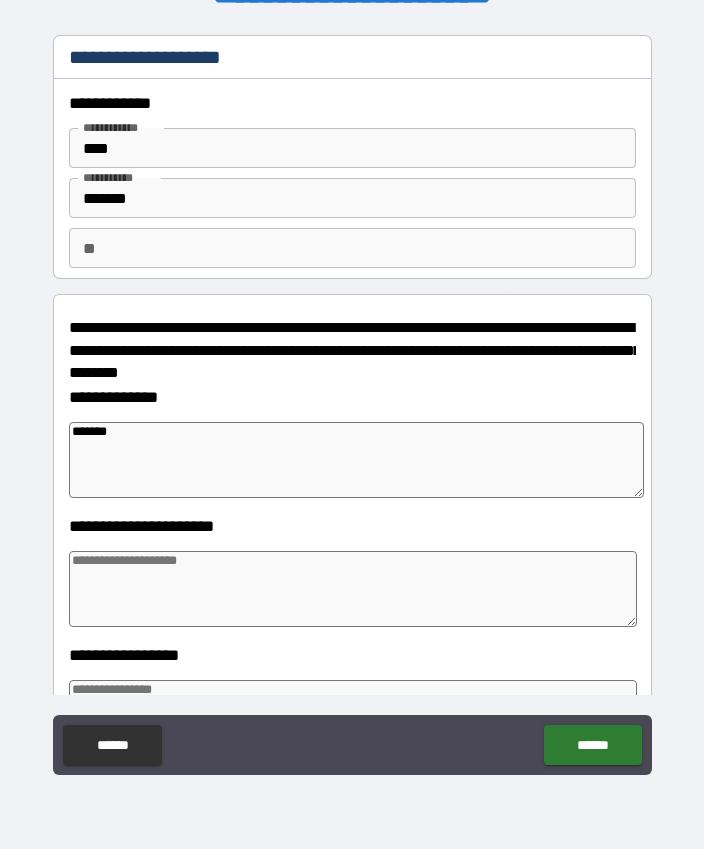 type on "*" 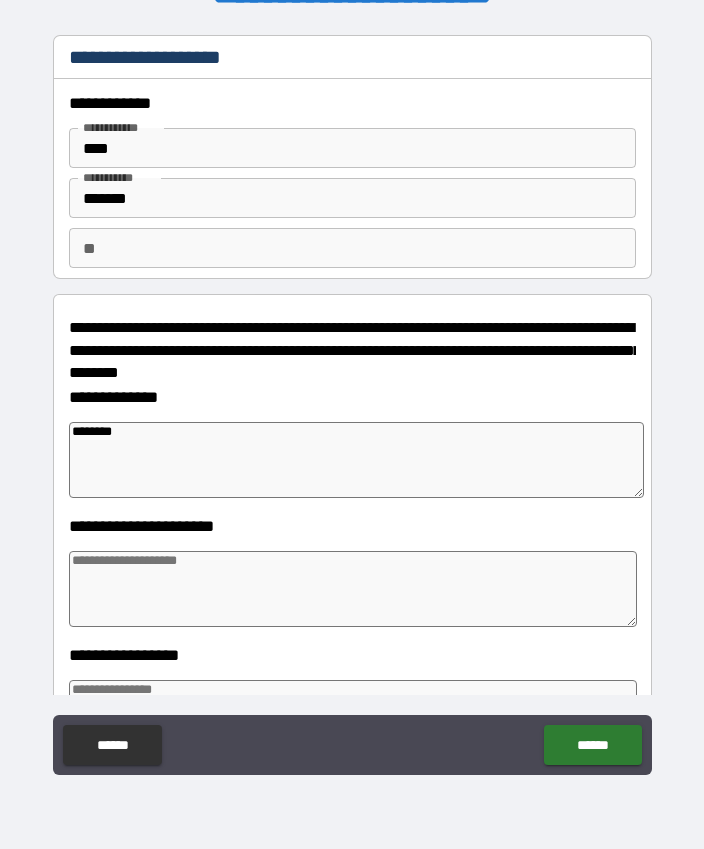 type on "*" 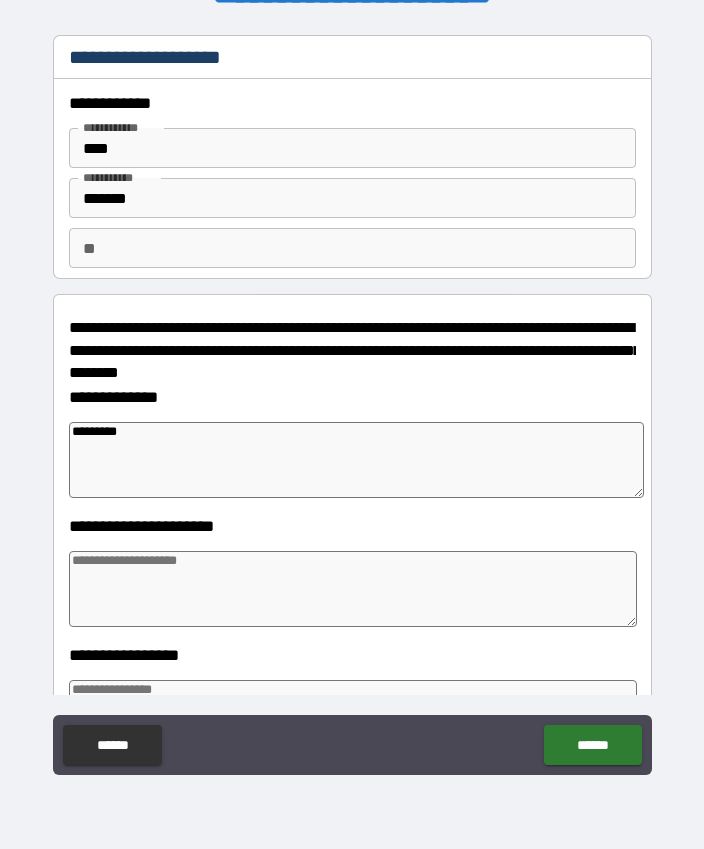 type on "*" 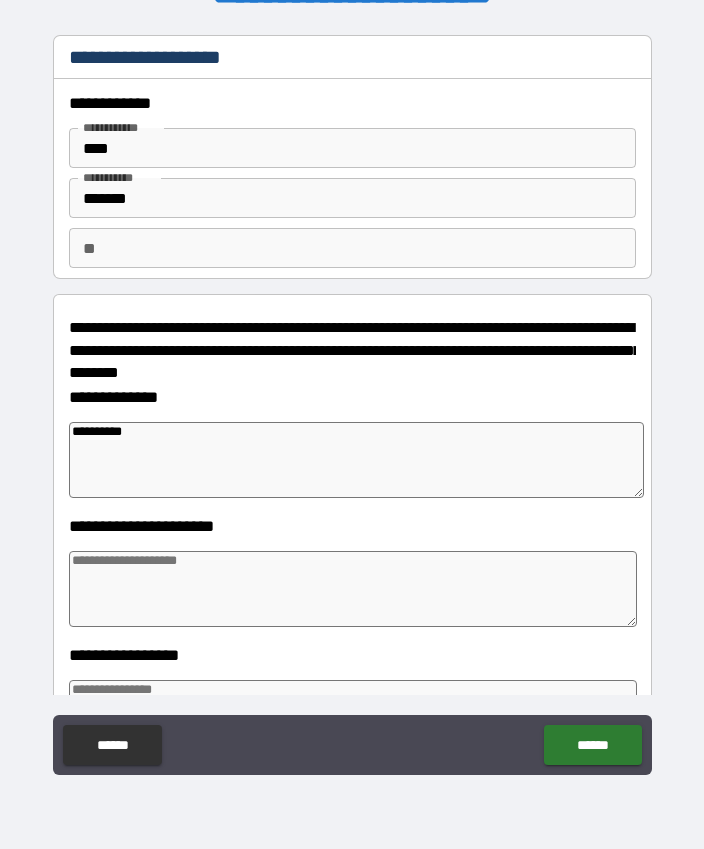 type on "*" 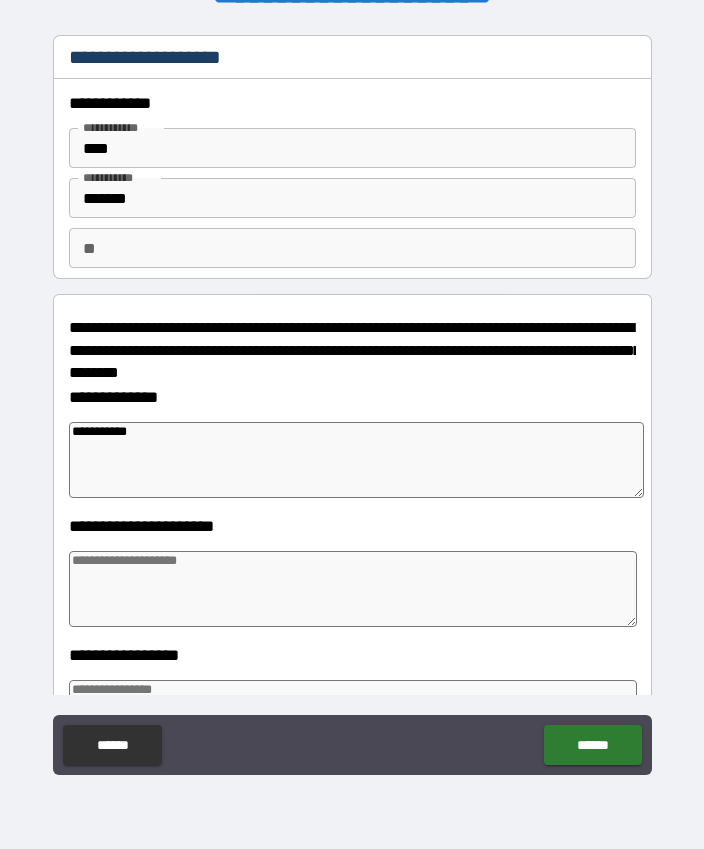 type on "*" 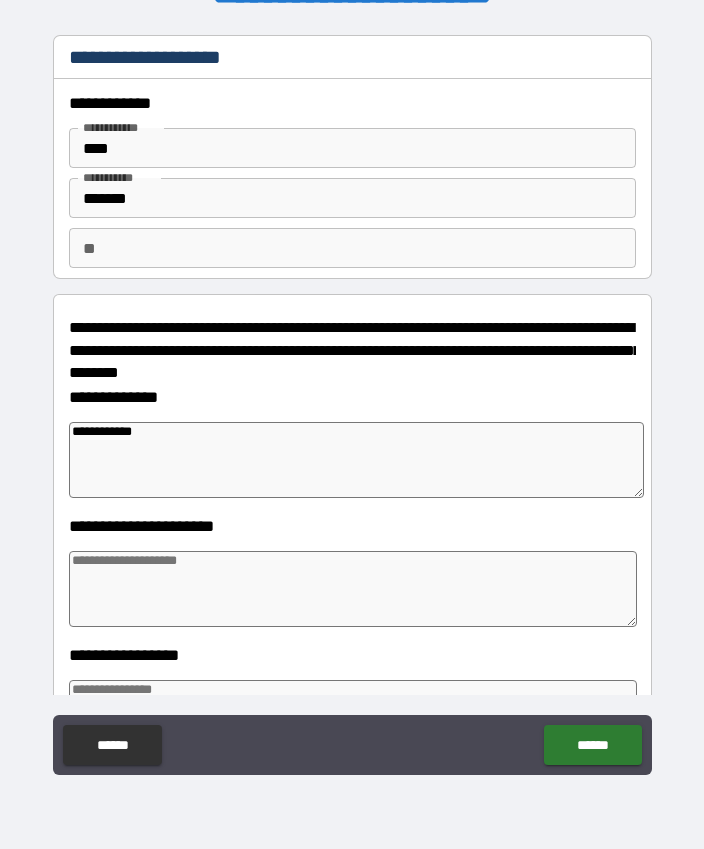 type on "*" 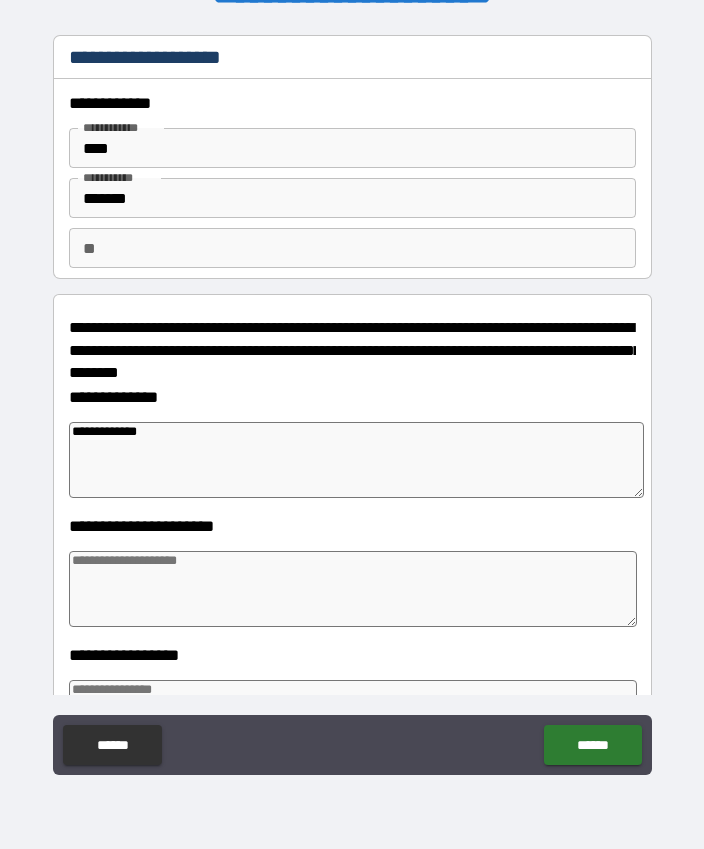 type on "*" 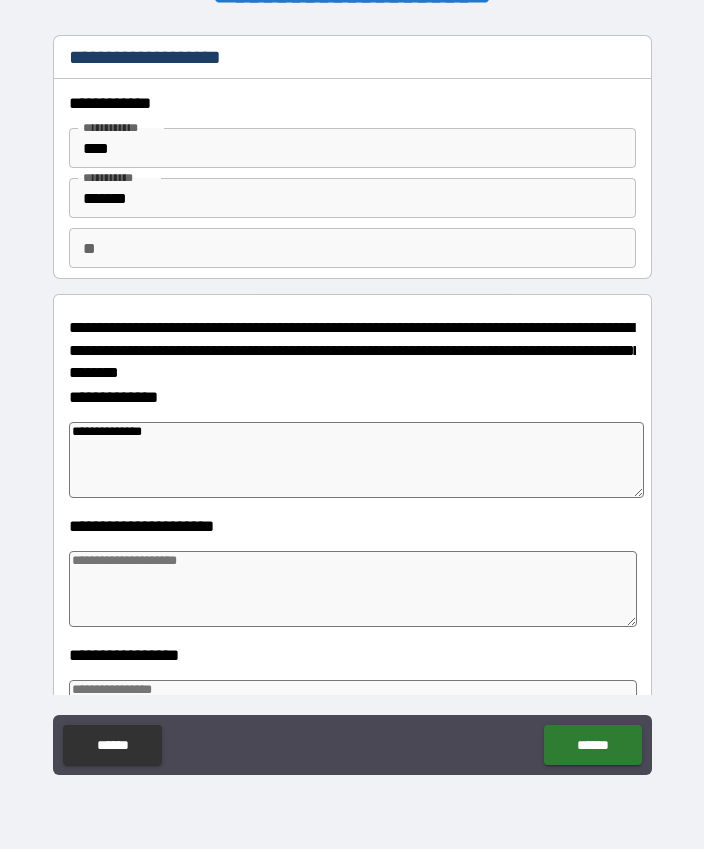 type on "*" 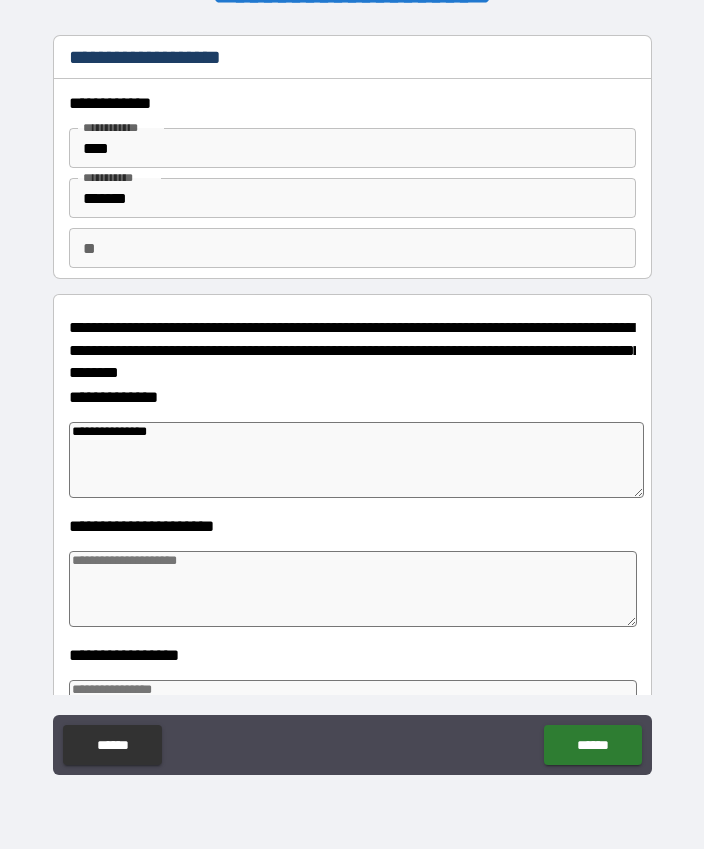 type on "*" 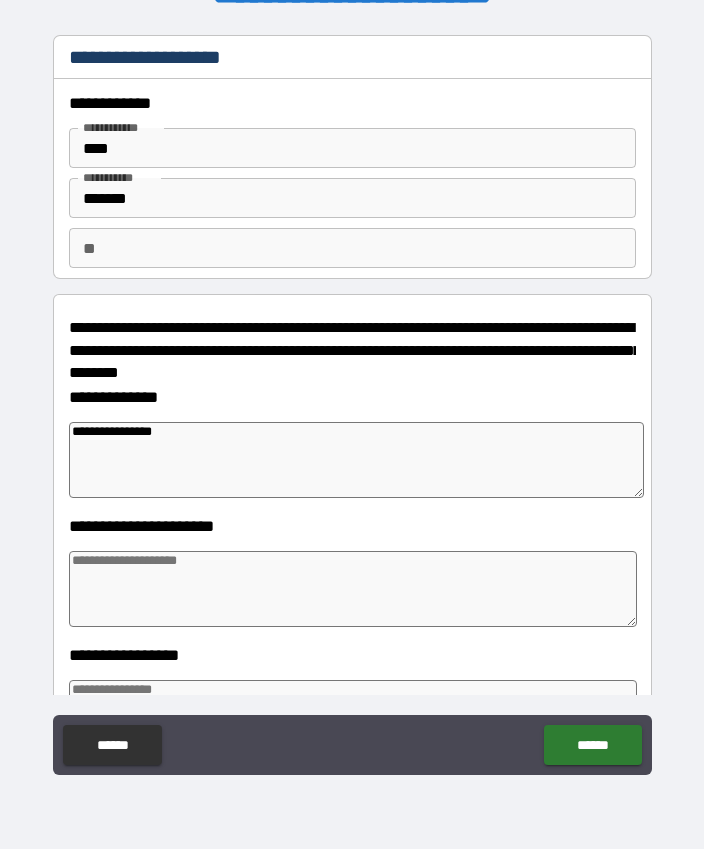 type on "*" 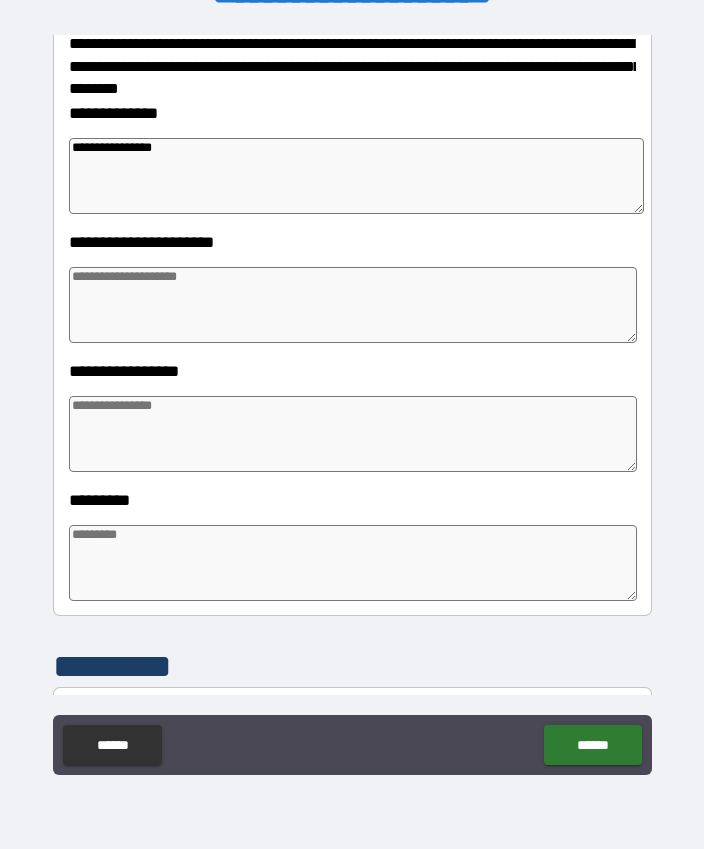 scroll, scrollTop: 301, scrollLeft: 0, axis: vertical 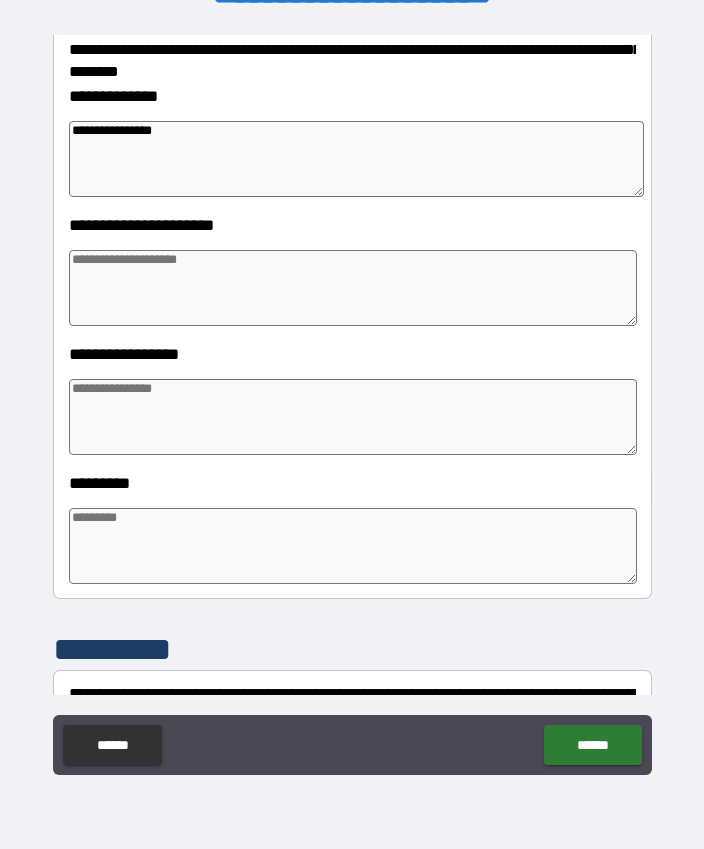 type on "**********" 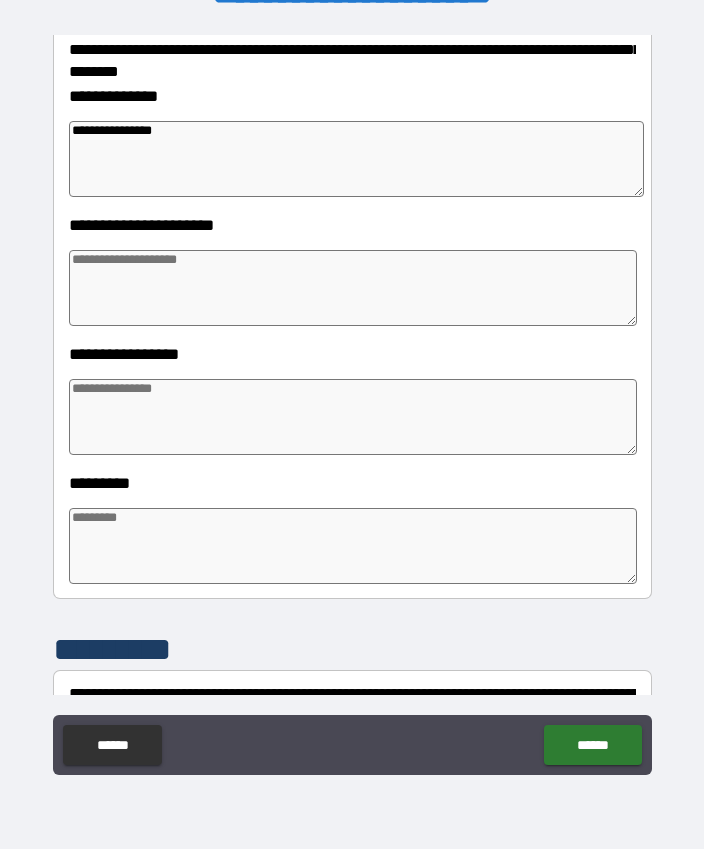 type on "*" 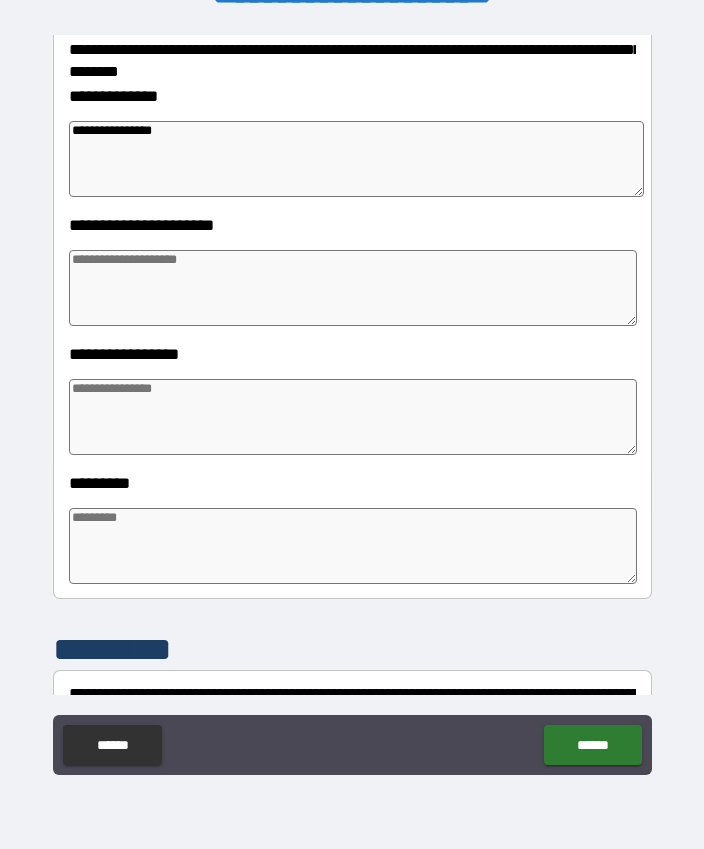 type on "*" 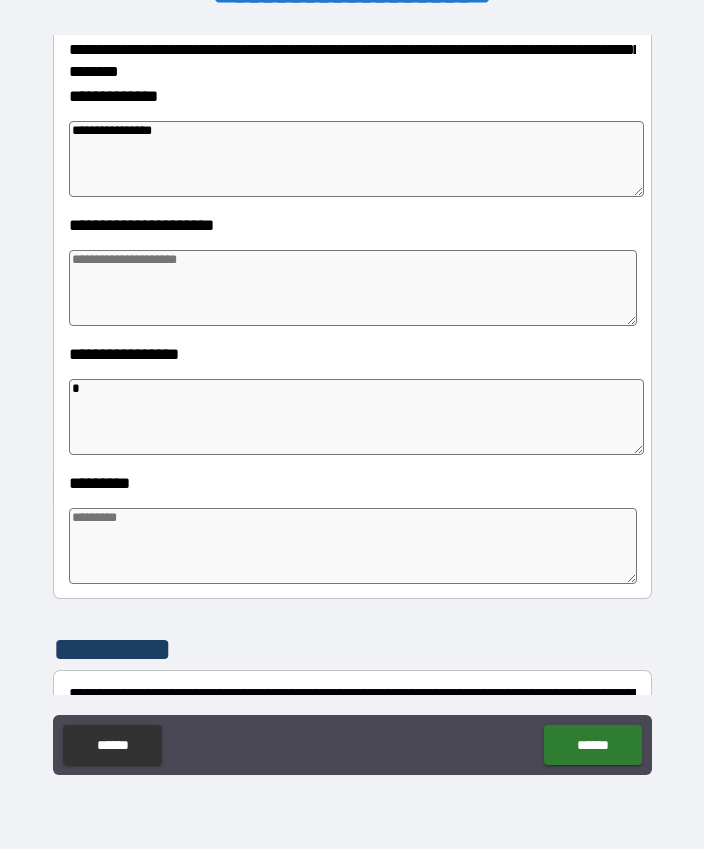 type on "*" 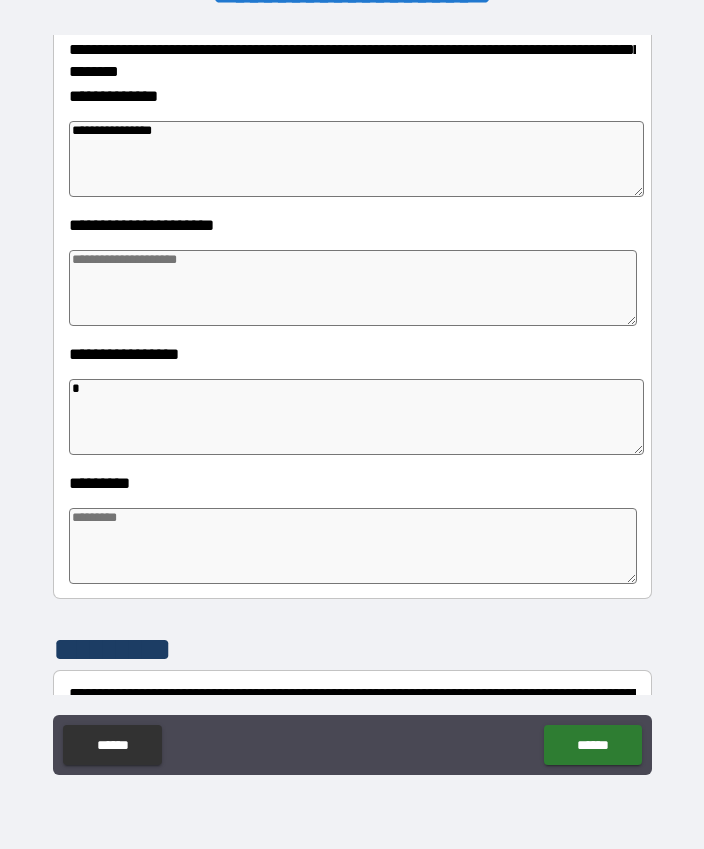 type on "*" 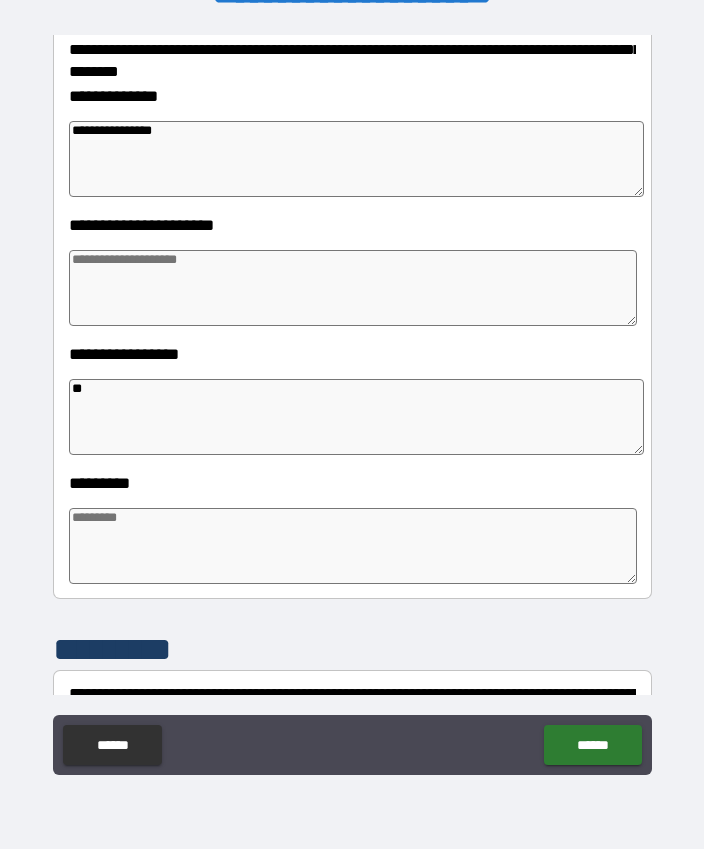 type on "*" 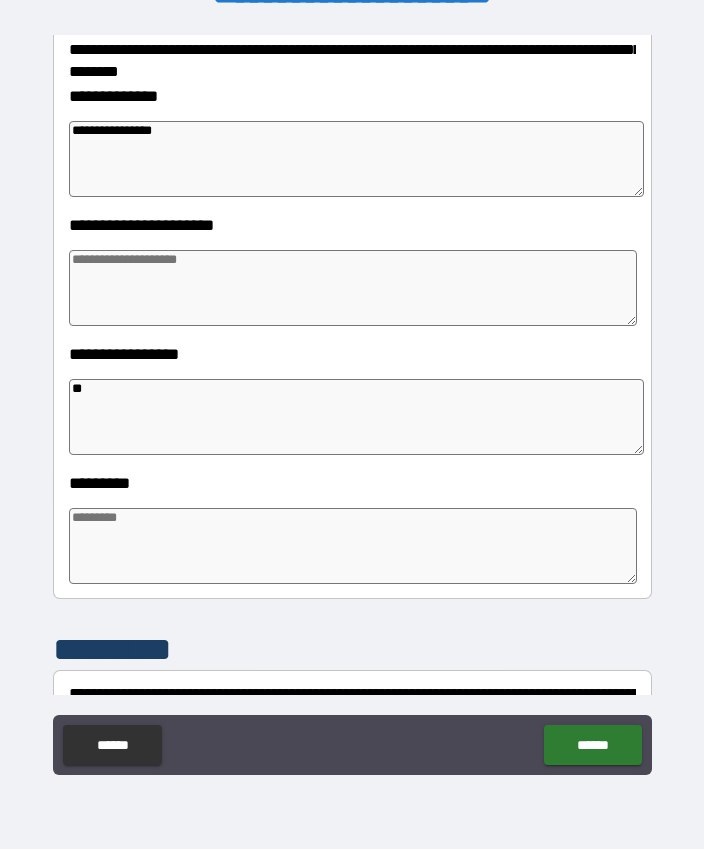 type on "**" 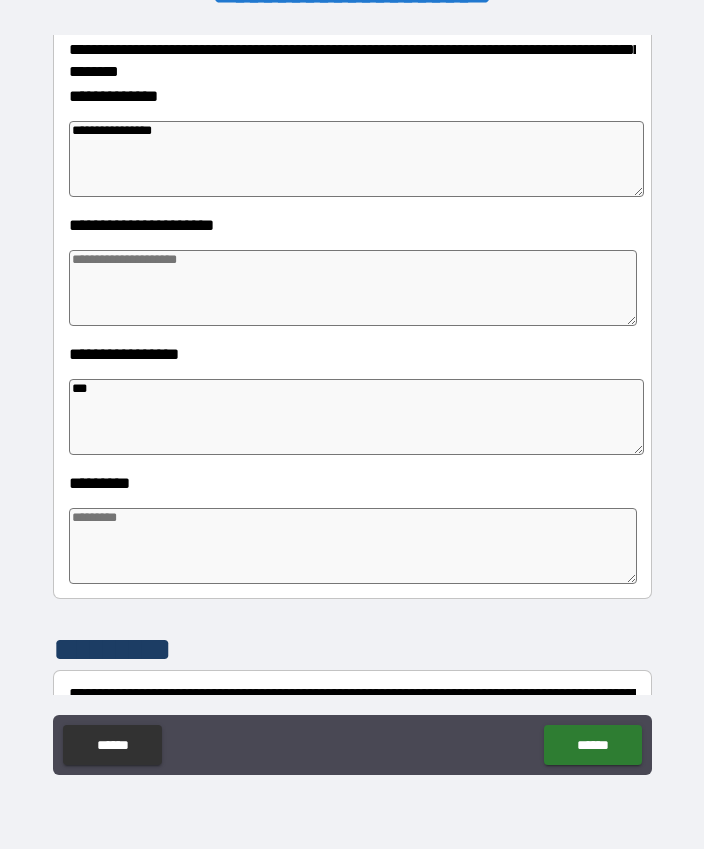 type on "*" 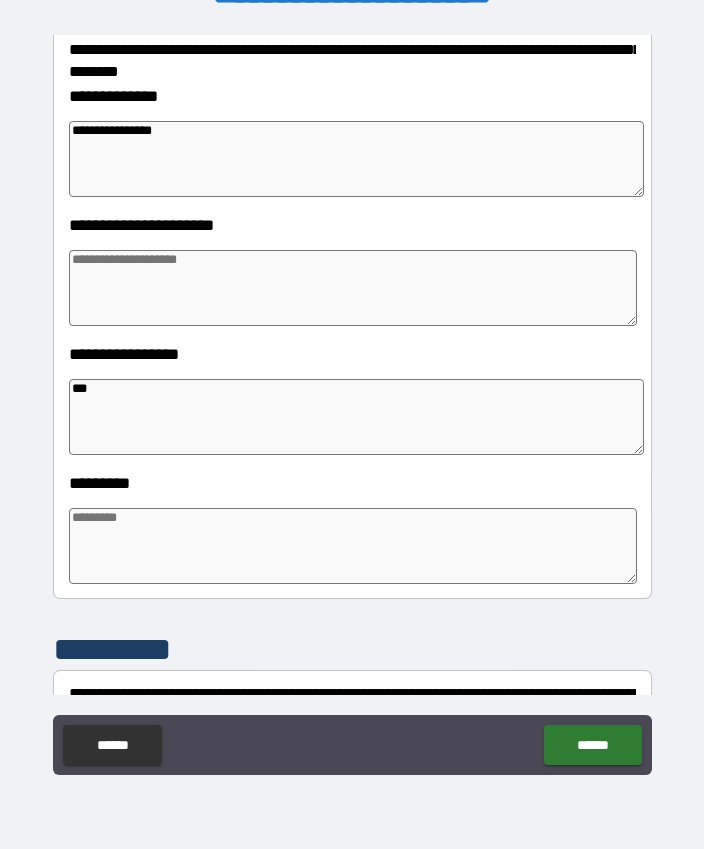 type on "*" 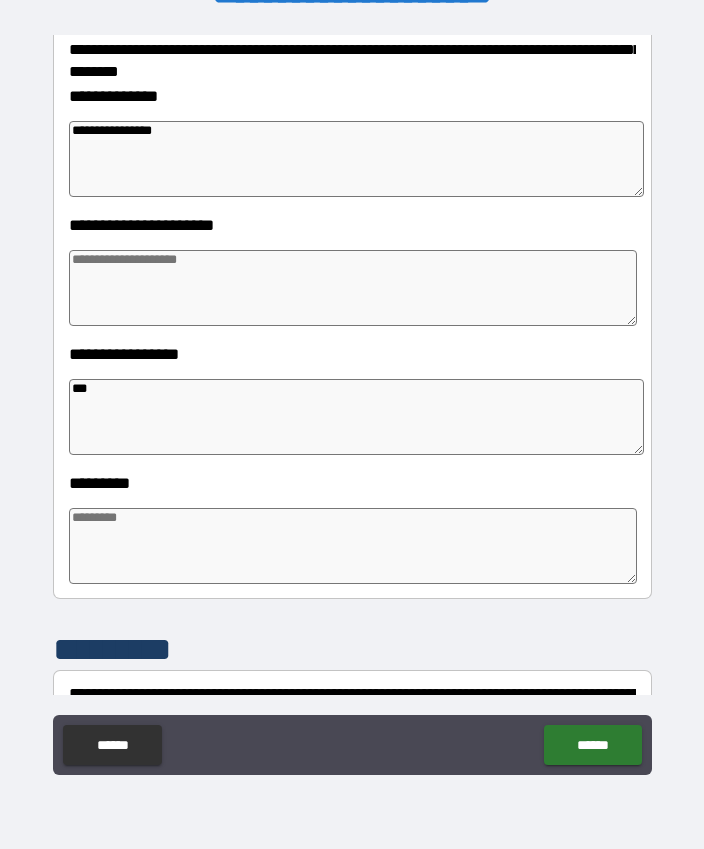 type on "*" 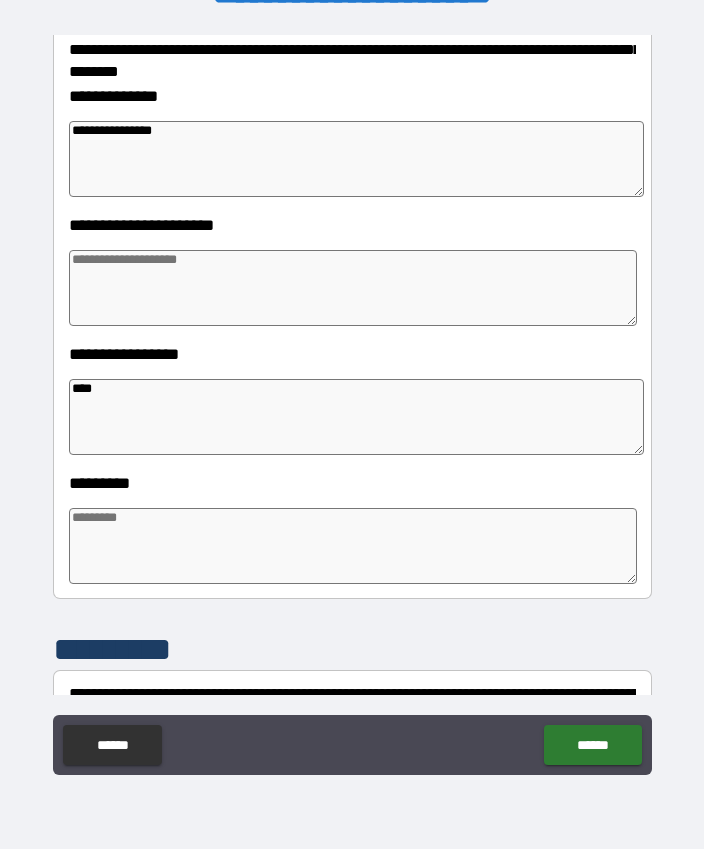 type on "*" 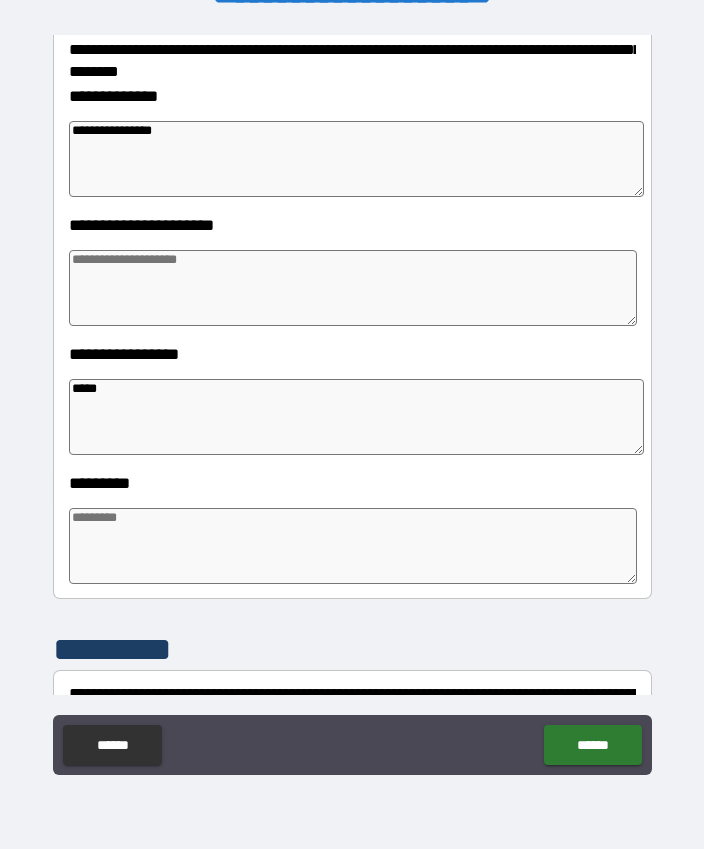 type on "*" 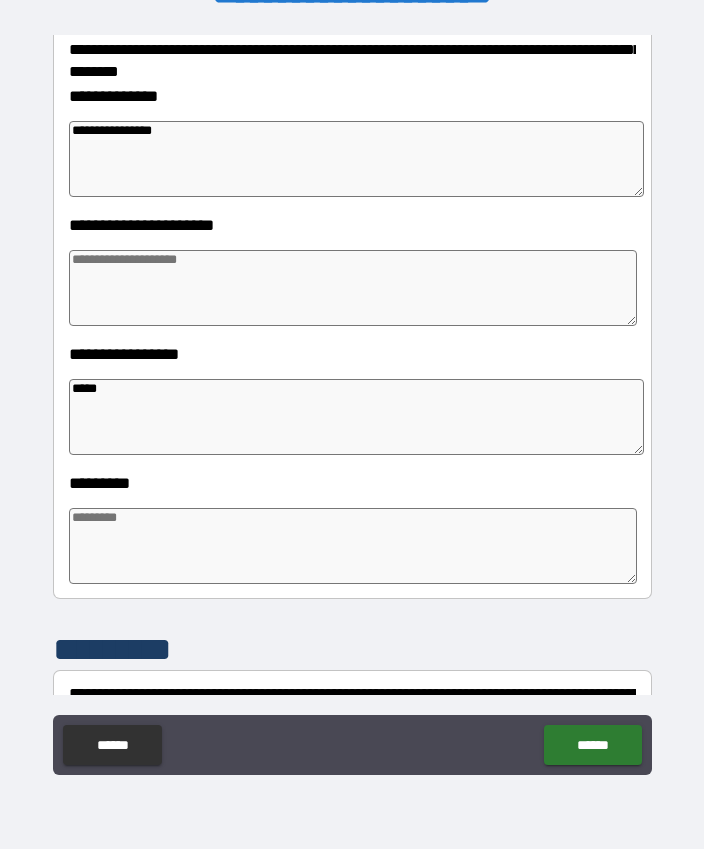 type on "*" 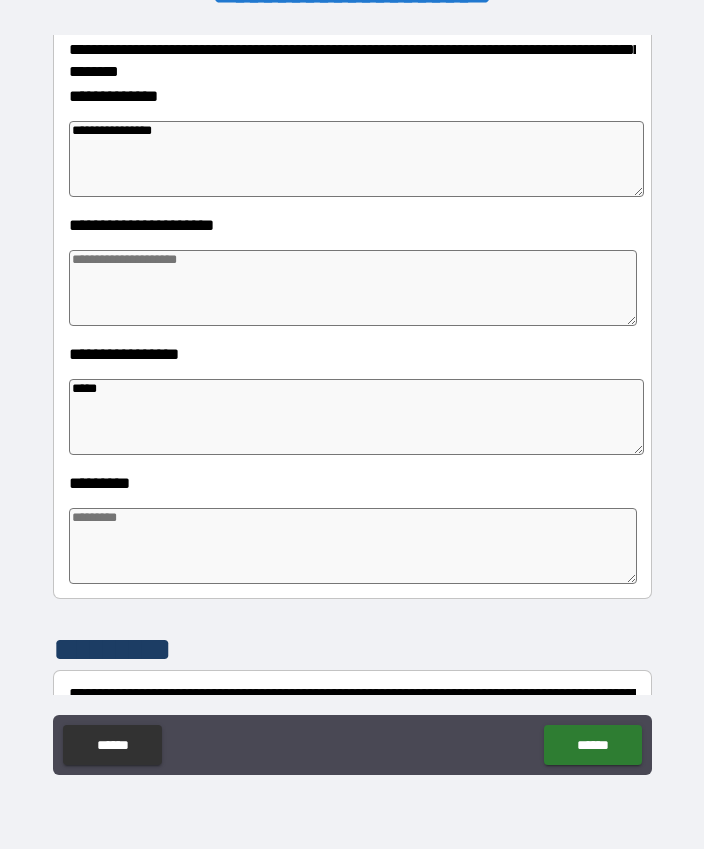 type on "*" 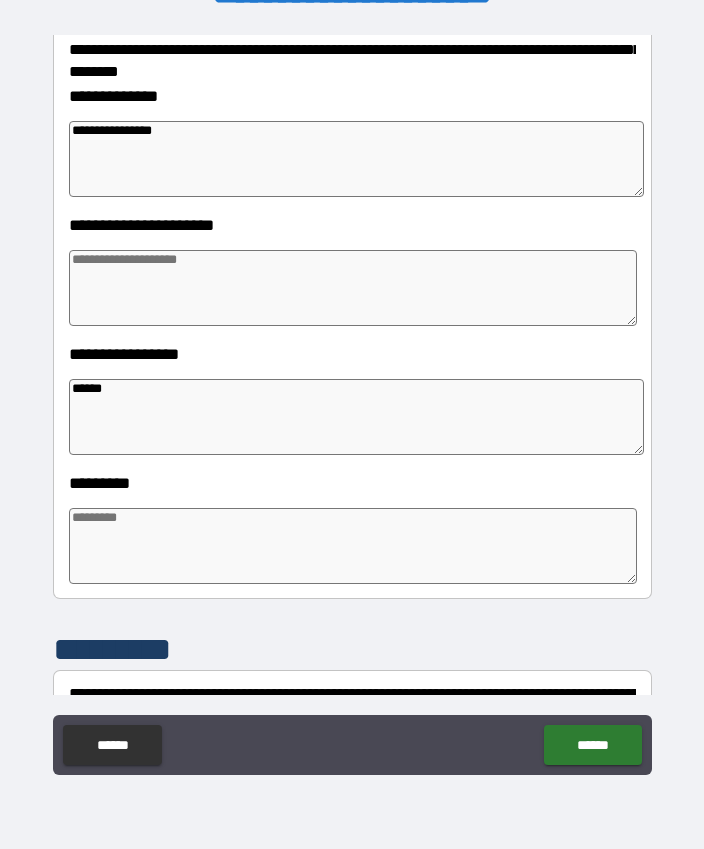 type on "*" 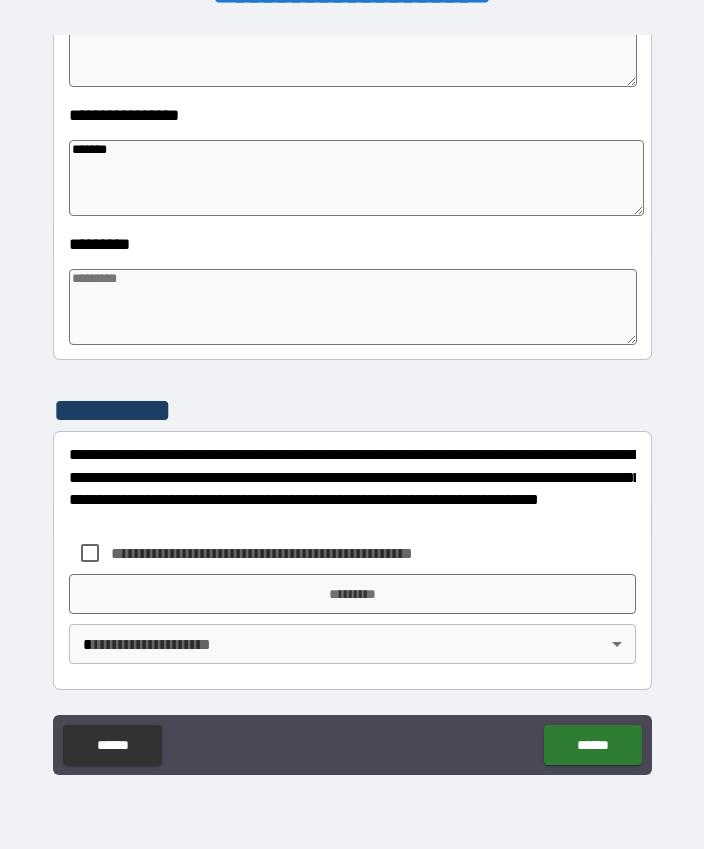 scroll, scrollTop: 540, scrollLeft: 0, axis: vertical 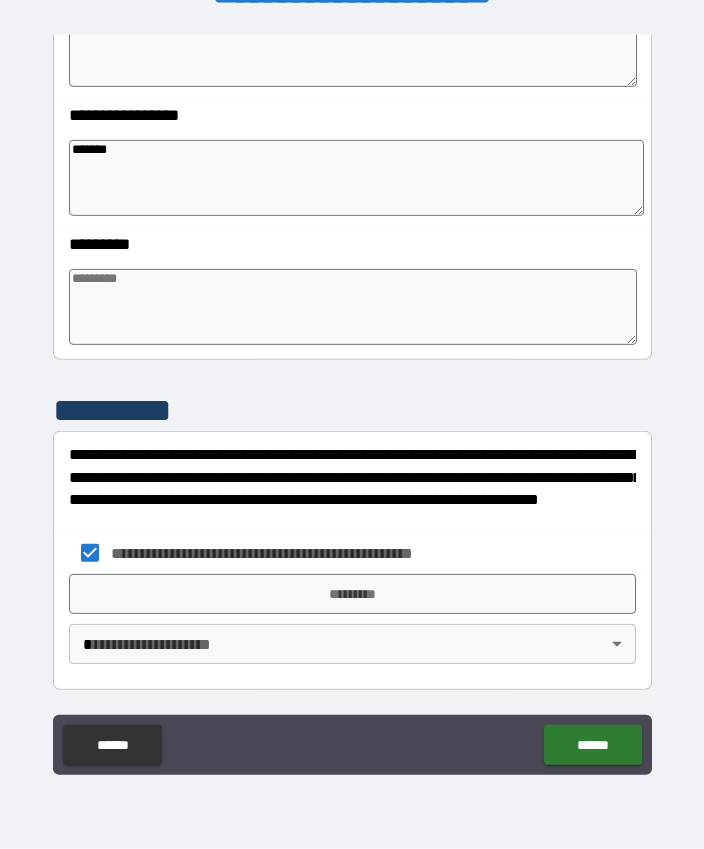 click on "*********" at bounding box center [352, 594] 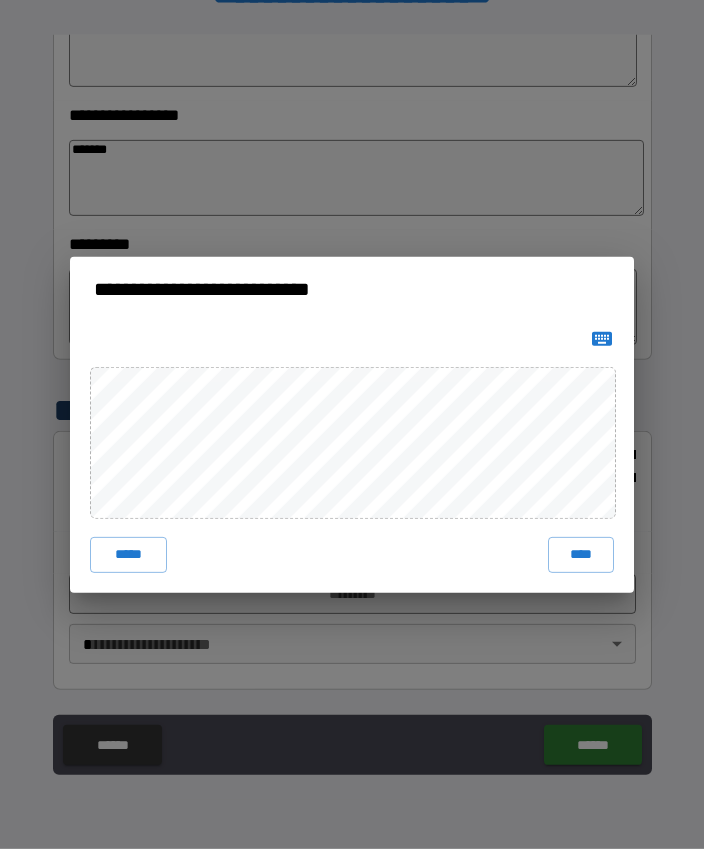 click on "****" at bounding box center [581, 555] 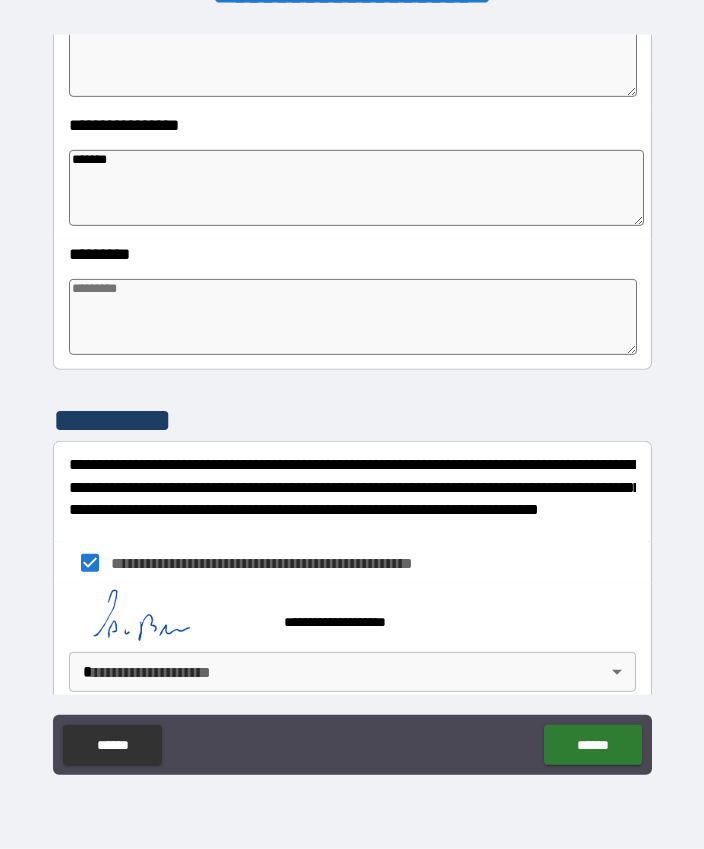 click on "**********" at bounding box center (352, 397) 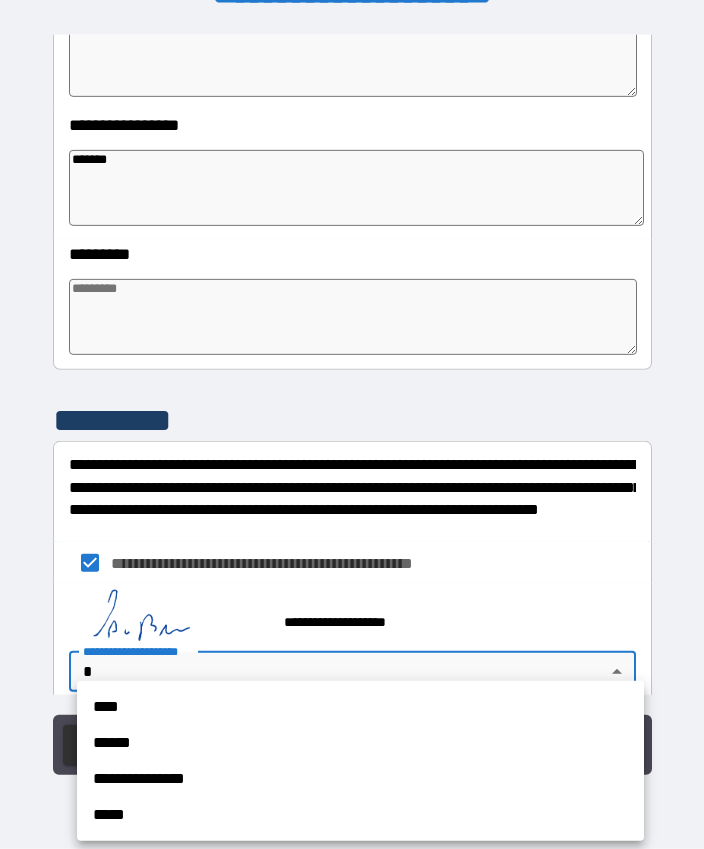 click on "****" at bounding box center [360, 707] 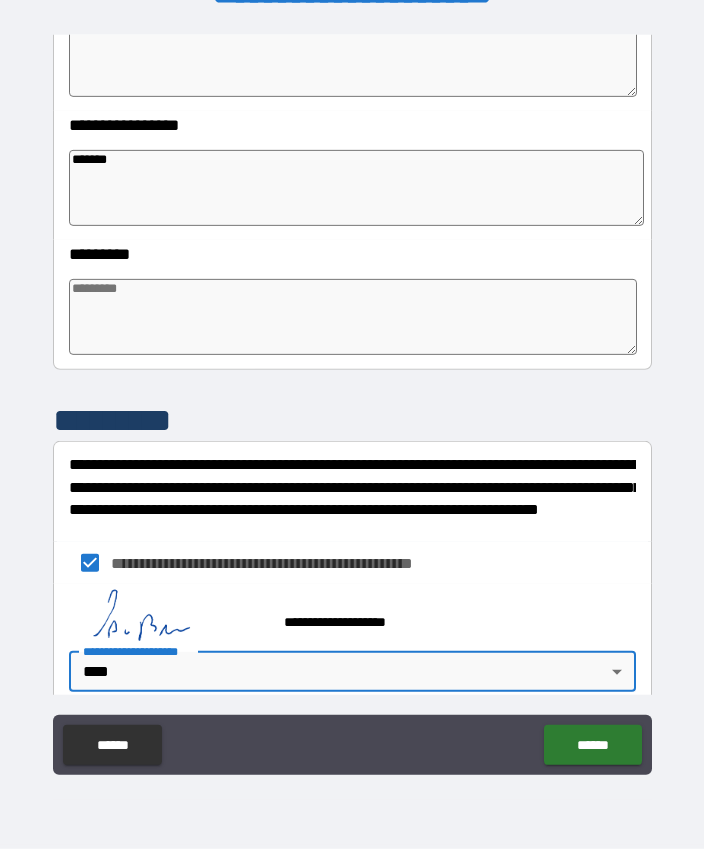click on "******" at bounding box center (592, 745) 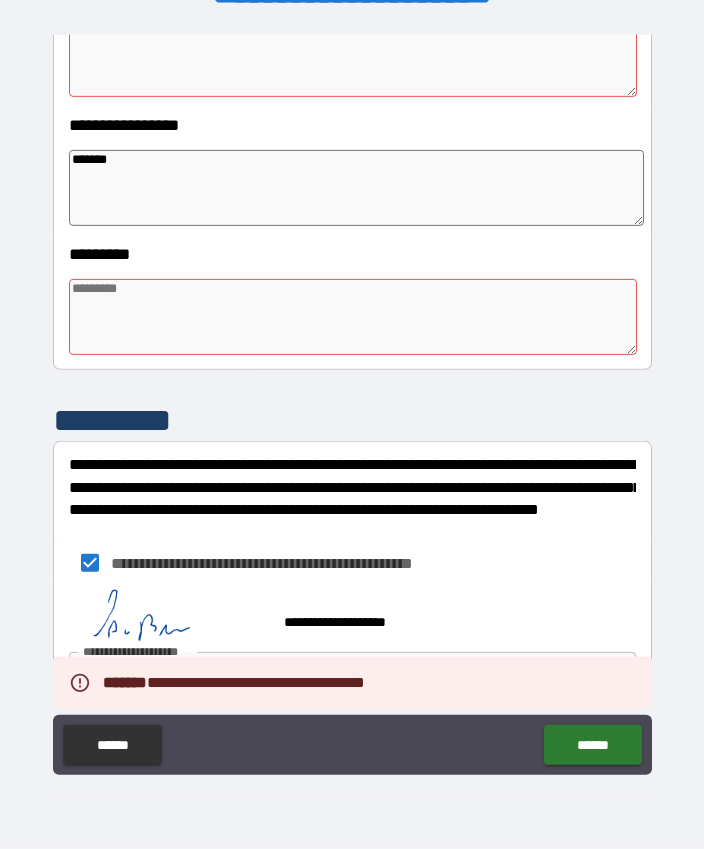 click at bounding box center [353, 317] 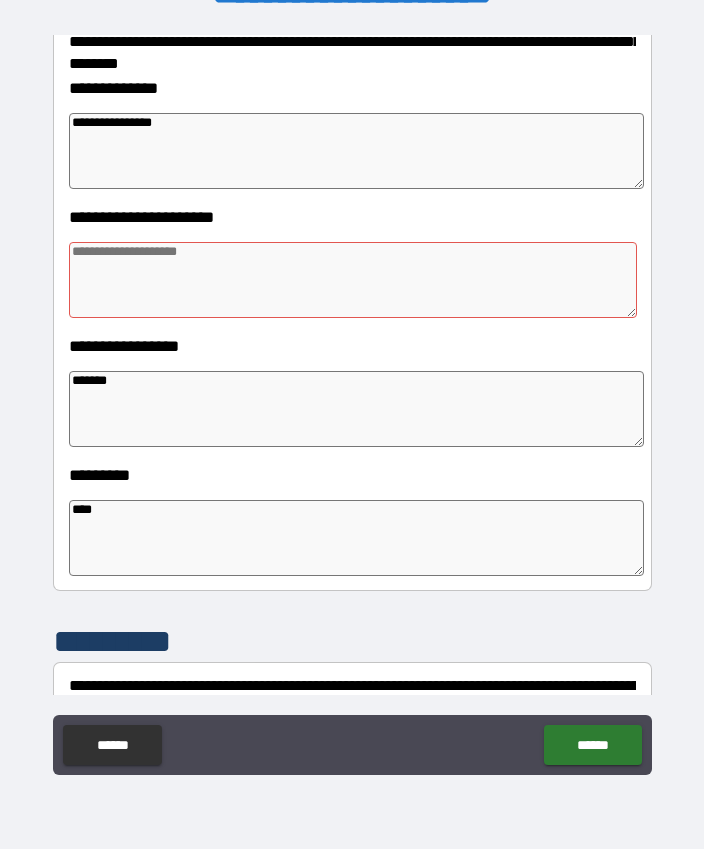 scroll, scrollTop: 307, scrollLeft: 0, axis: vertical 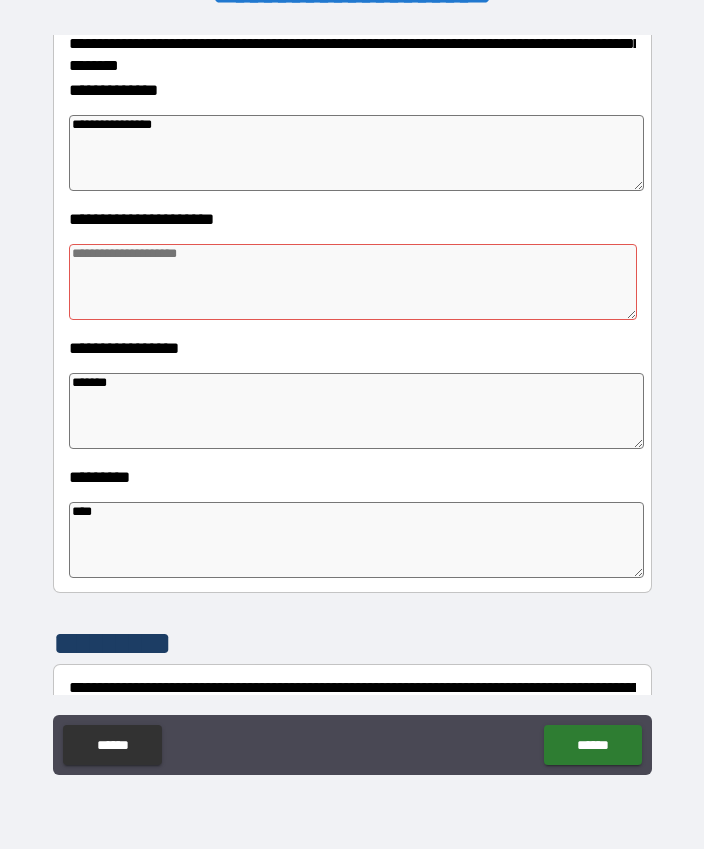 click at bounding box center (353, 282) 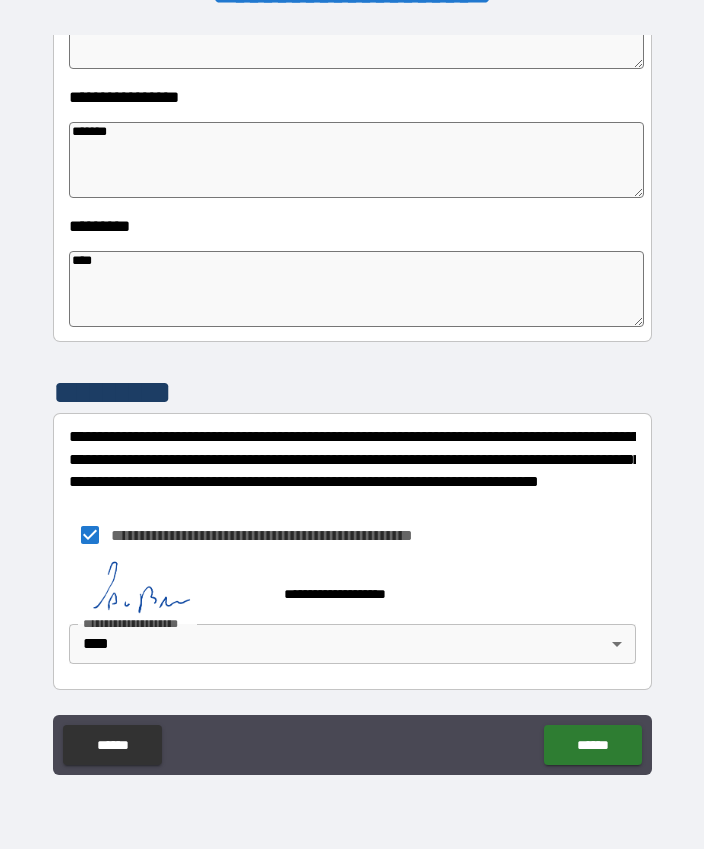 scroll, scrollTop: 558, scrollLeft: 0, axis: vertical 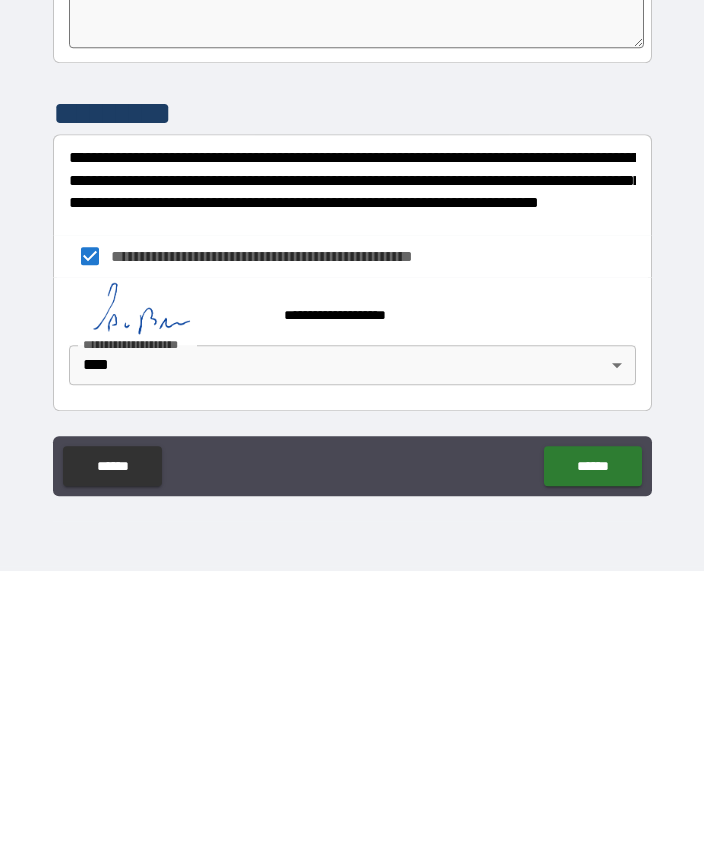 click on "******" at bounding box center (592, 744) 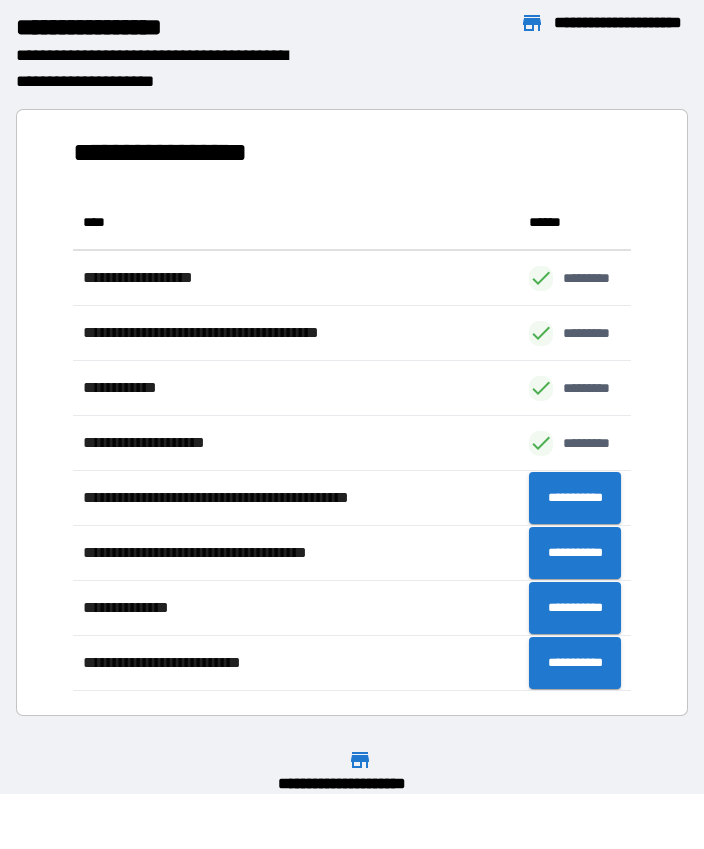 scroll, scrollTop: 1, scrollLeft: 1, axis: both 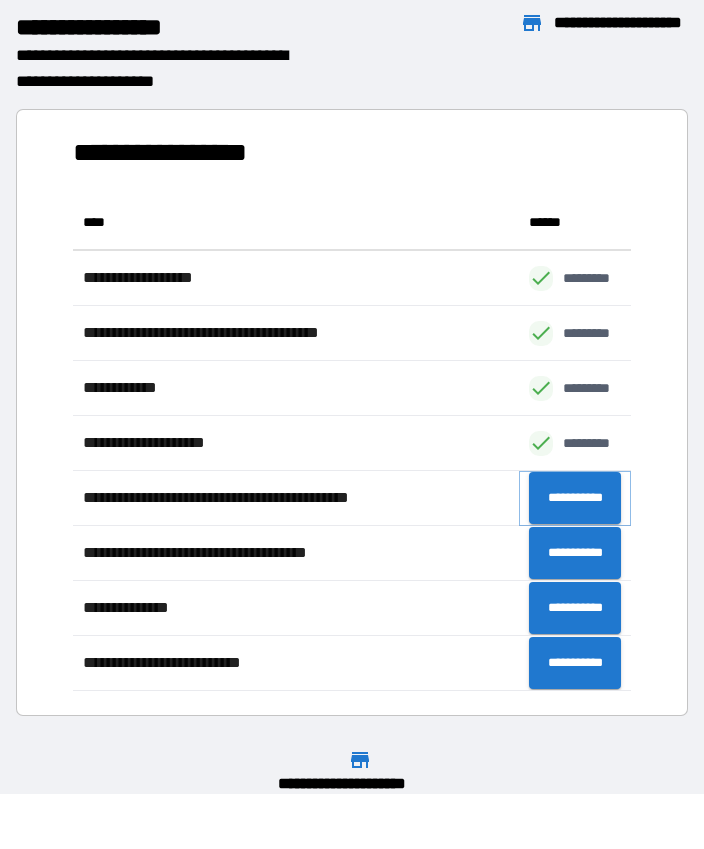 click on "**********" at bounding box center (575, 498) 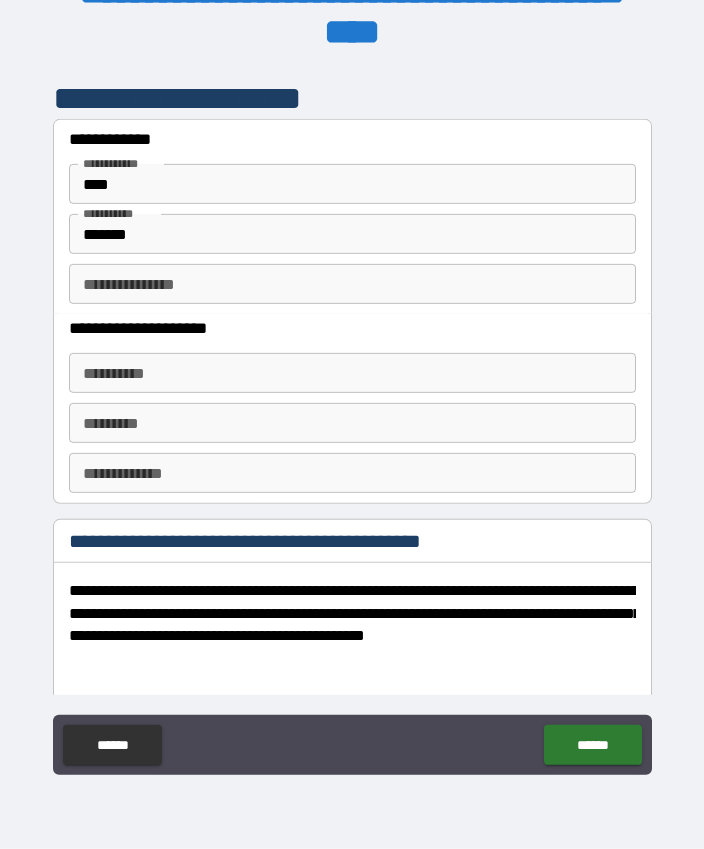 click on "**********" at bounding box center (352, 284) 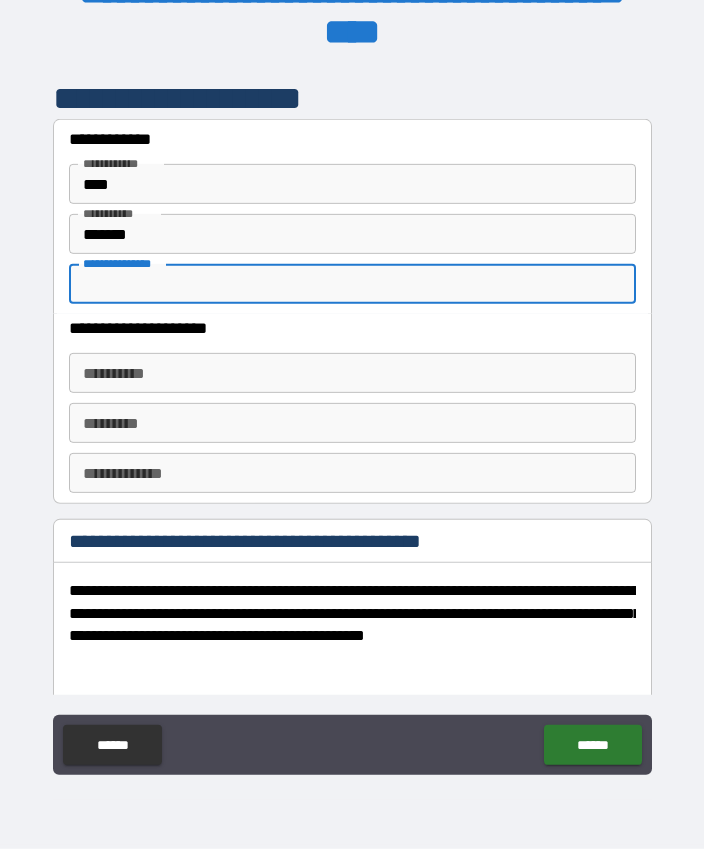 scroll, scrollTop: 55, scrollLeft: 0, axis: vertical 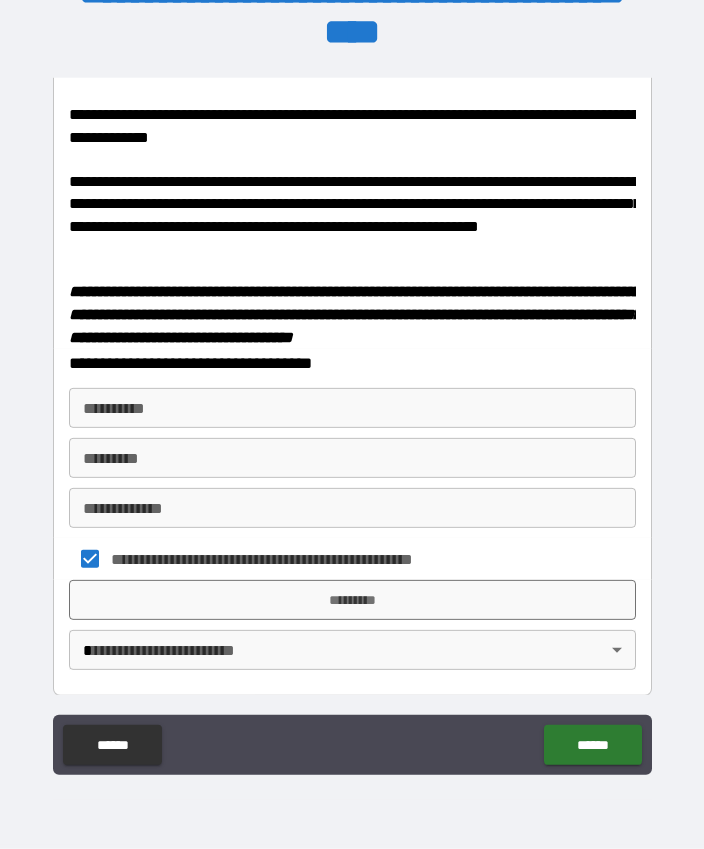 click on "*********" at bounding box center [352, 600] 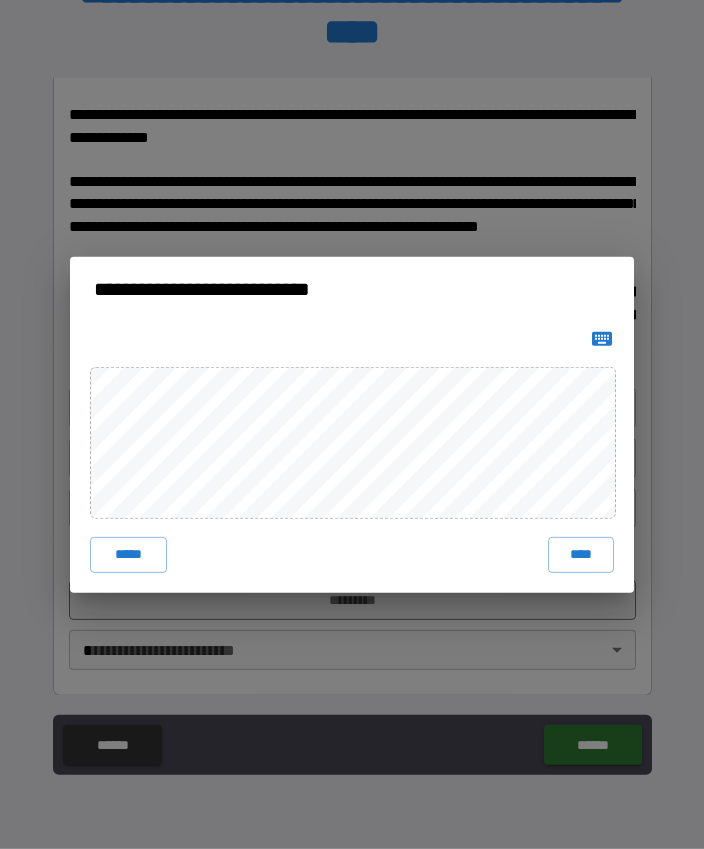 click on "****" at bounding box center (581, 555) 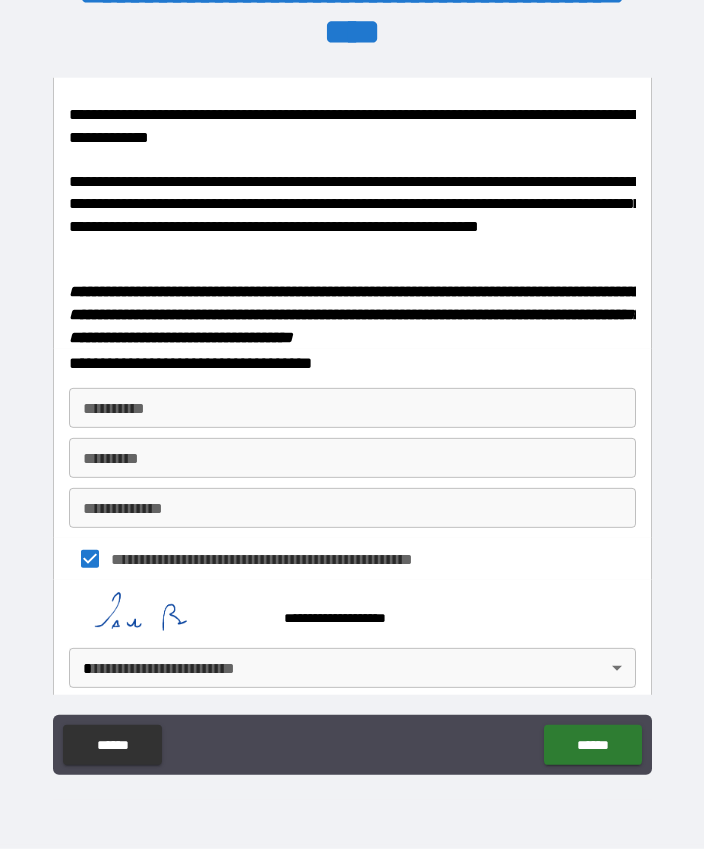scroll, scrollTop: 865, scrollLeft: 0, axis: vertical 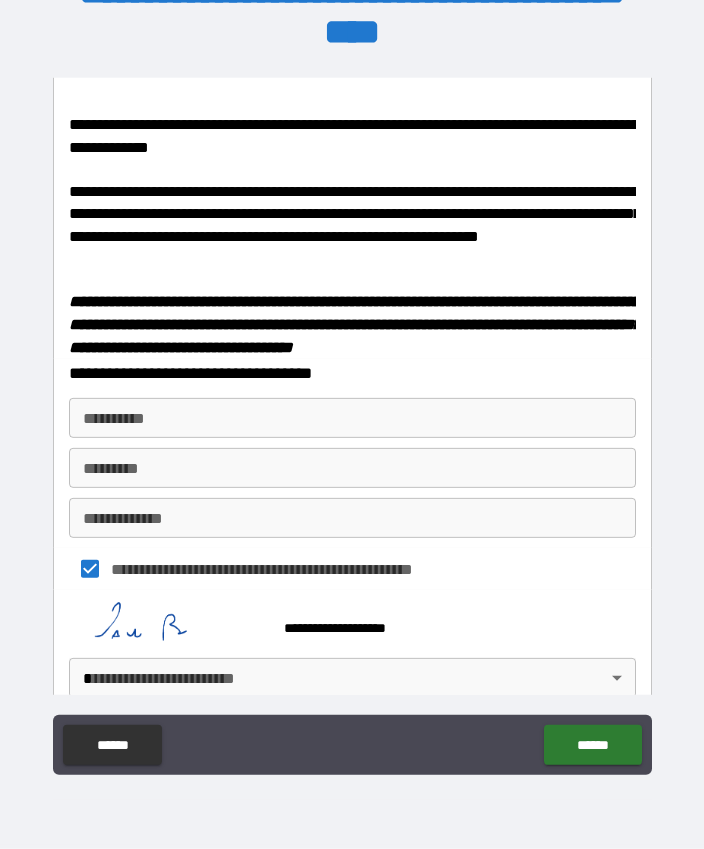 click on "**********" at bounding box center [352, 397] 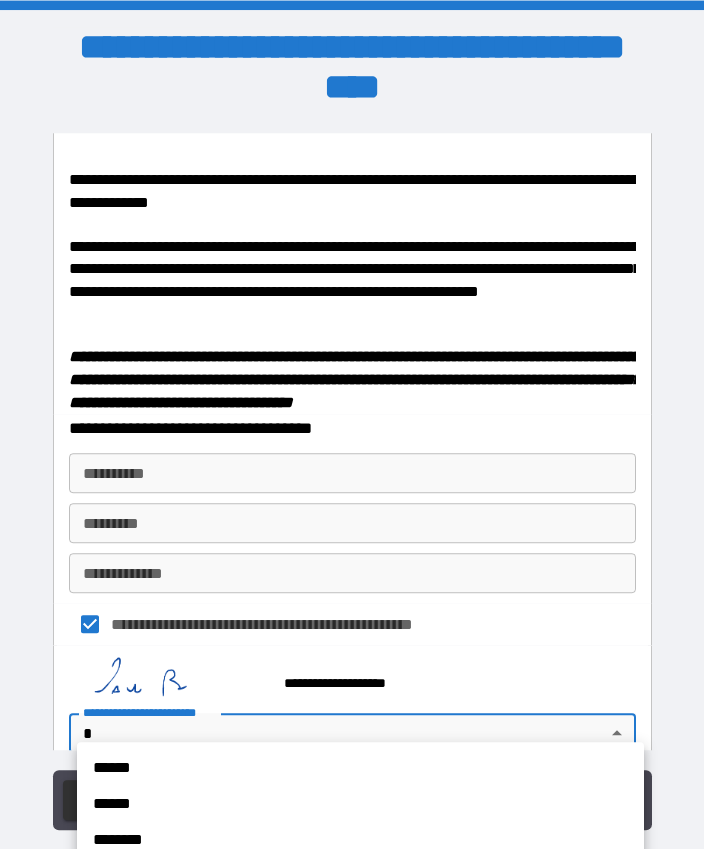 scroll, scrollTop: 0, scrollLeft: 0, axis: both 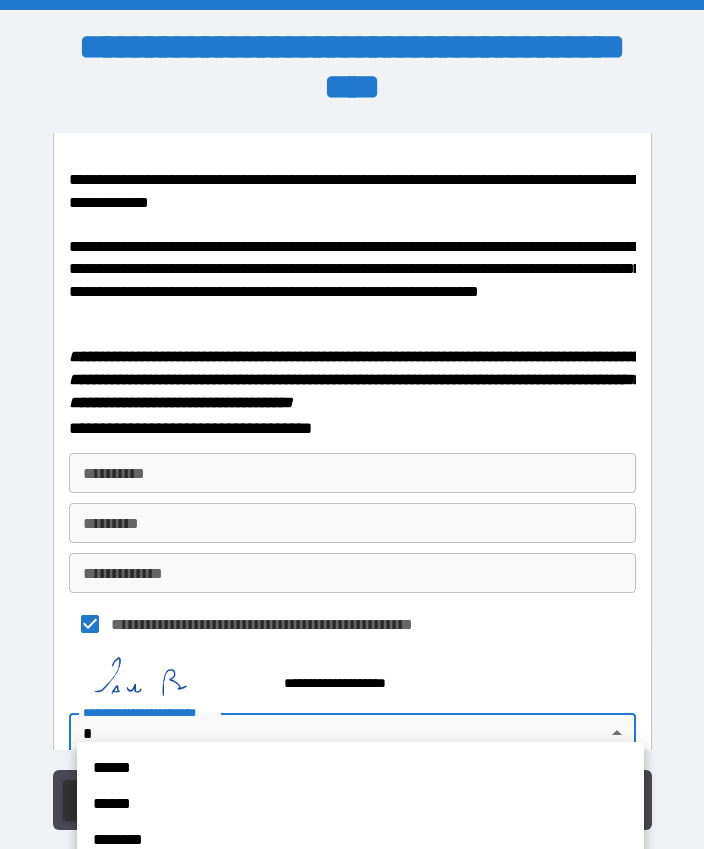 click on "********" at bounding box center (360, 840) 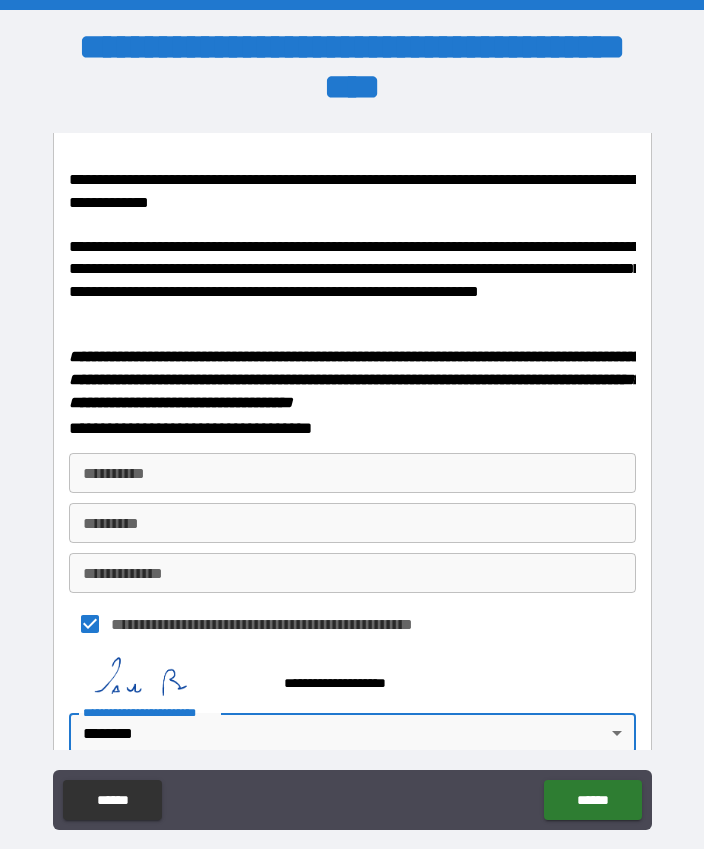 click on "******" at bounding box center [592, 800] 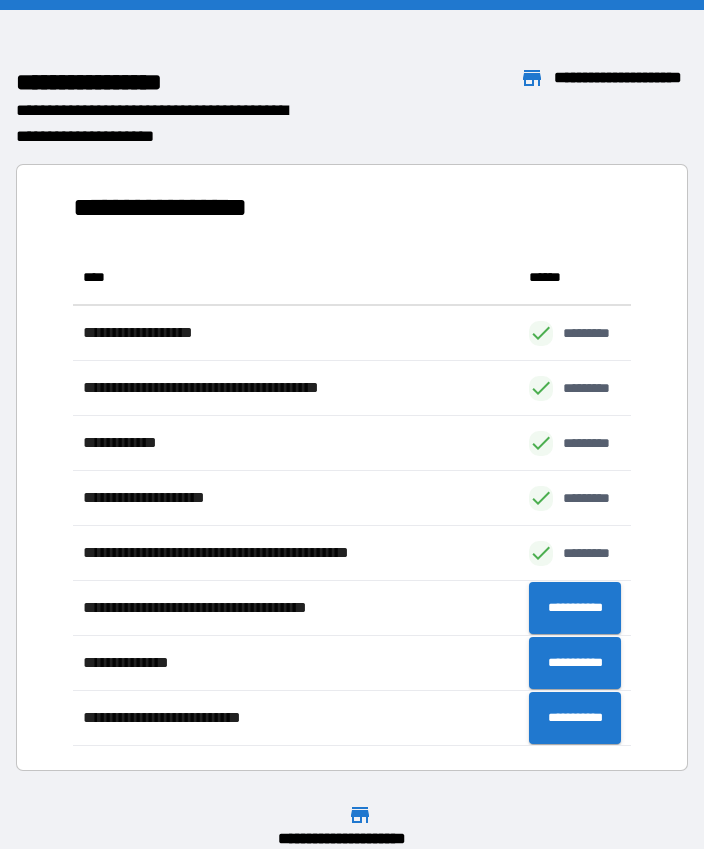 scroll, scrollTop: 496, scrollLeft: 559, axis: both 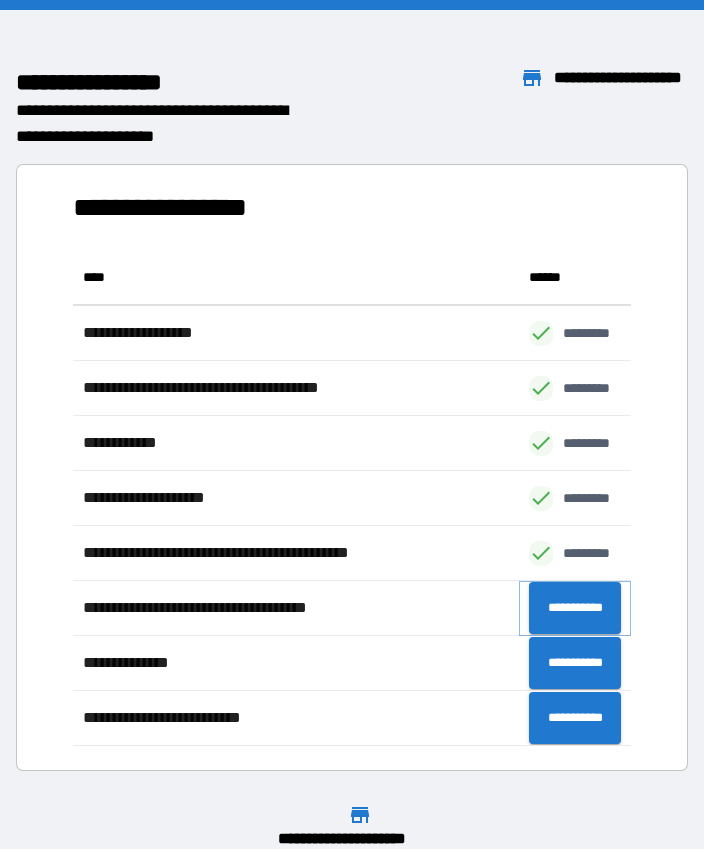 click on "**********" at bounding box center [575, 608] 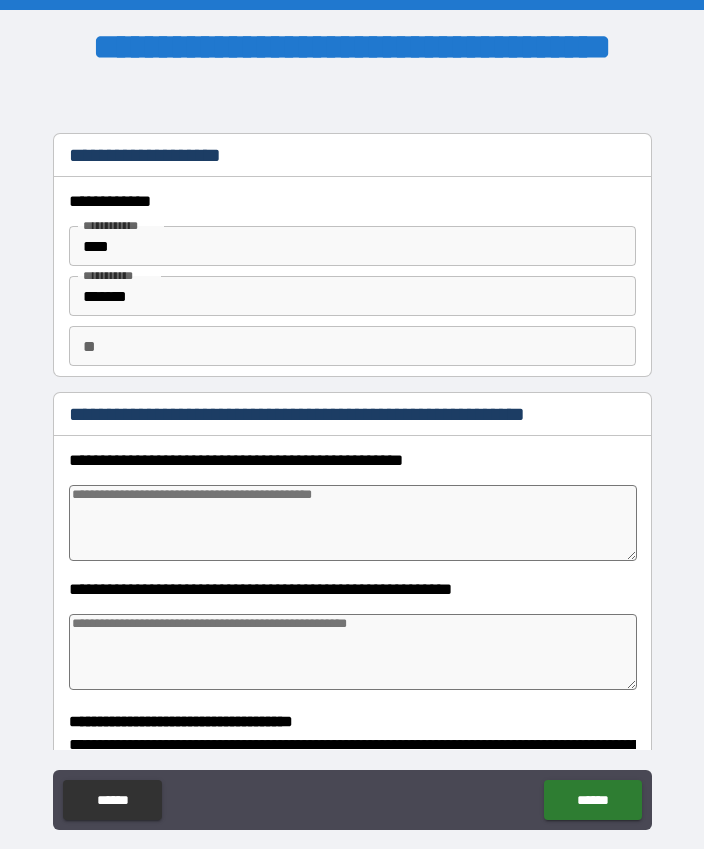click at bounding box center (353, 523) 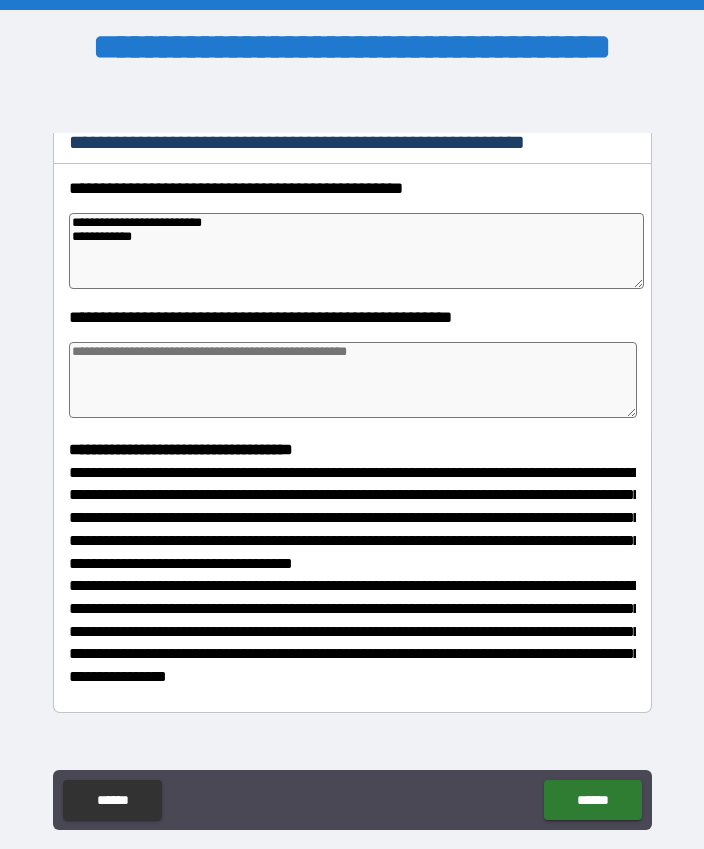 scroll, scrollTop: 273, scrollLeft: 0, axis: vertical 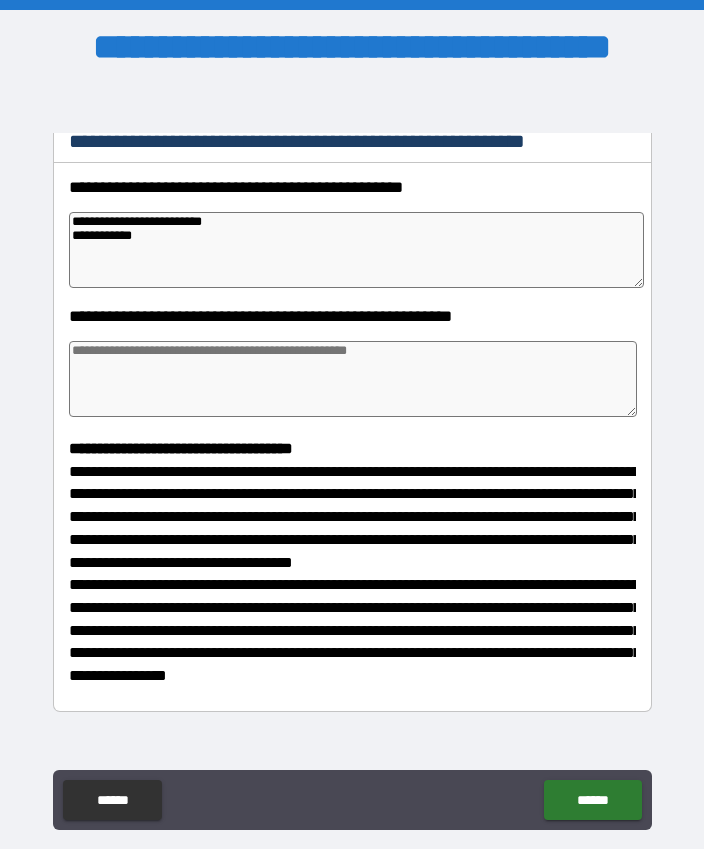 click at bounding box center (353, 379) 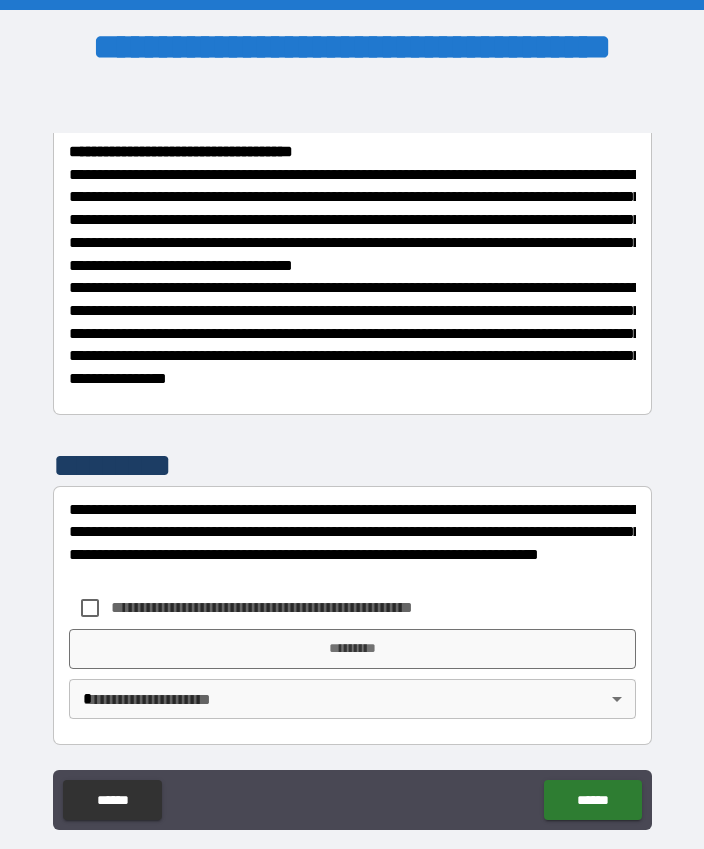 scroll, scrollTop: 583, scrollLeft: 0, axis: vertical 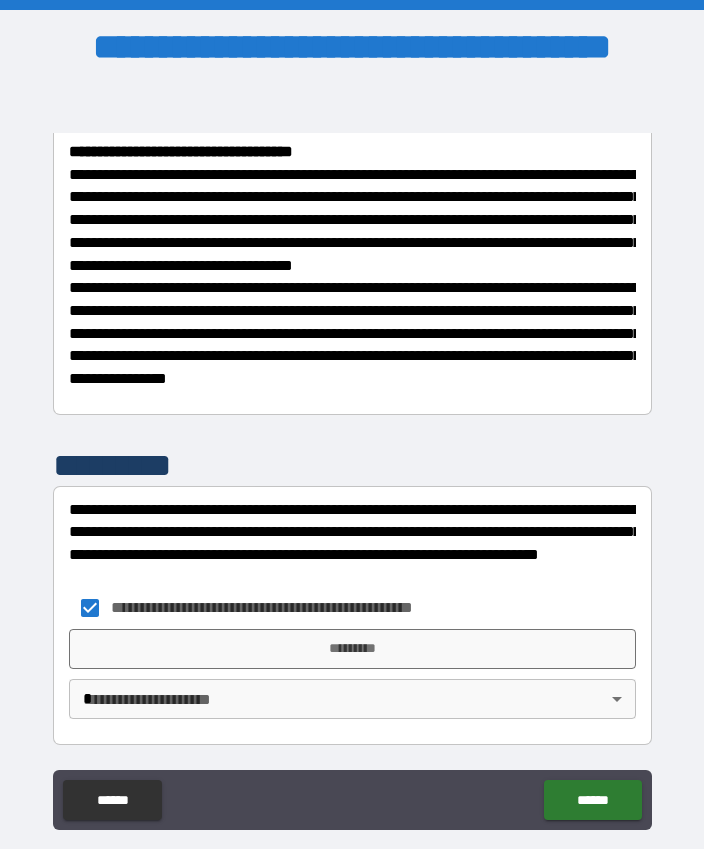 click on "*********" at bounding box center [352, 649] 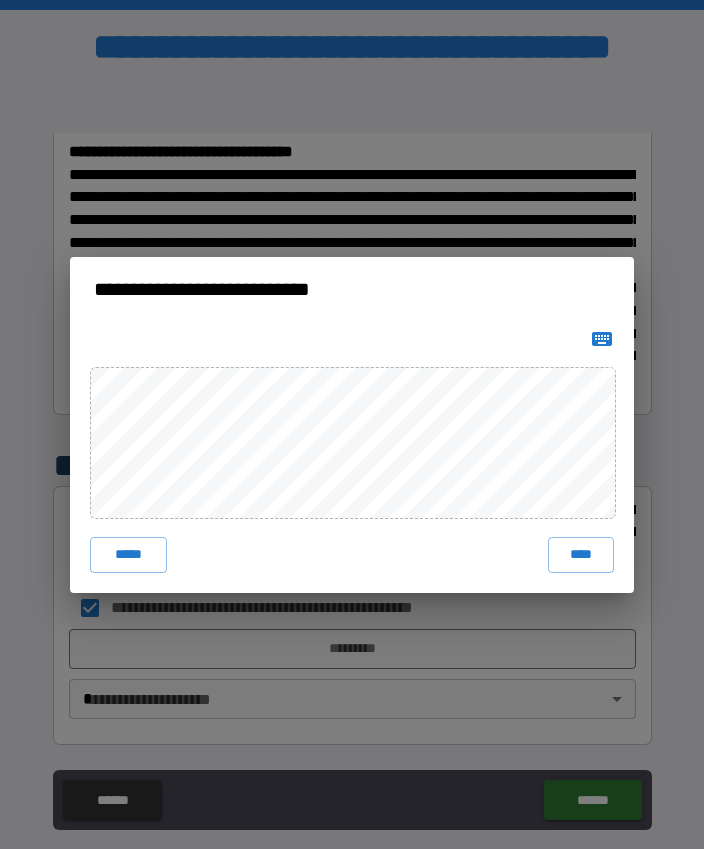 click on "****" at bounding box center (581, 555) 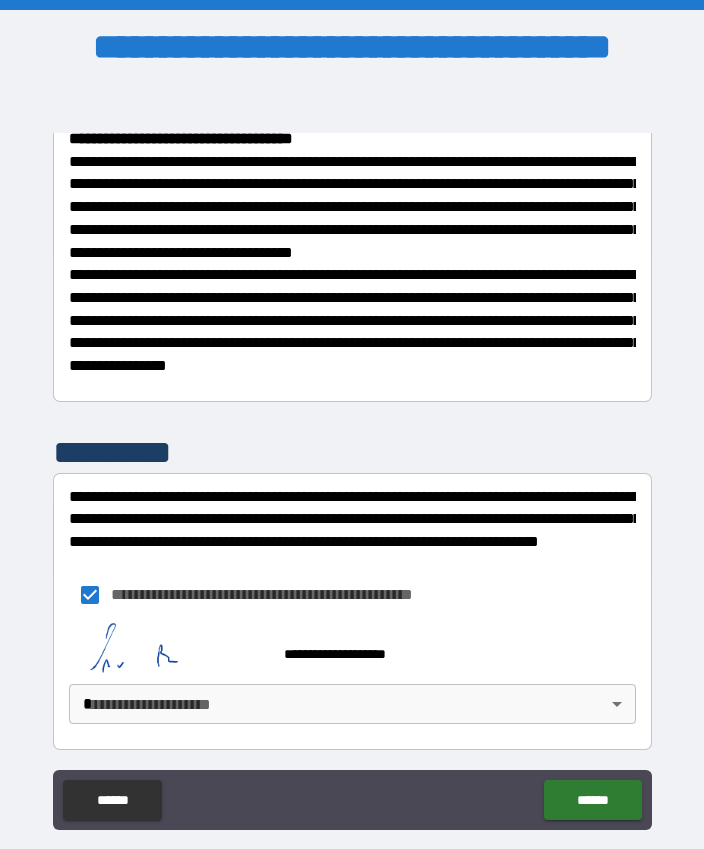 scroll, scrollTop: 573, scrollLeft: 0, axis: vertical 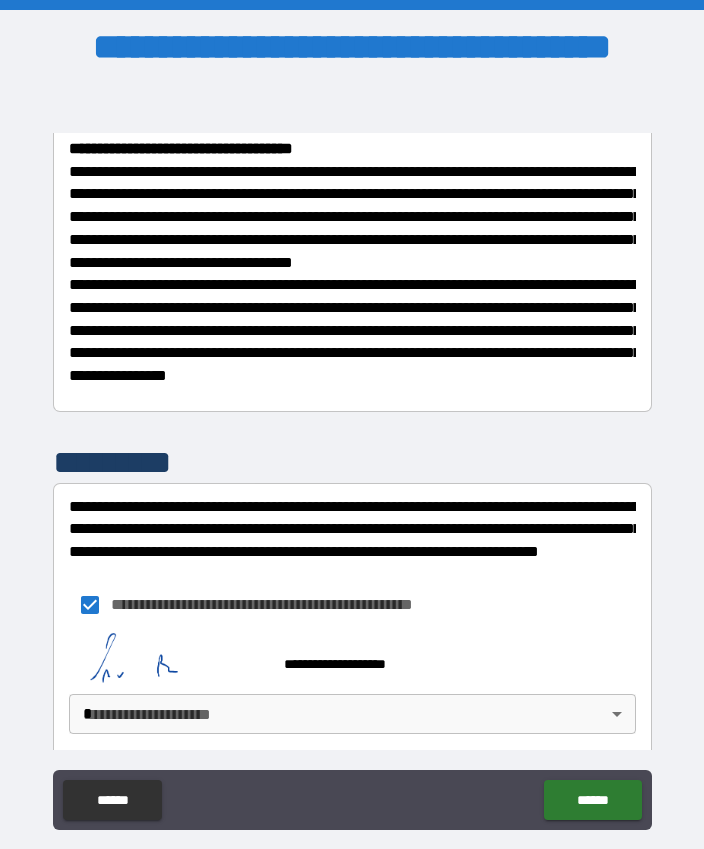 click on "**********" at bounding box center [352, 452] 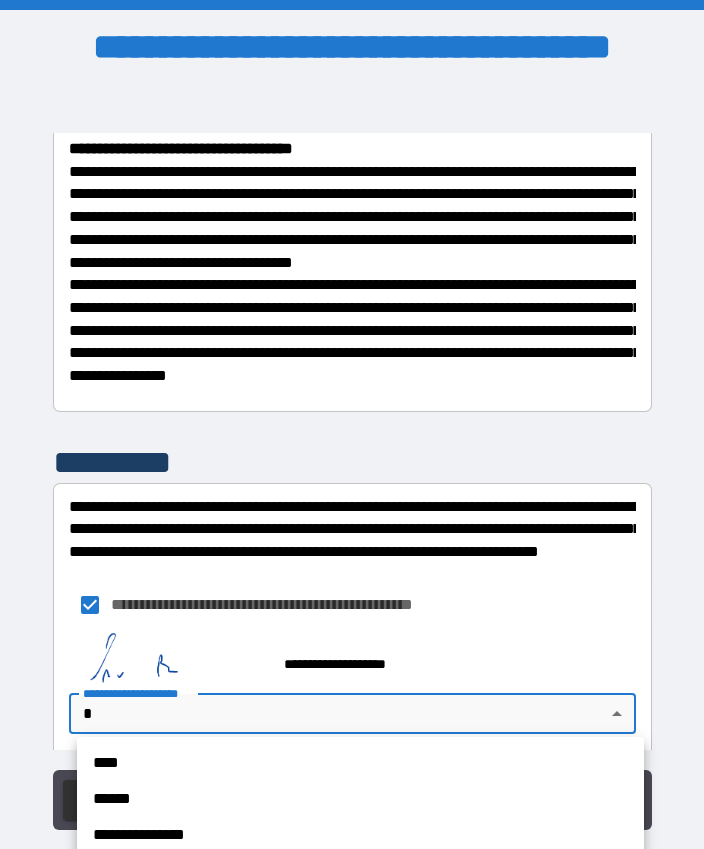 click on "****" at bounding box center [360, 763] 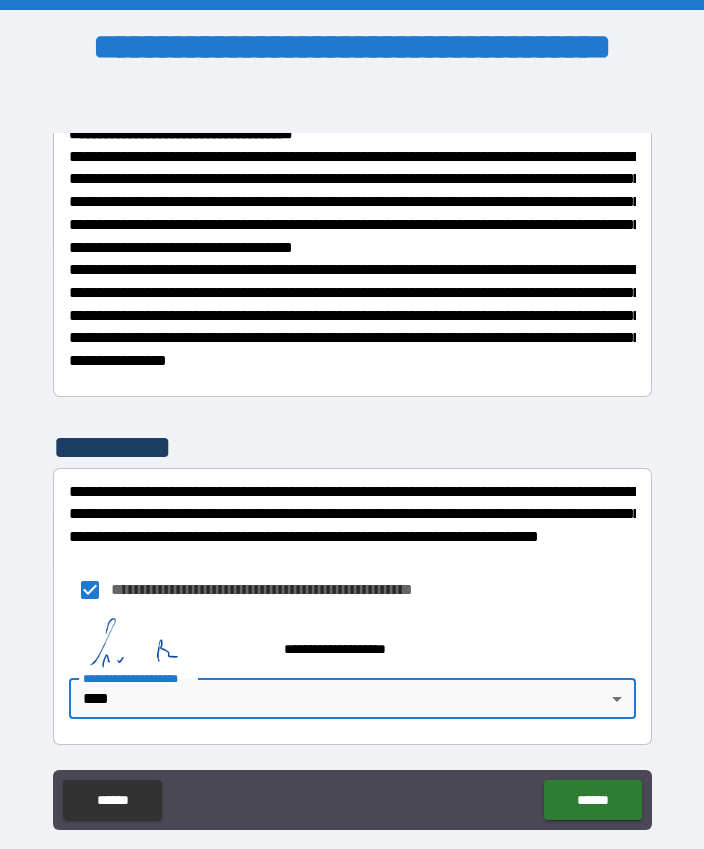 scroll, scrollTop: 601, scrollLeft: 0, axis: vertical 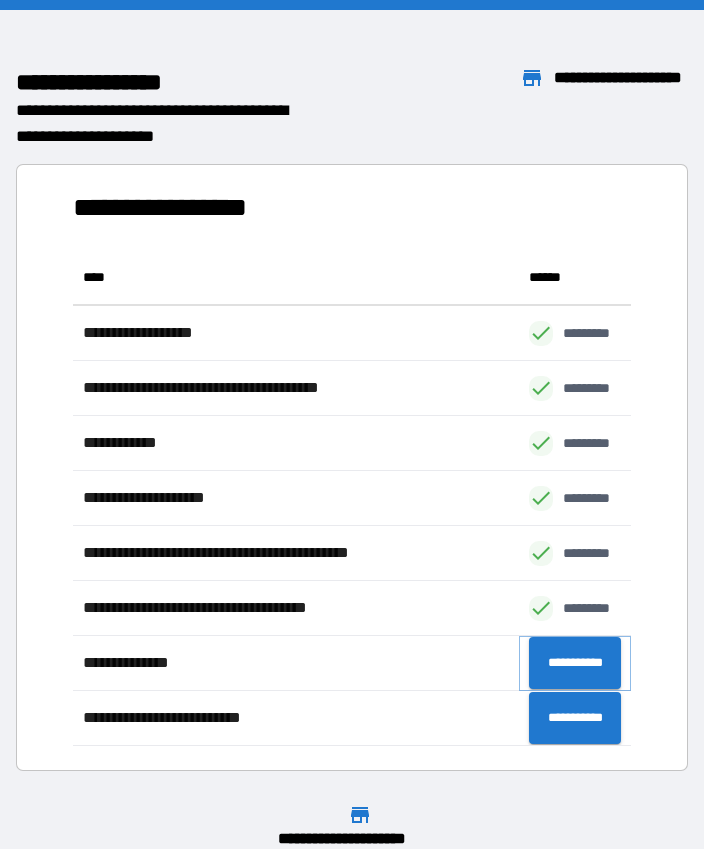 click on "**********" at bounding box center [575, 663] 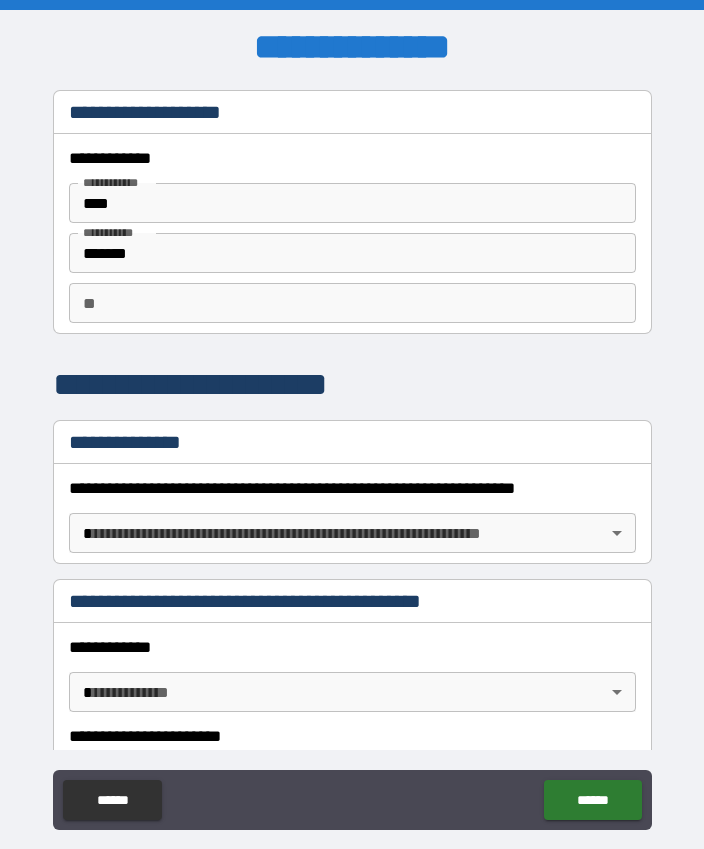click on "**********" at bounding box center (352, 452) 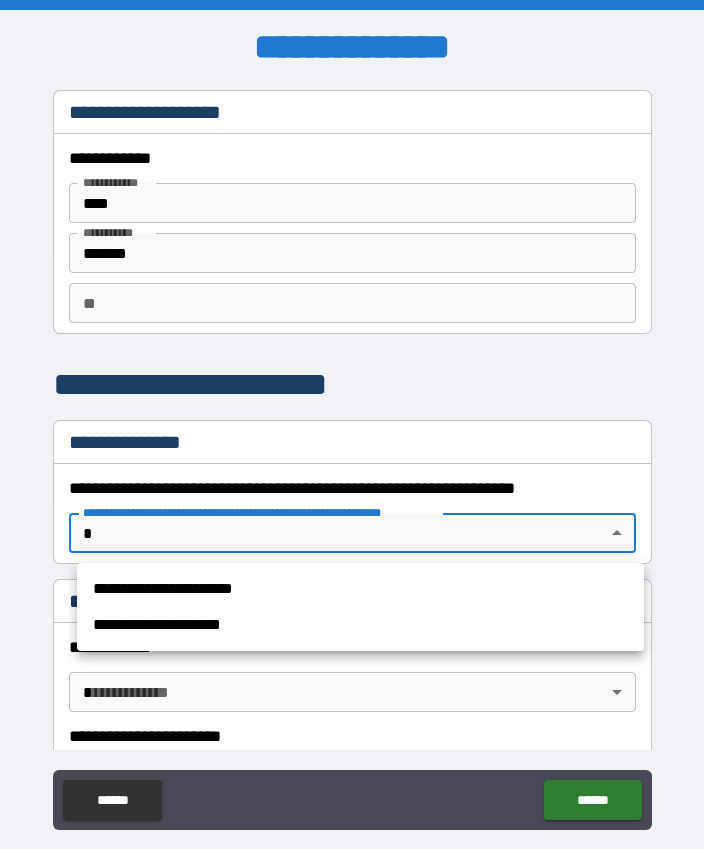 click on "**********" at bounding box center [360, 625] 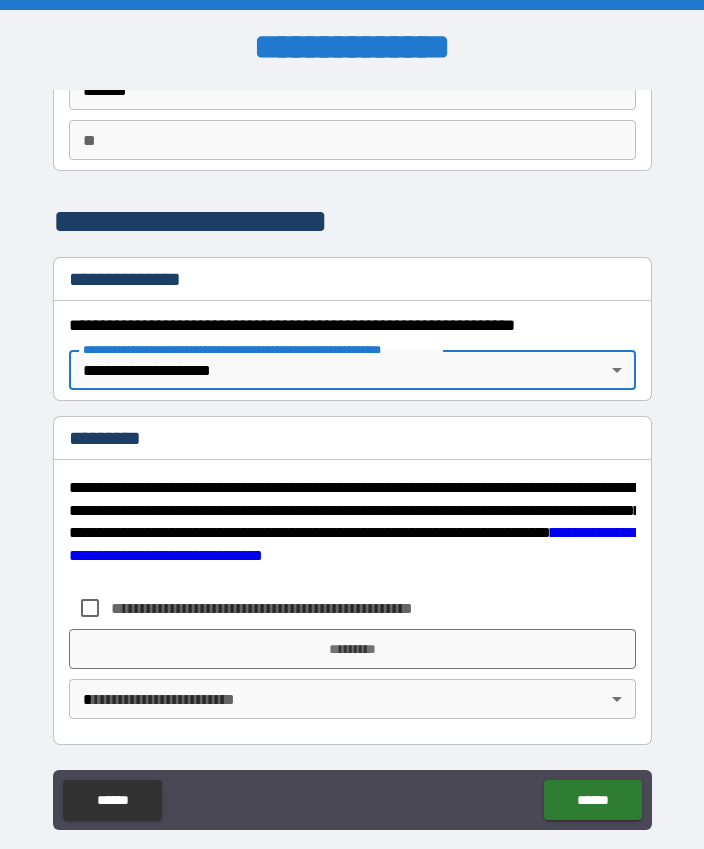 scroll, scrollTop: 163, scrollLeft: 0, axis: vertical 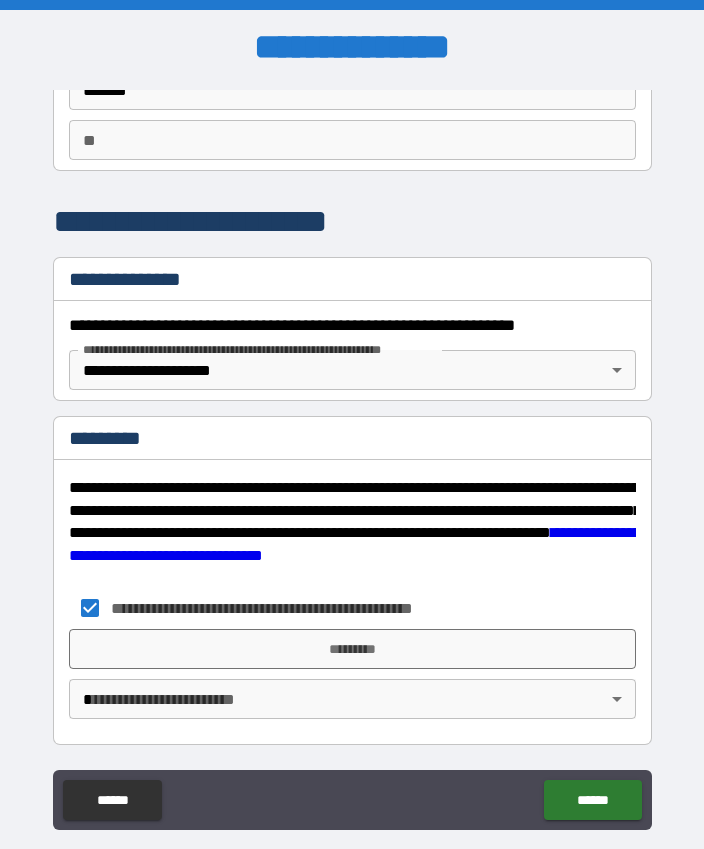 click on "*********" at bounding box center (352, 649) 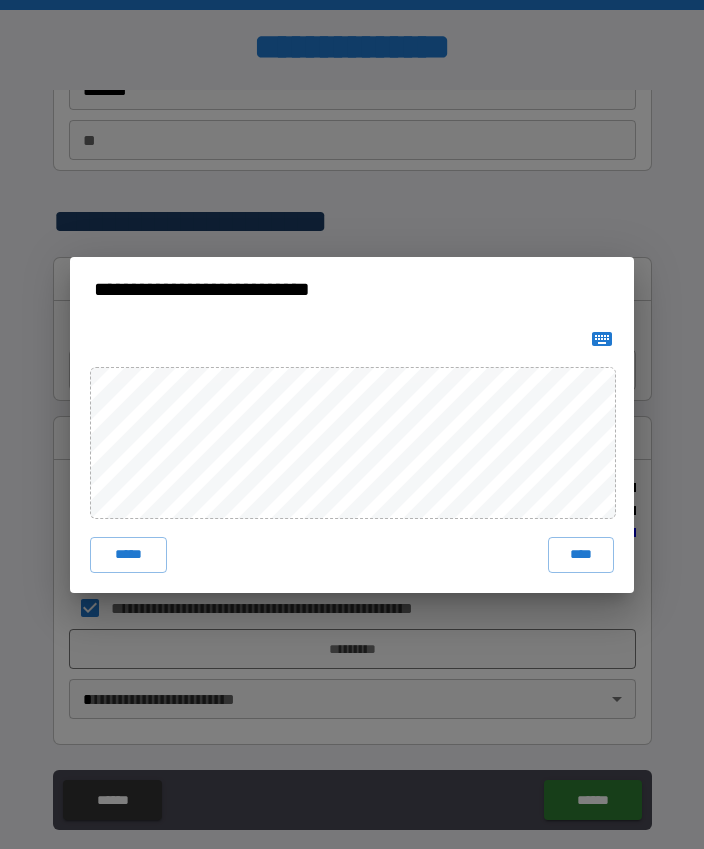 click on "****" at bounding box center (581, 555) 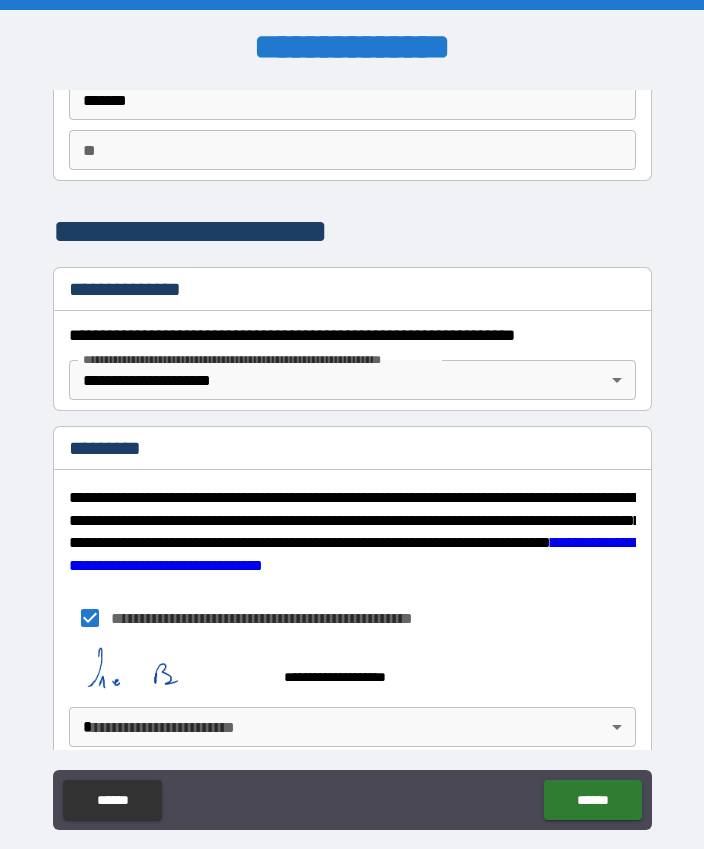 click on "**********" at bounding box center (352, 452) 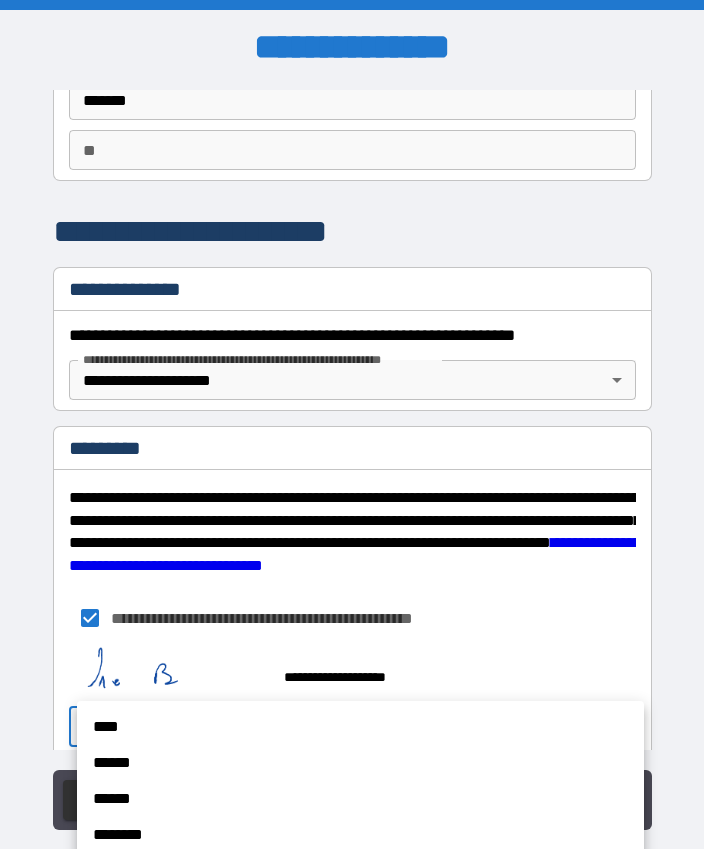 click on "****" at bounding box center [360, 727] 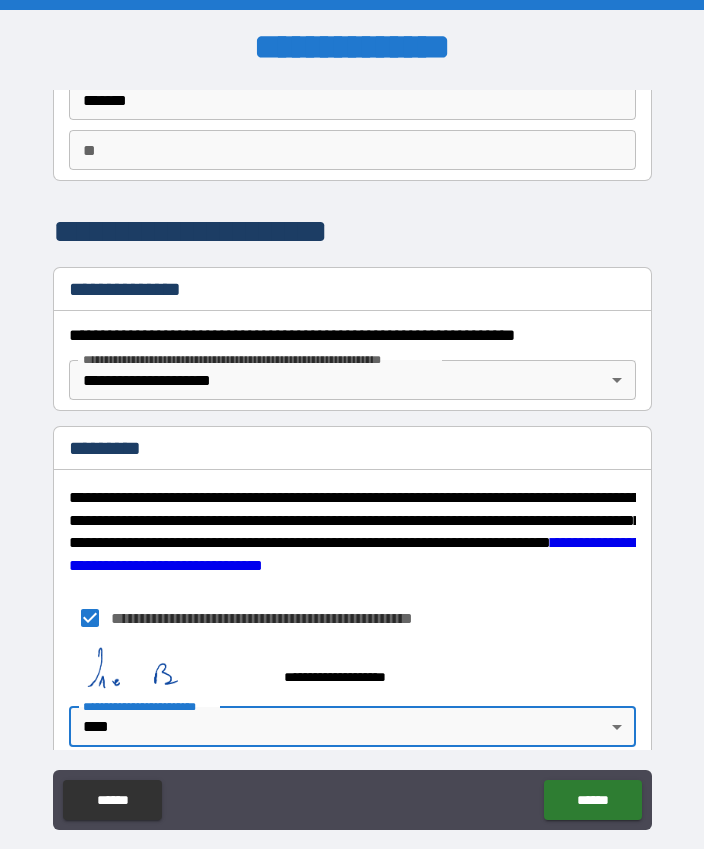 click on "******" at bounding box center (592, 800) 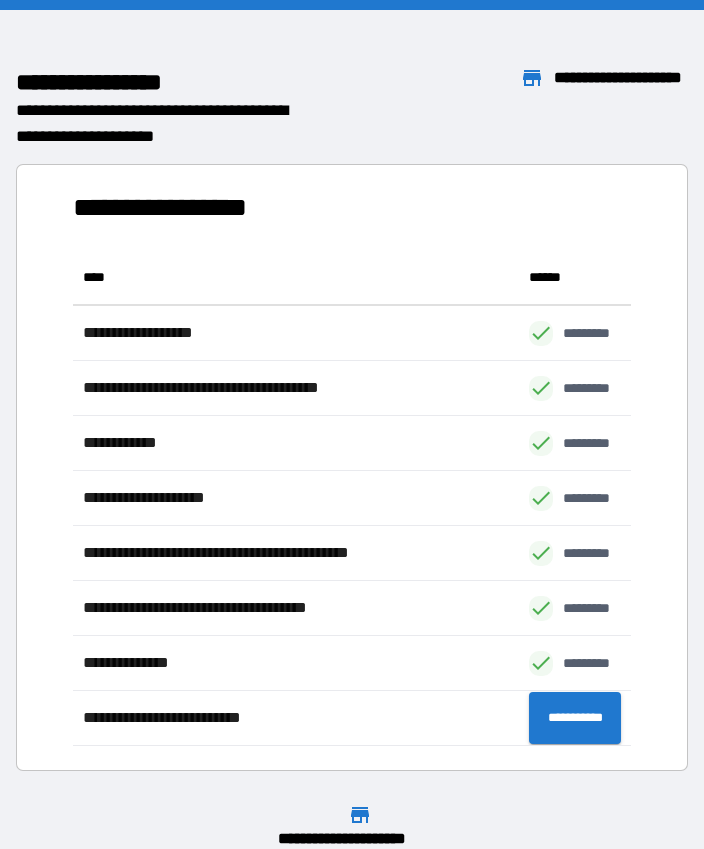 scroll, scrollTop: 1, scrollLeft: 1, axis: both 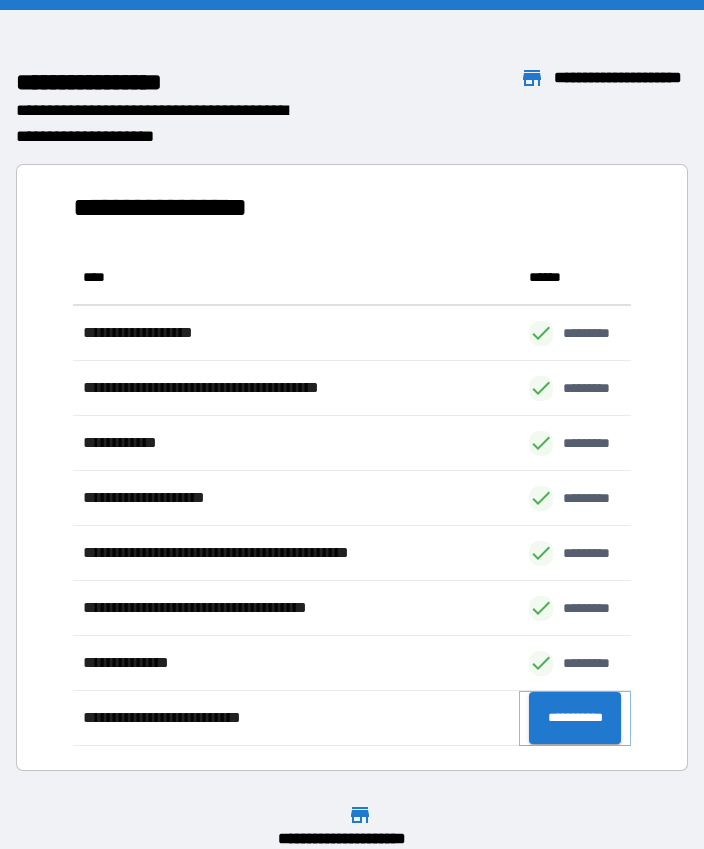 click on "**********" at bounding box center (575, 718) 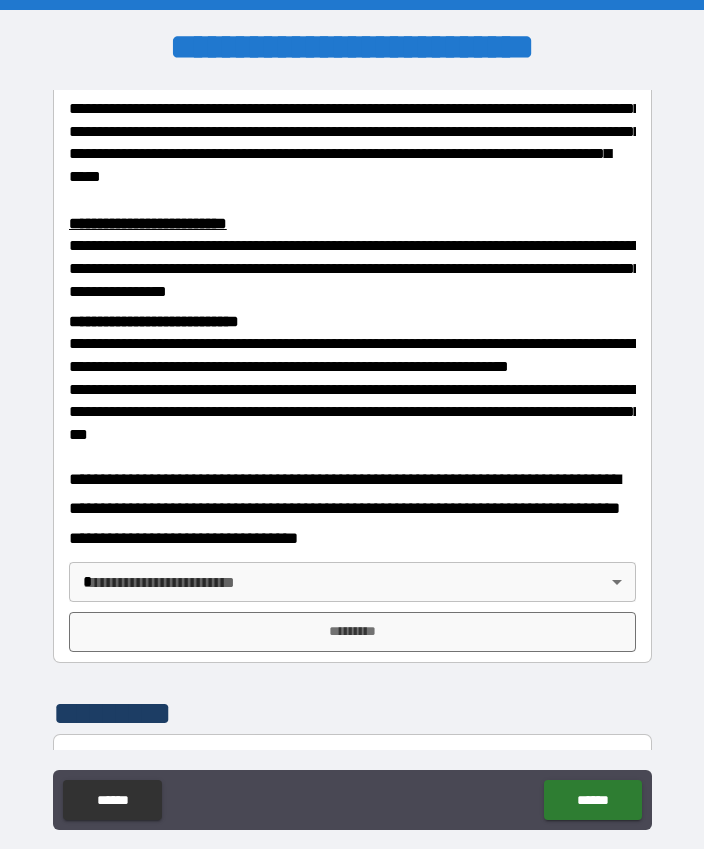 scroll, scrollTop: 636, scrollLeft: 0, axis: vertical 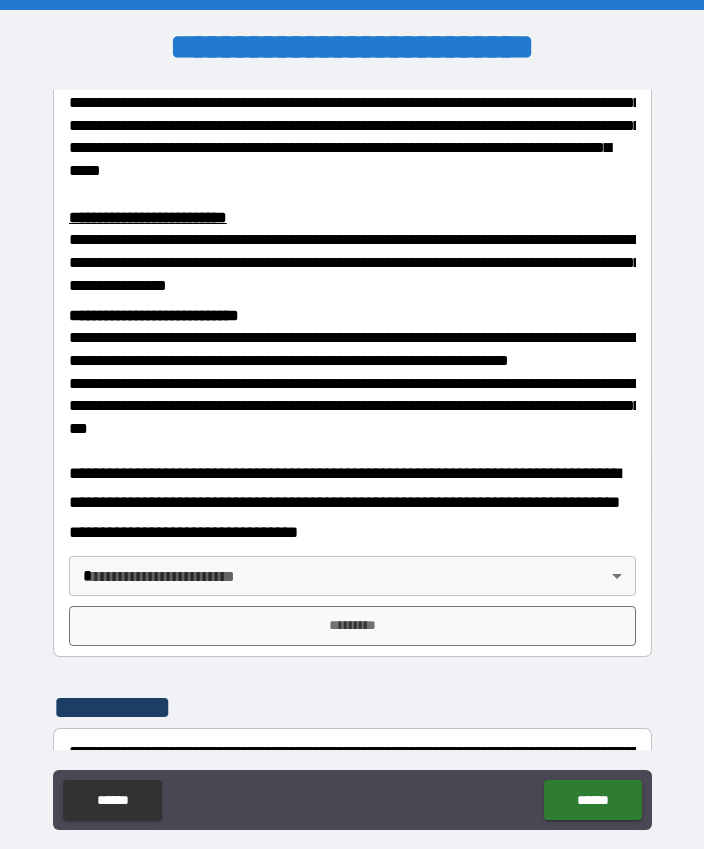 click on "**********" at bounding box center [352, 452] 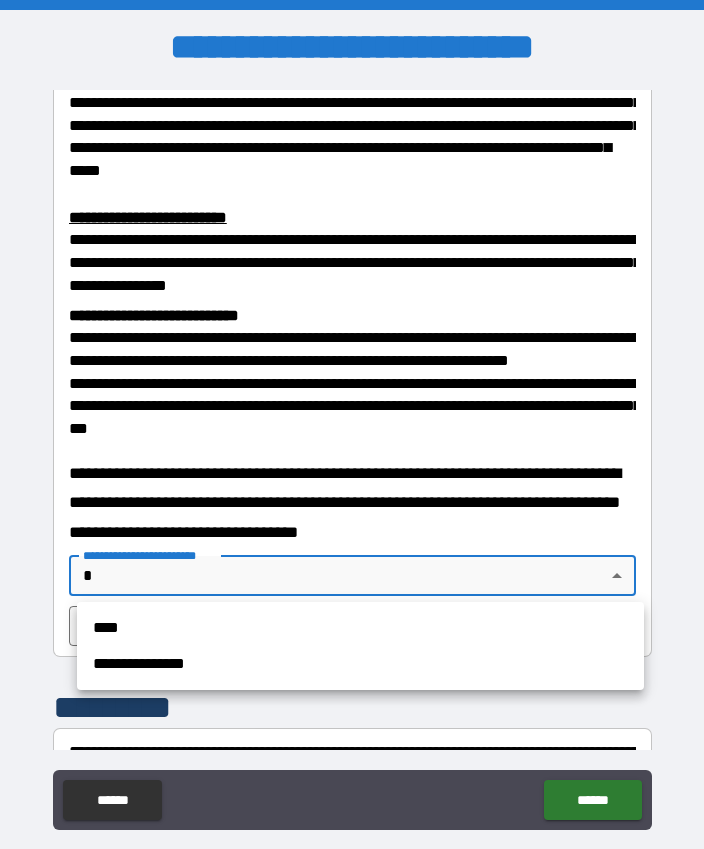click on "****" at bounding box center (360, 628) 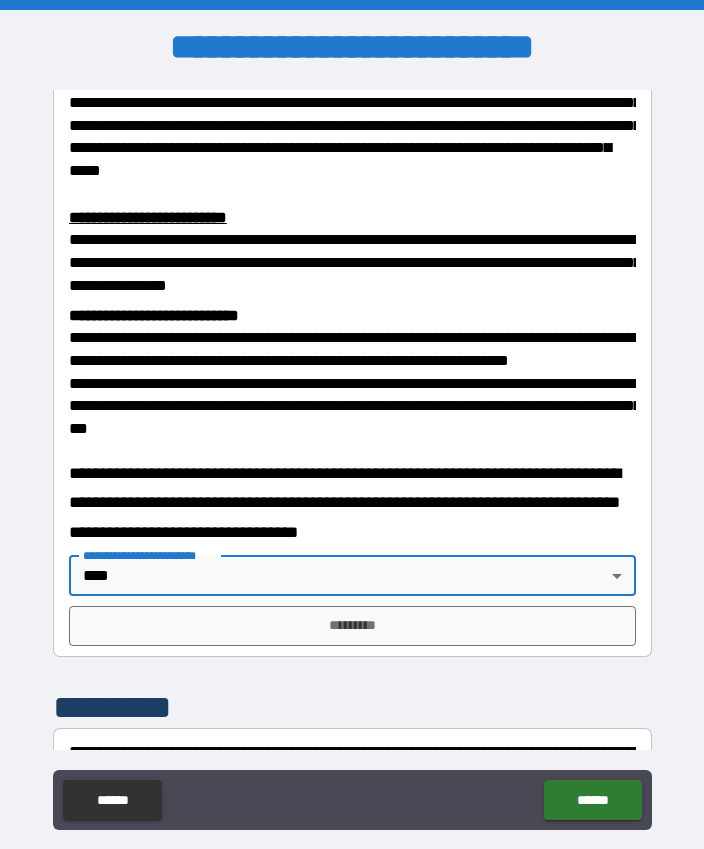 click on "*********" at bounding box center [352, 626] 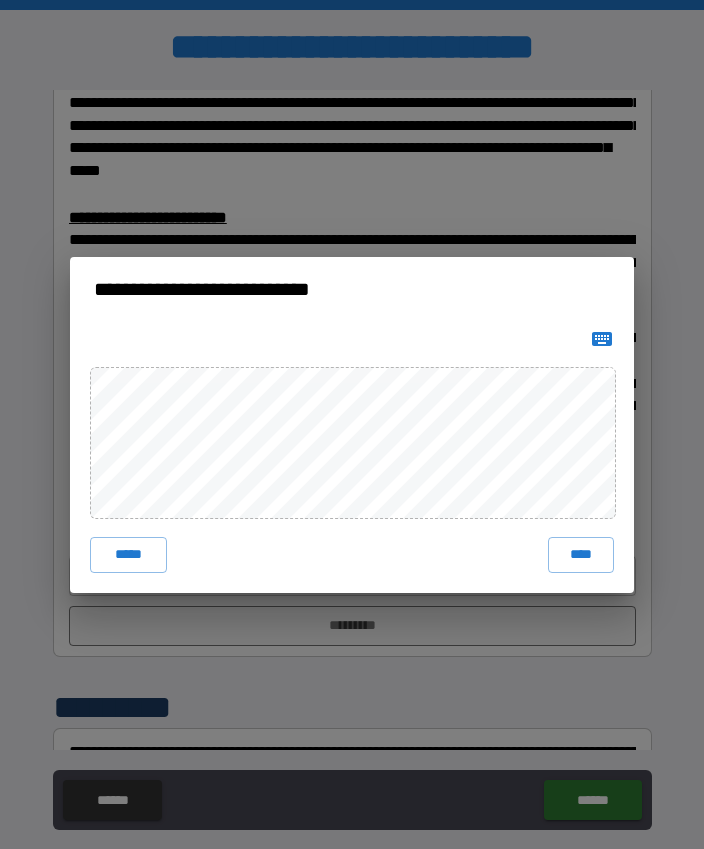 click on "****" at bounding box center (581, 555) 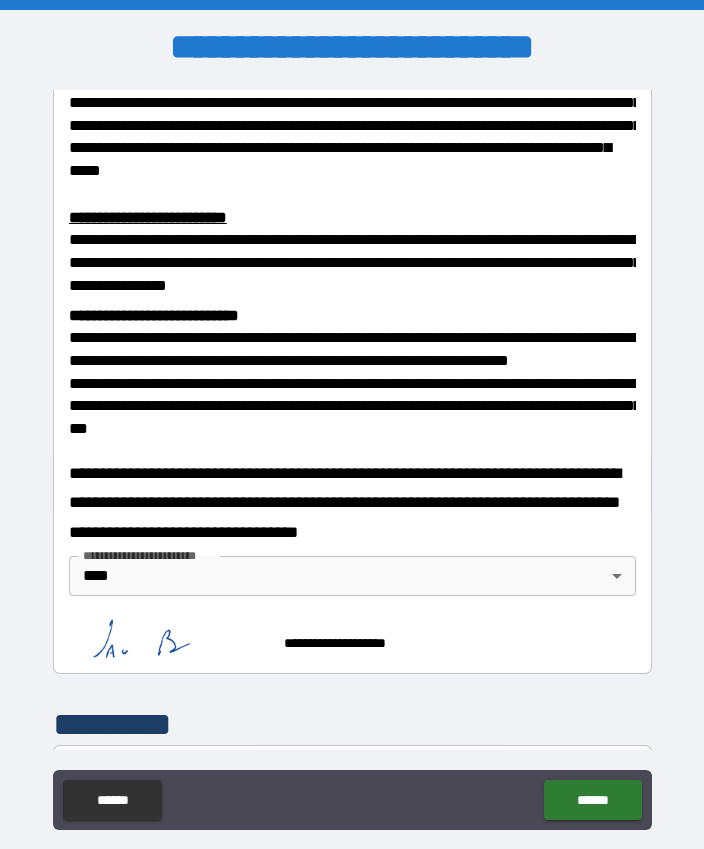 click on "******" at bounding box center [592, 800] 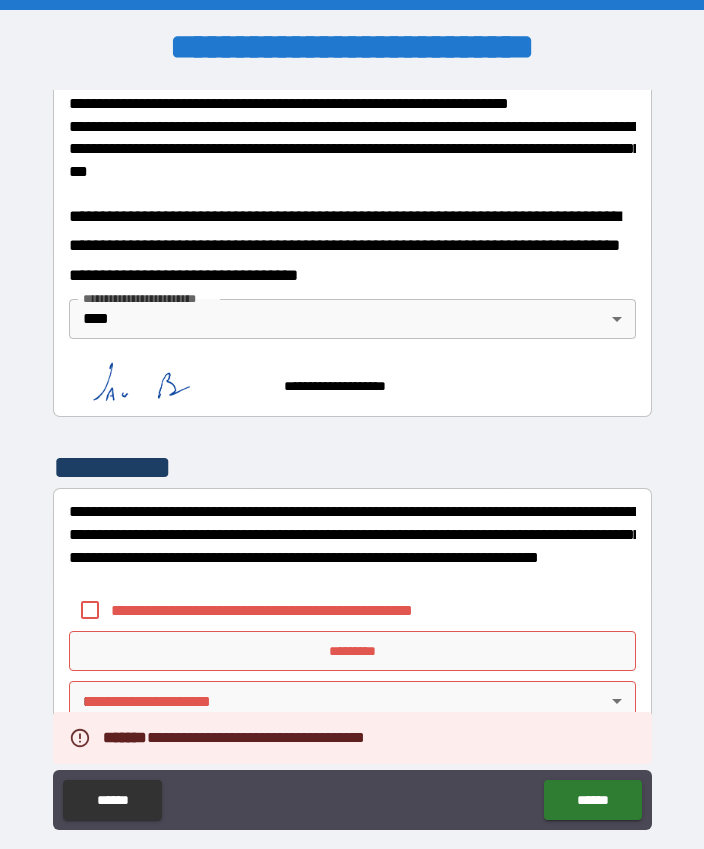 scroll, scrollTop: 892, scrollLeft: 0, axis: vertical 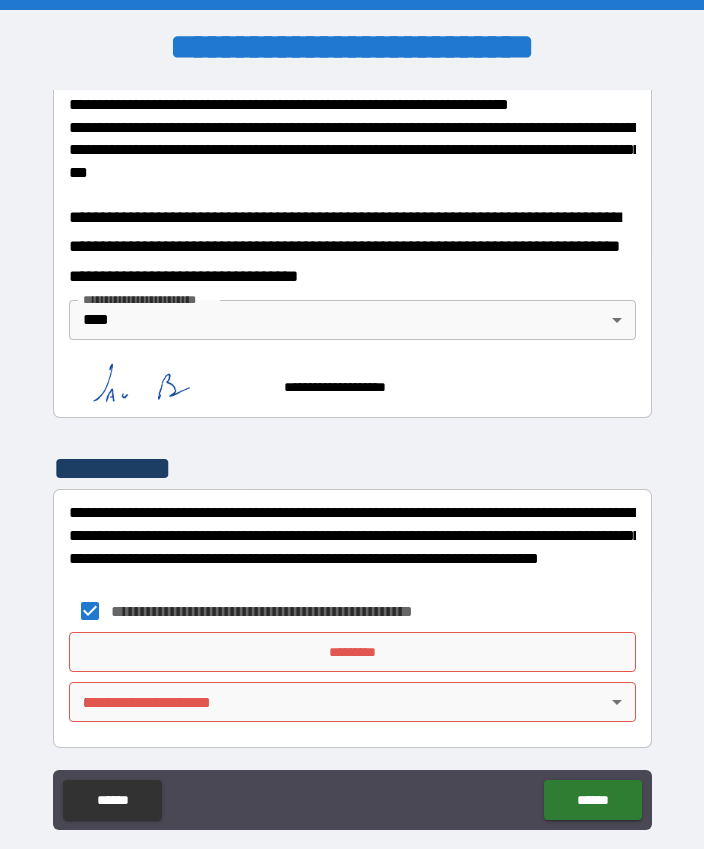 click on "*********" at bounding box center (352, 652) 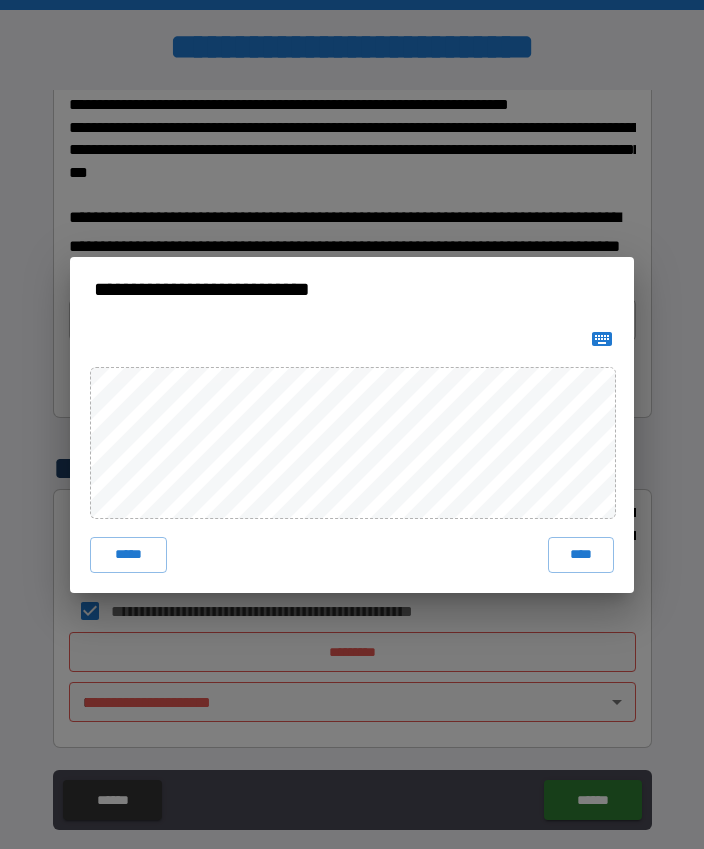 click on "****" at bounding box center [581, 555] 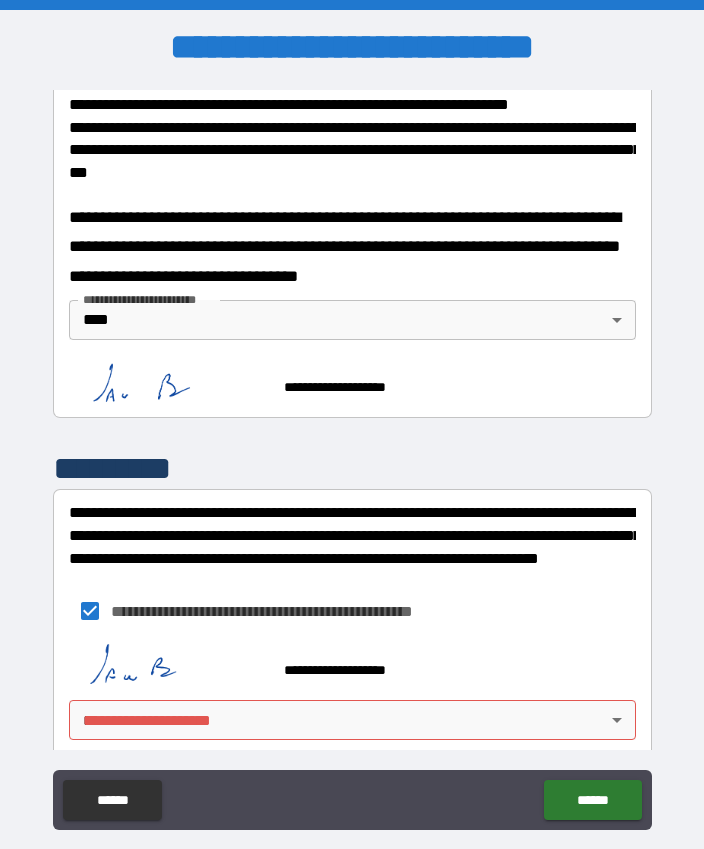 scroll, scrollTop: 882, scrollLeft: 0, axis: vertical 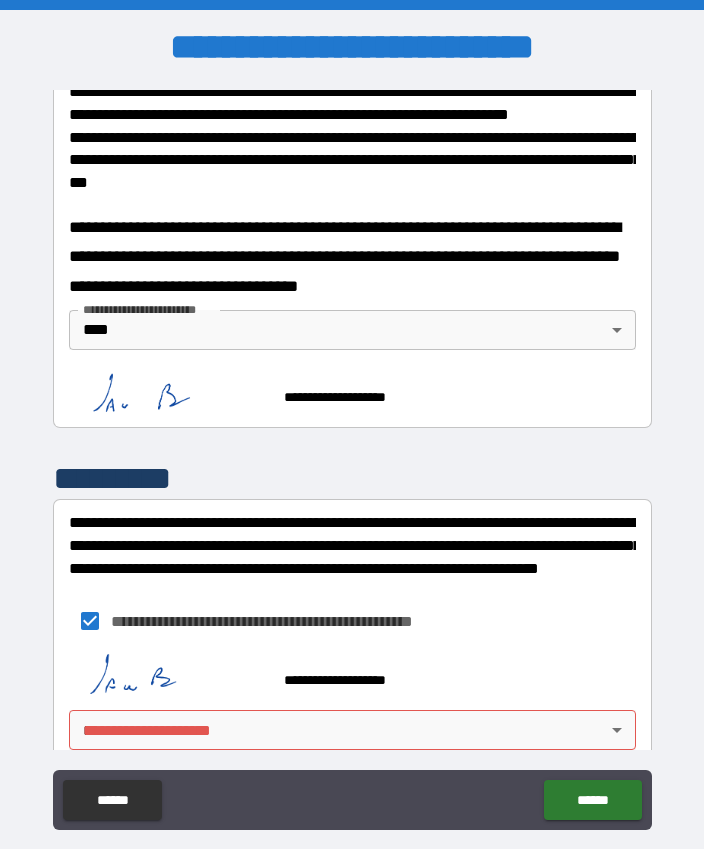 click on "**********" at bounding box center [352, 452] 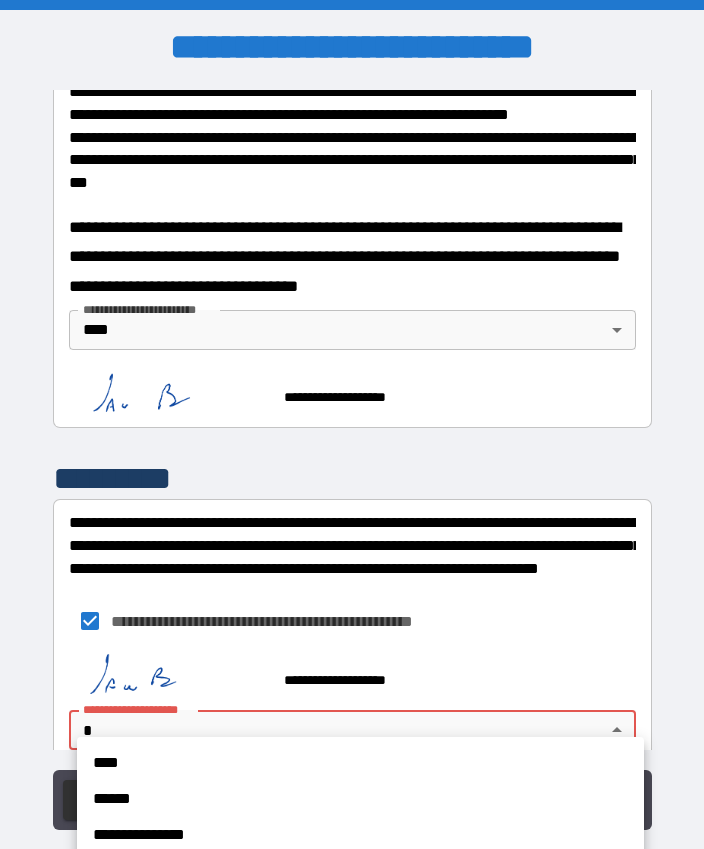 click on "****" at bounding box center [360, 763] 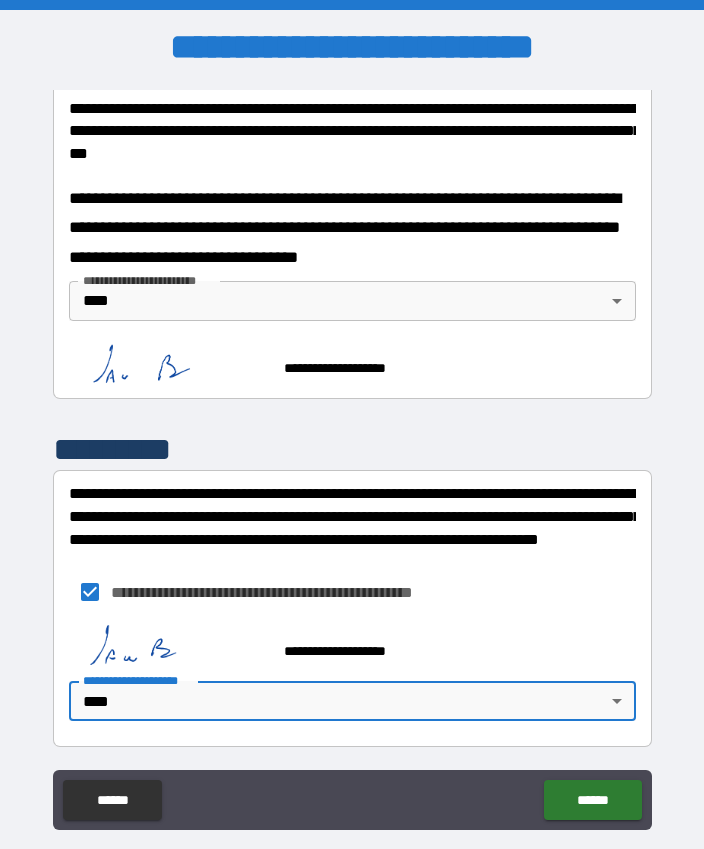 scroll, scrollTop: 910, scrollLeft: 0, axis: vertical 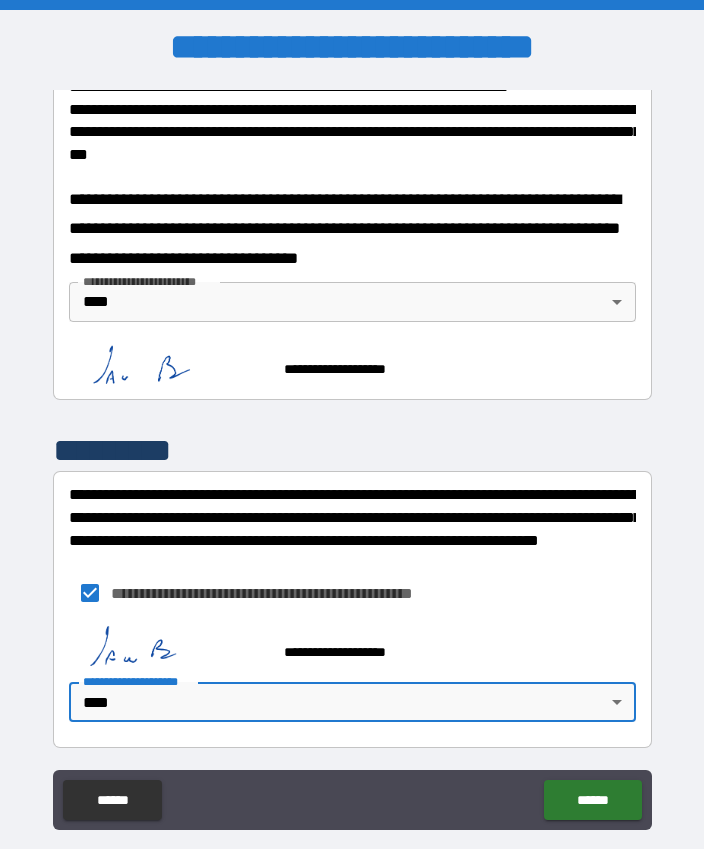 click on "******" at bounding box center [592, 800] 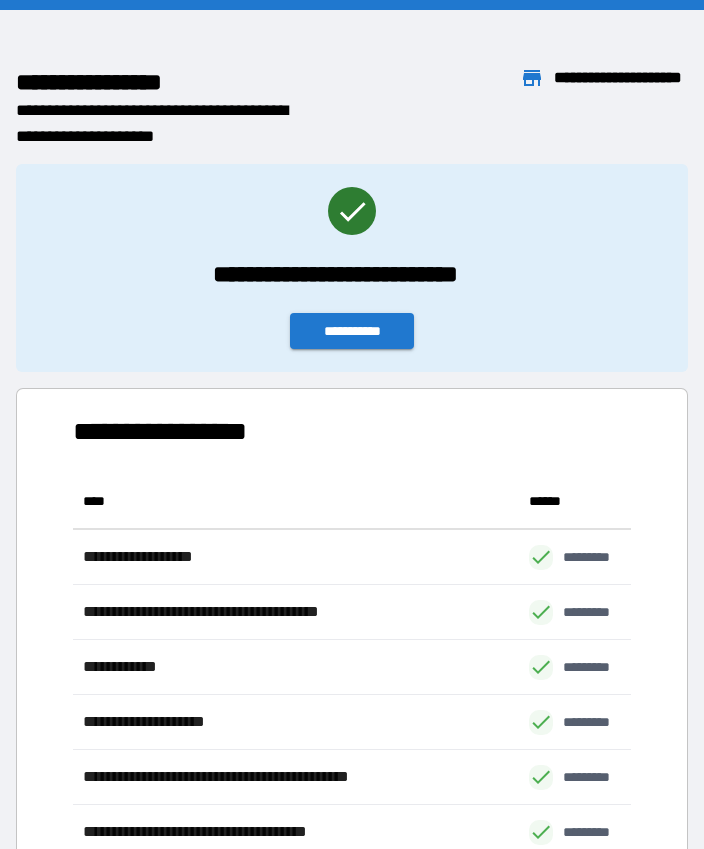 scroll, scrollTop: 496, scrollLeft: 559, axis: both 